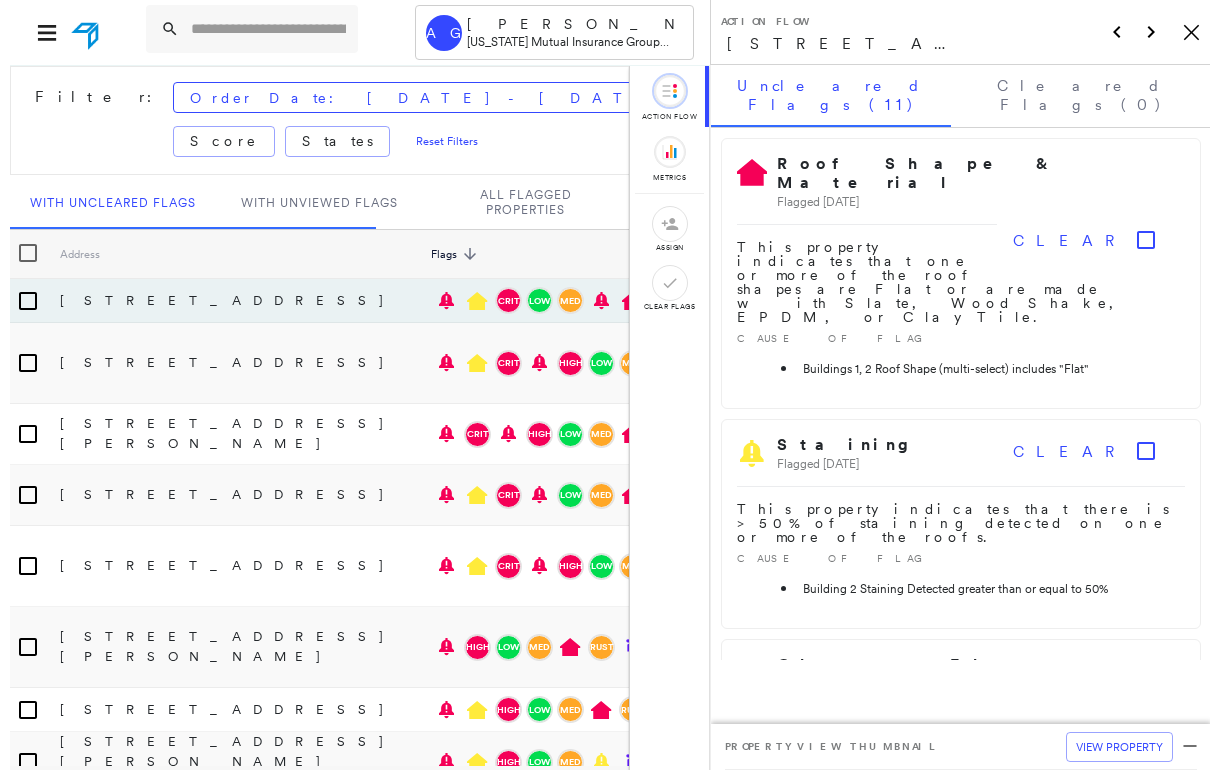 scroll, scrollTop: 0, scrollLeft: 0, axis: both 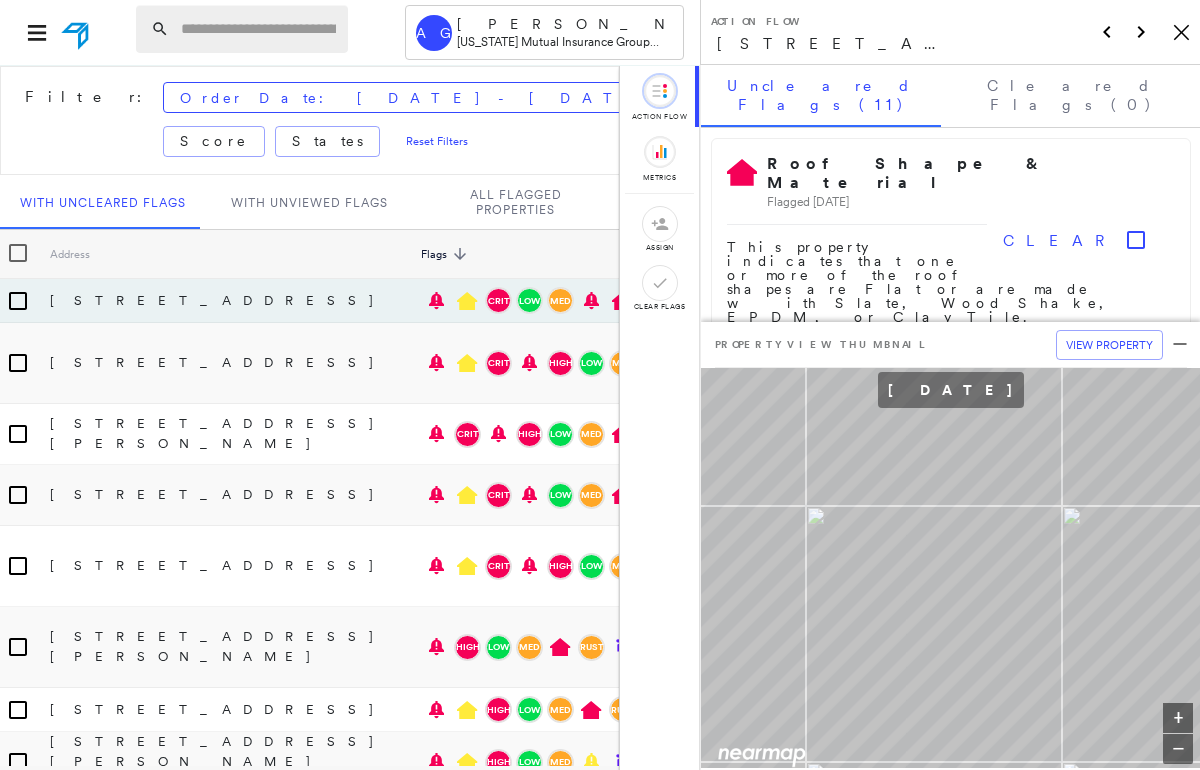 click at bounding box center [258, 29] 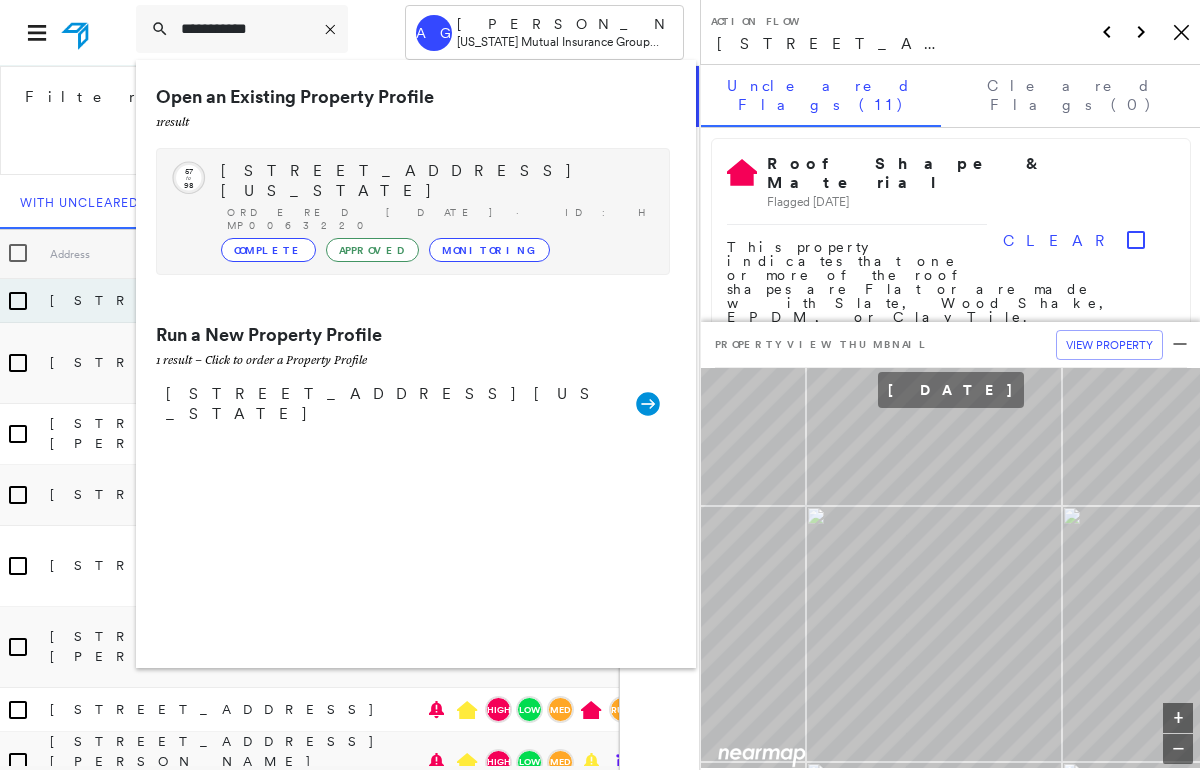 type on "**********" 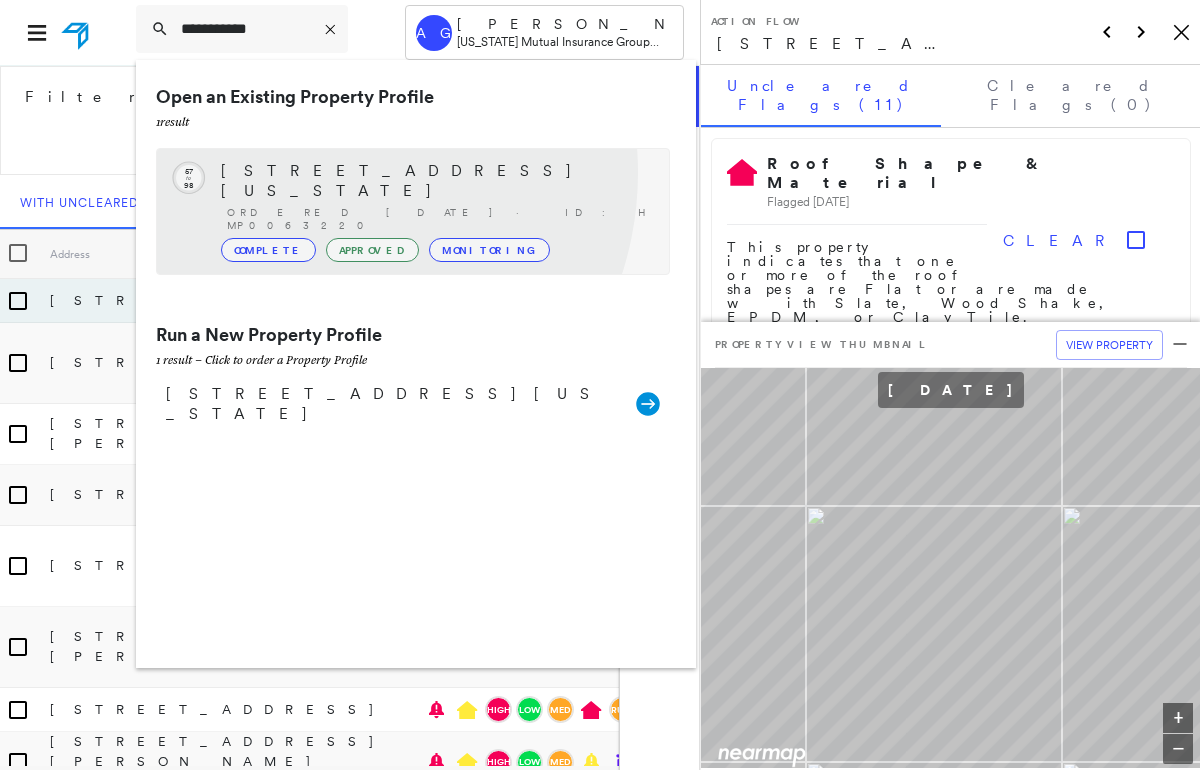 click on "4604 Hyatts Rd, Delaware, OH 43015" at bounding box center (435, 181) 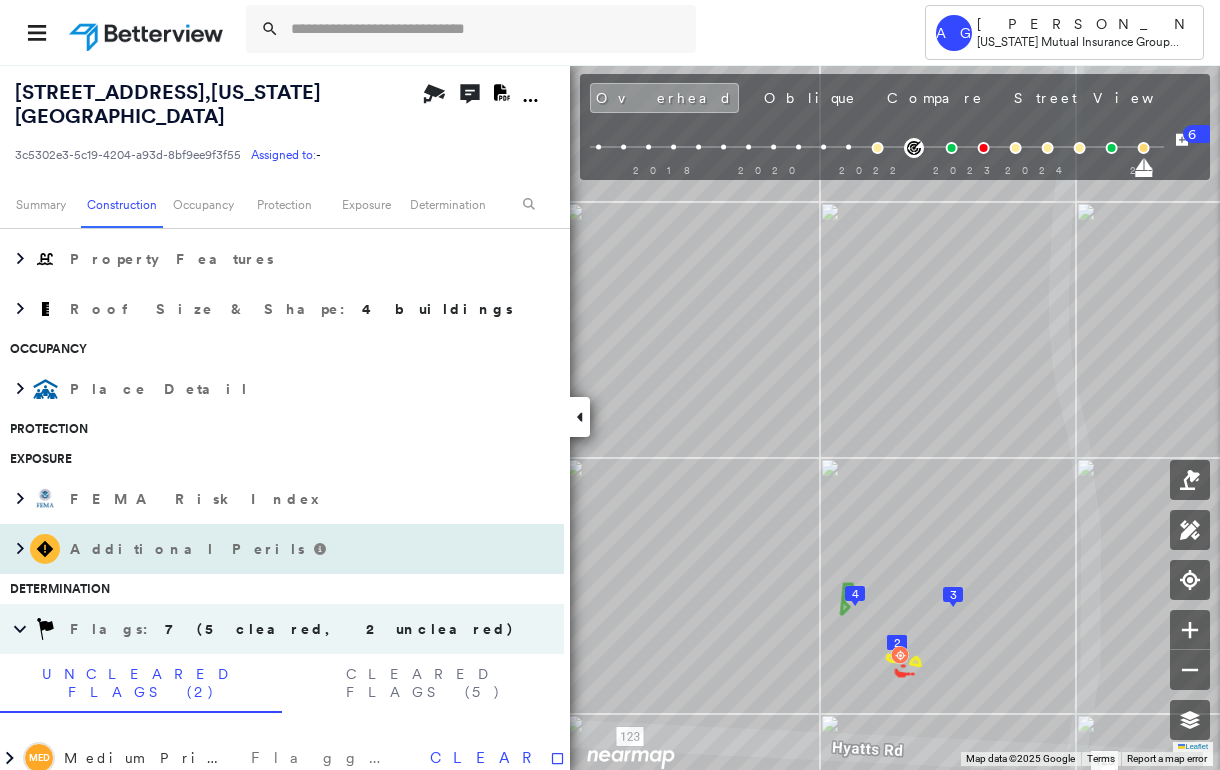scroll, scrollTop: 880, scrollLeft: 0, axis: vertical 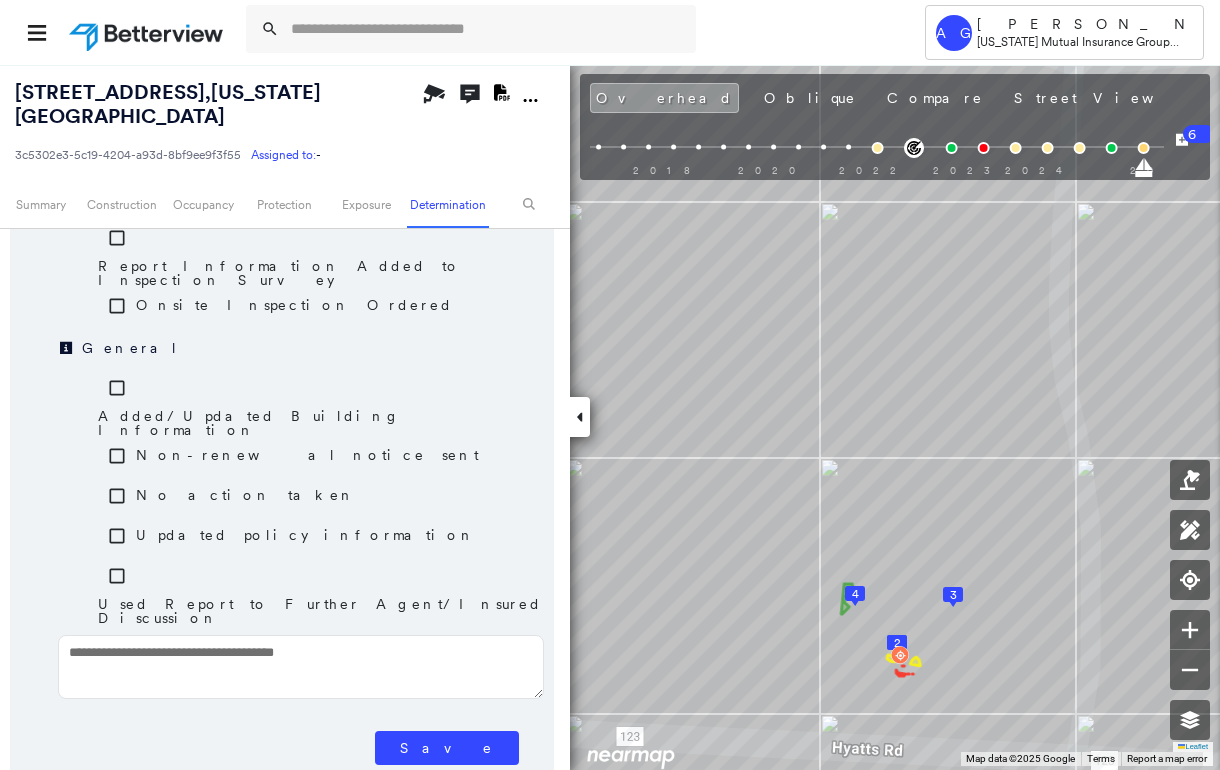 click on "Save" at bounding box center [447, 748] 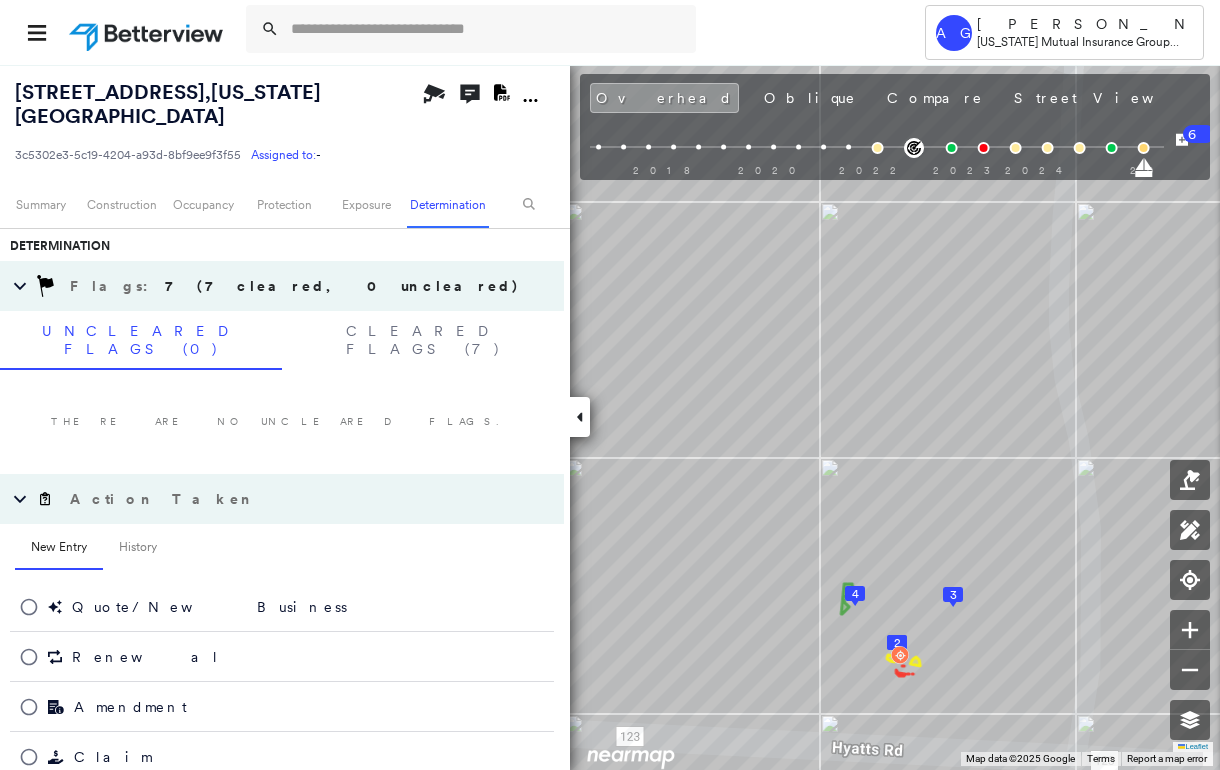 scroll, scrollTop: 870, scrollLeft: 0, axis: vertical 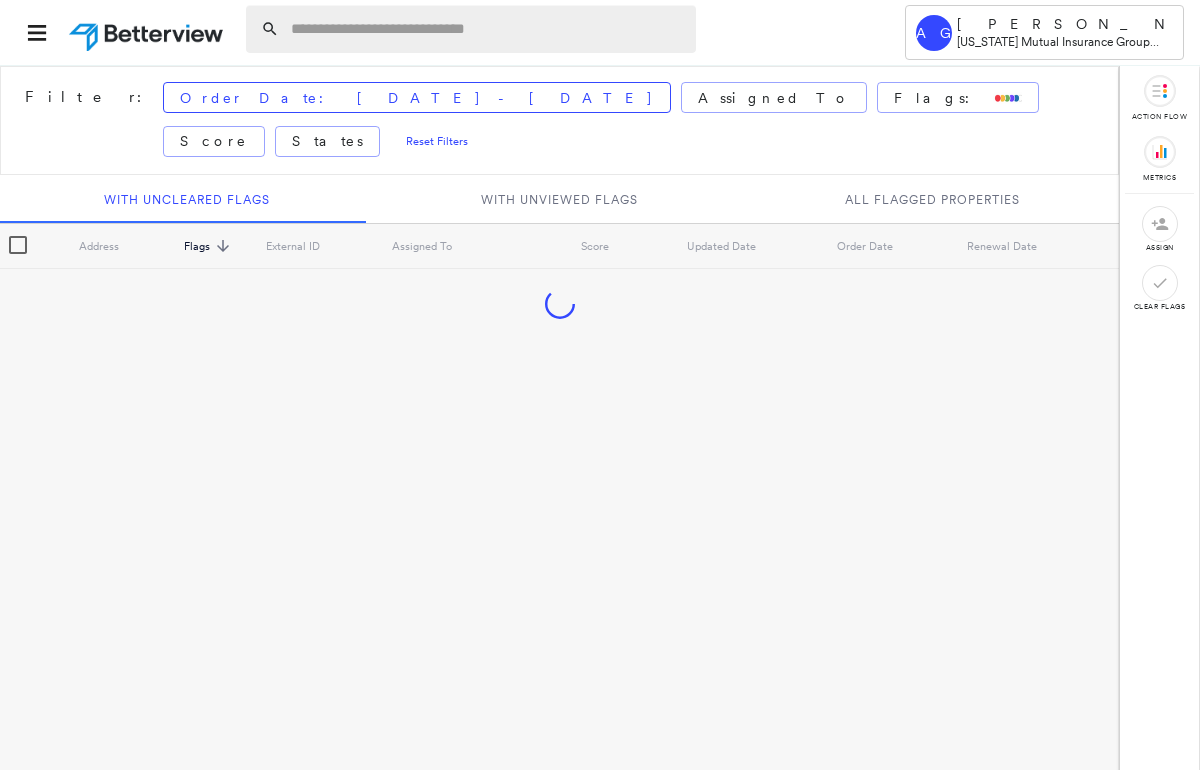 click at bounding box center [487, 29] 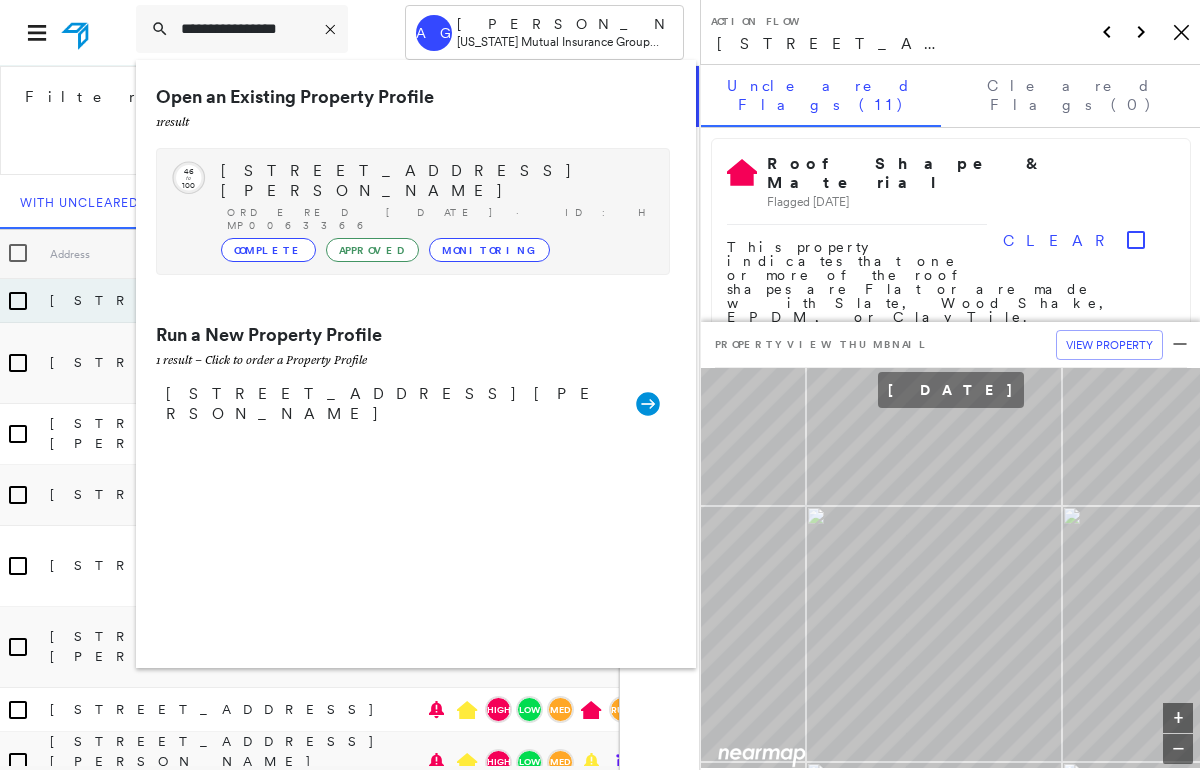 type on "**********" 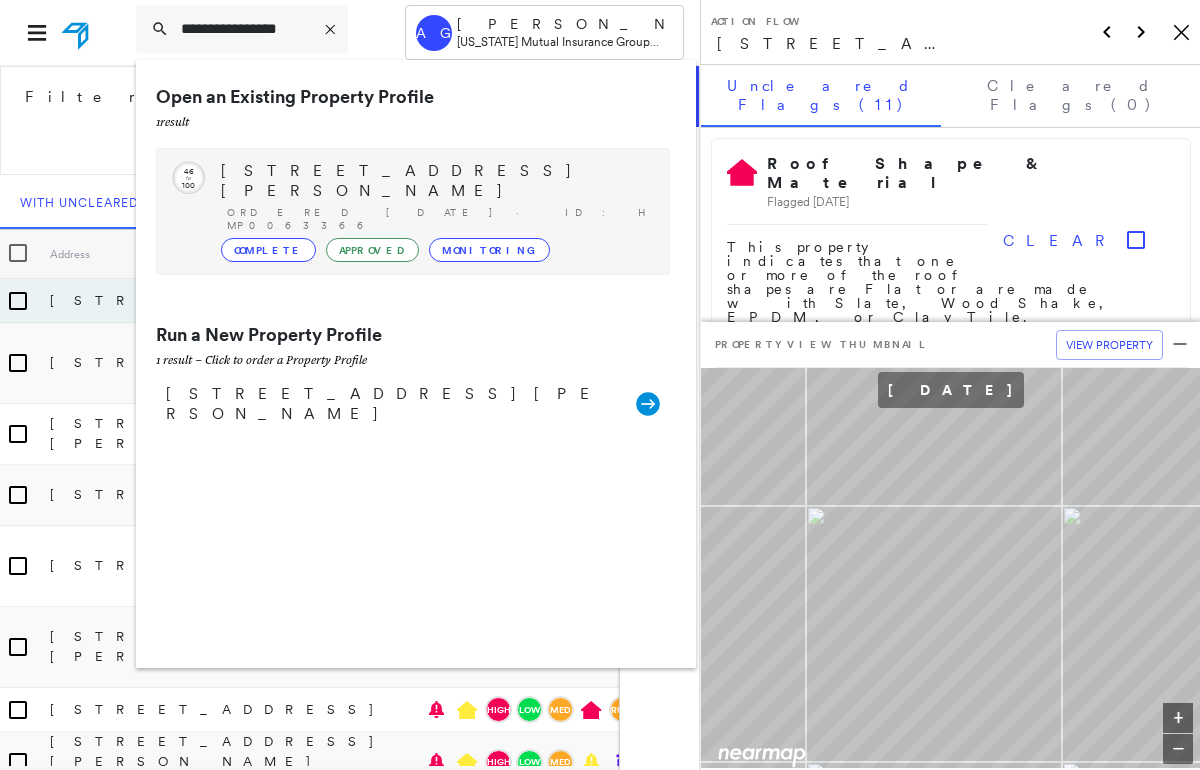 click on "756 S Horning Rd, Mansfield, OH 44903" at bounding box center [435, 181] 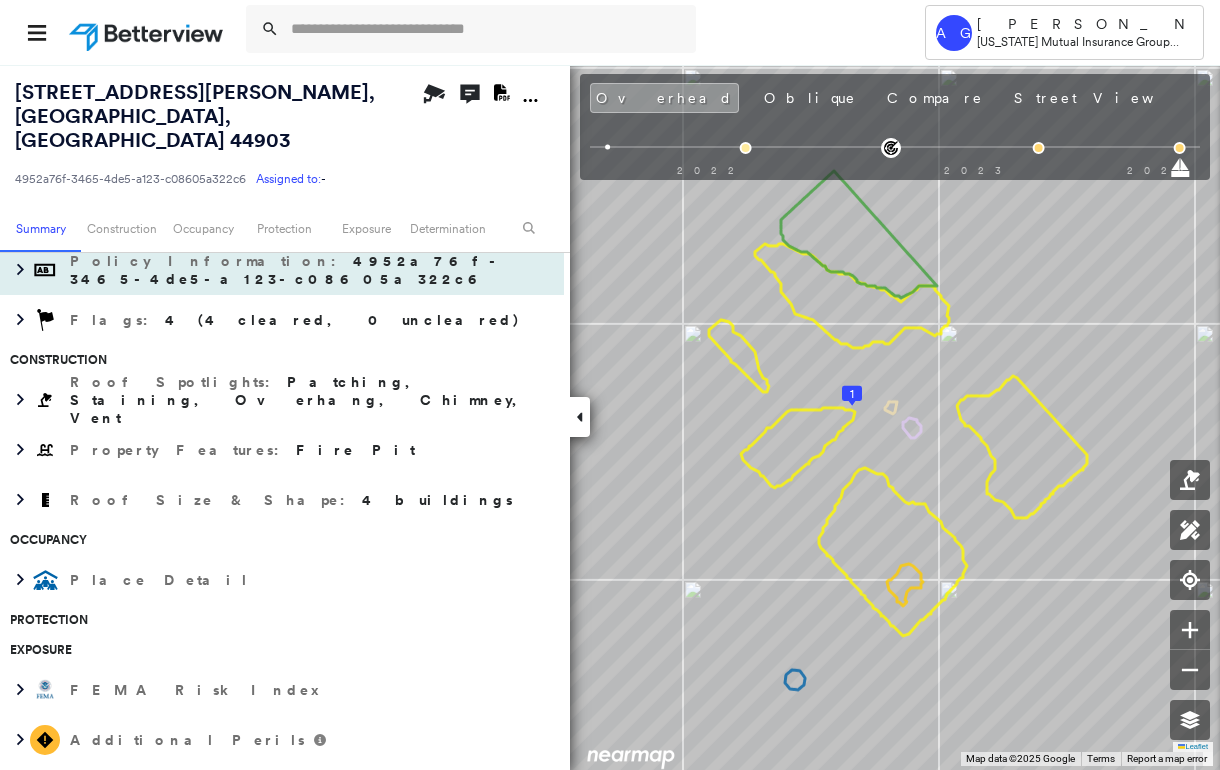 scroll, scrollTop: 400, scrollLeft: 0, axis: vertical 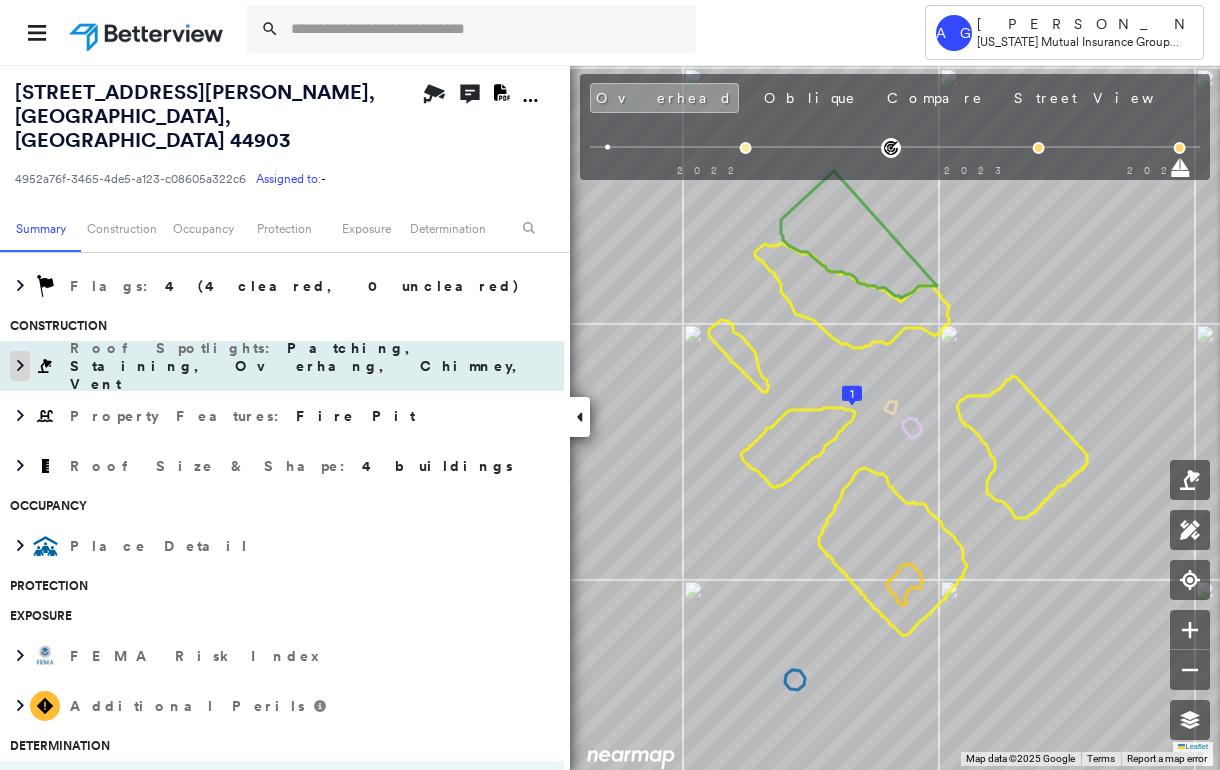 click 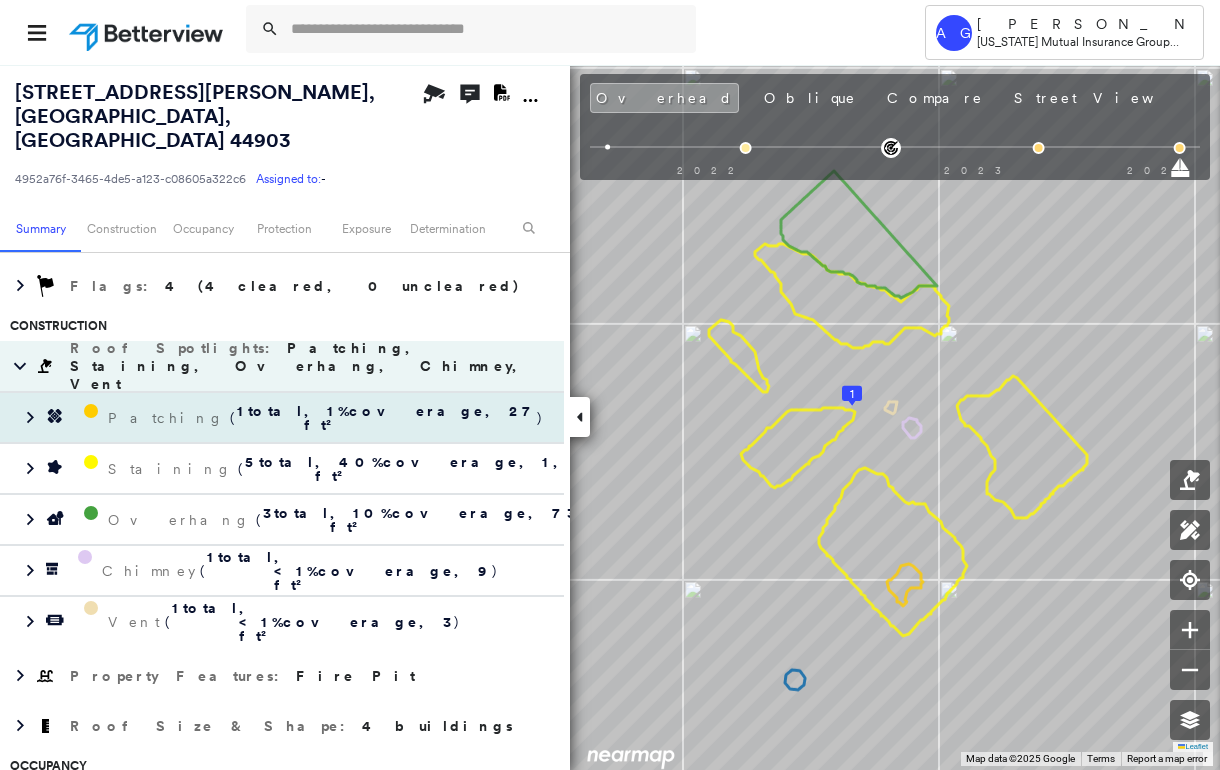 click on "1  total" at bounding box center (270, 418) 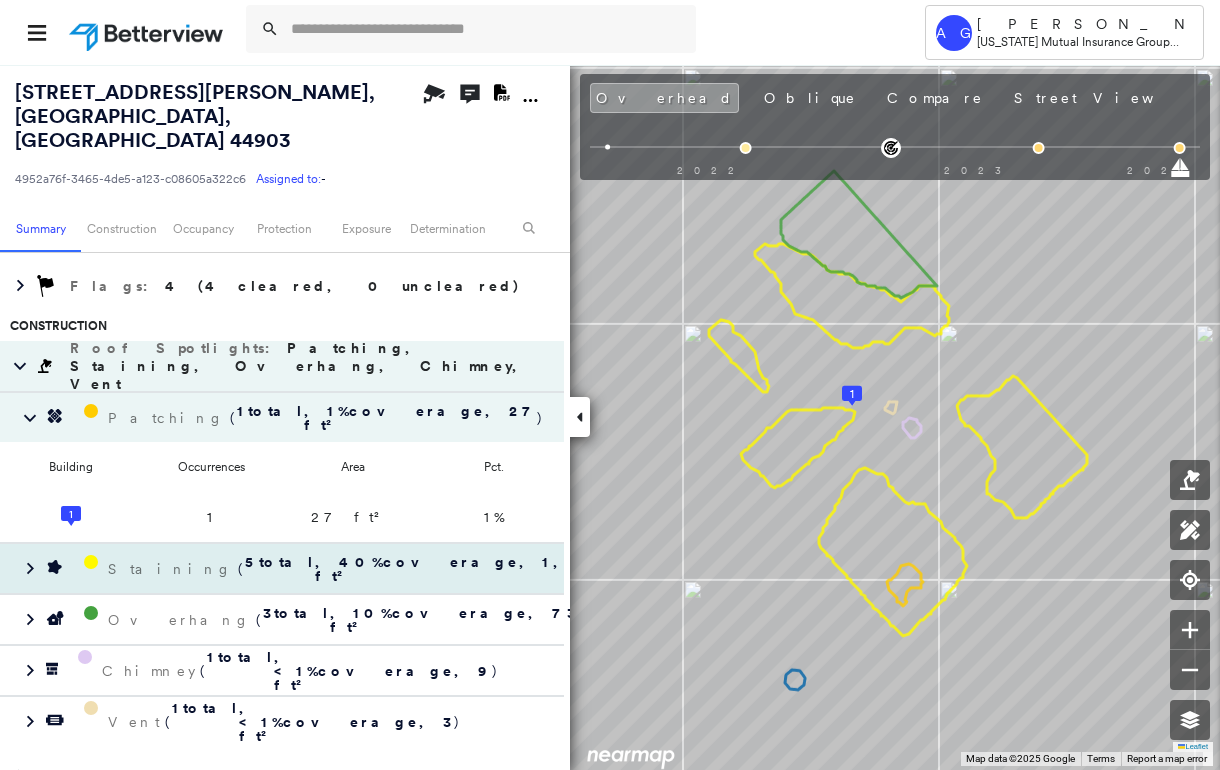 click at bounding box center [20, 569] 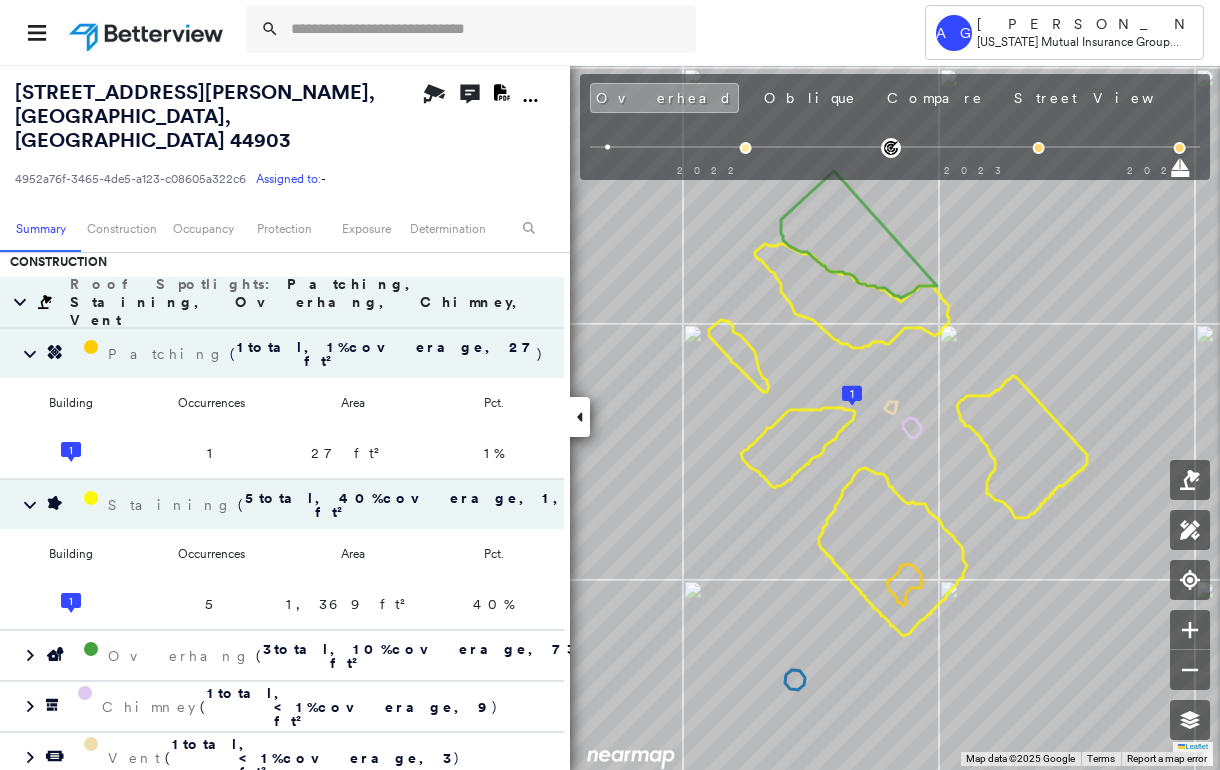 scroll, scrollTop: 480, scrollLeft: 0, axis: vertical 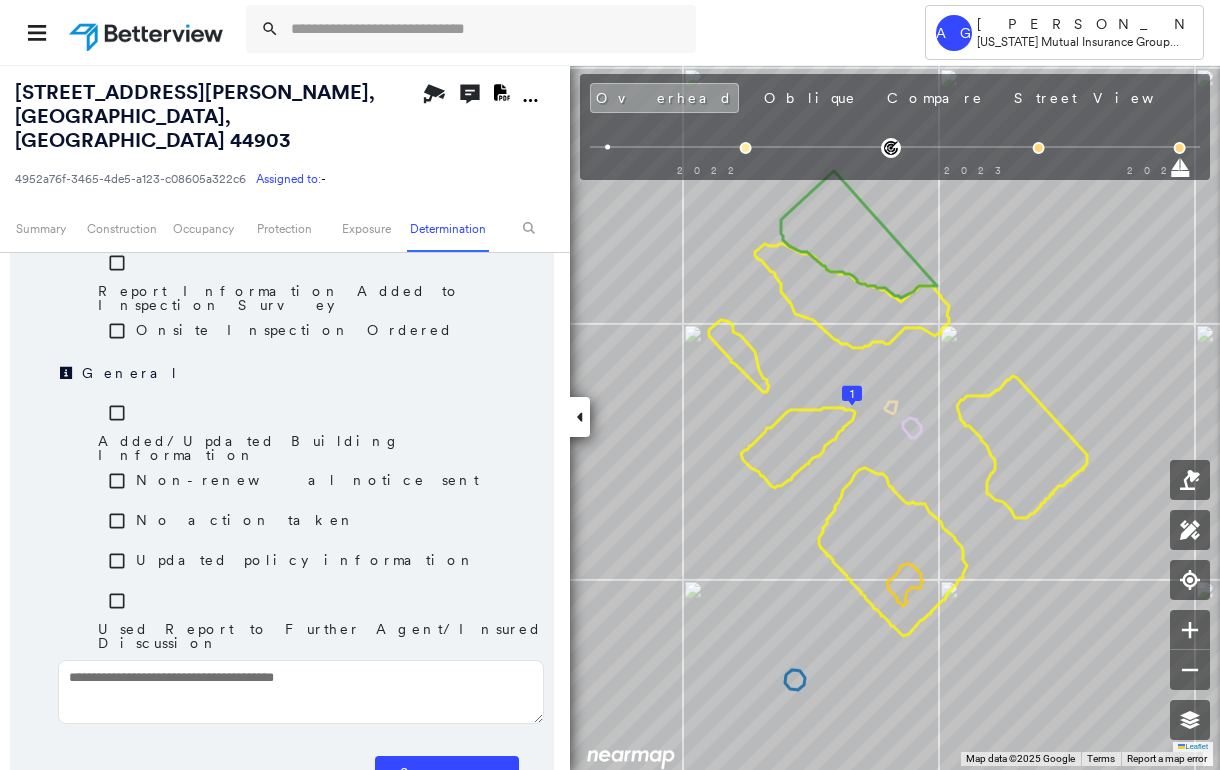 click on "Save" at bounding box center [447, 773] 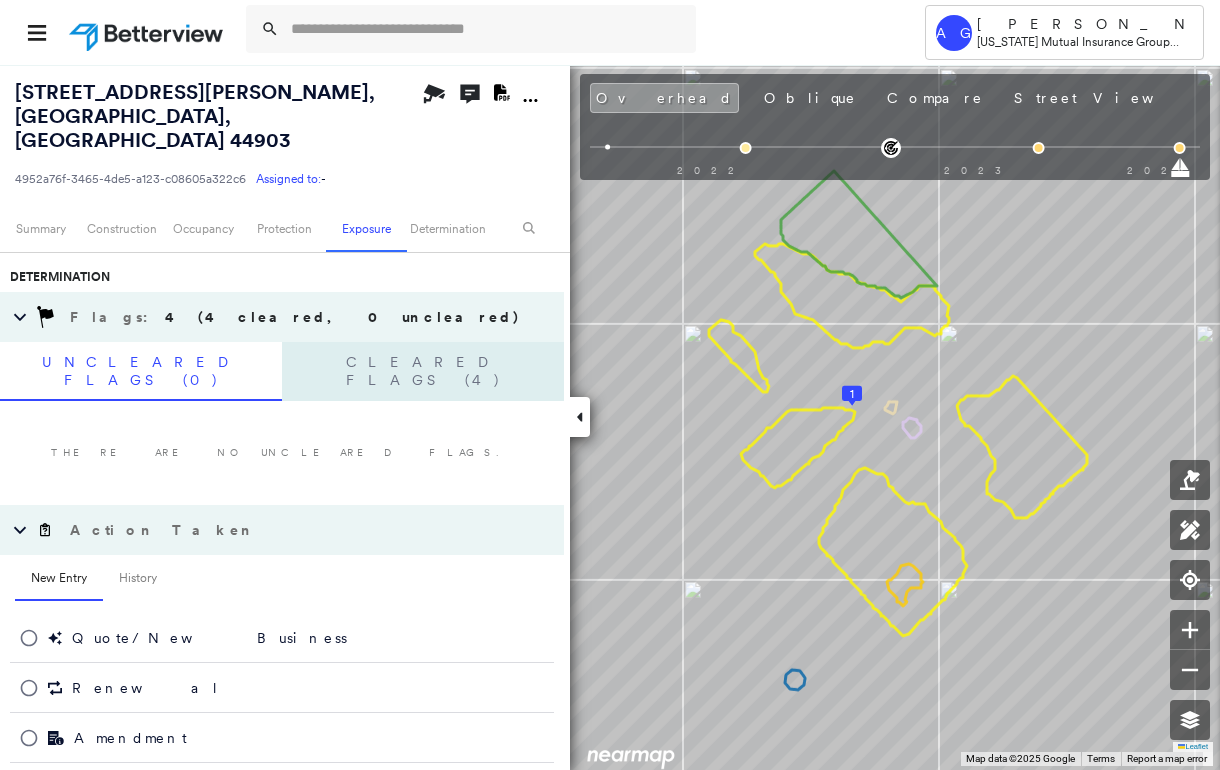 scroll, scrollTop: 0, scrollLeft: 0, axis: both 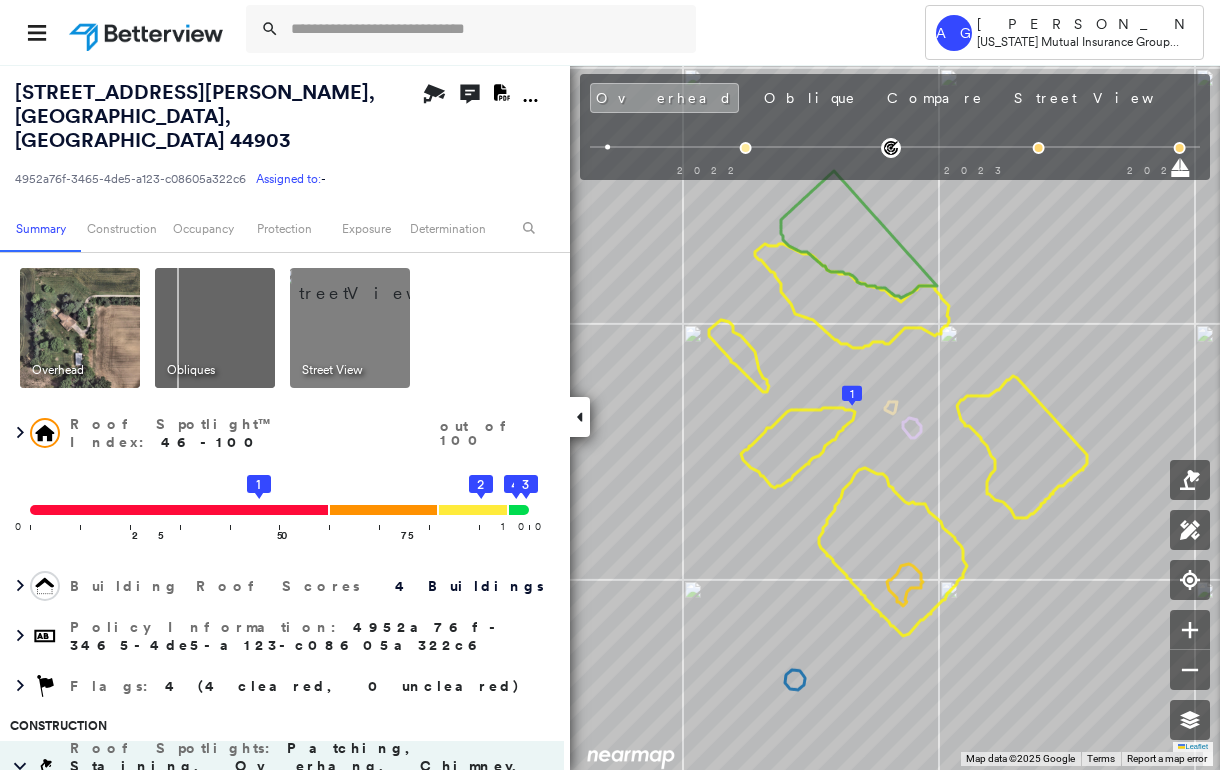 click at bounding box center (374, 283) 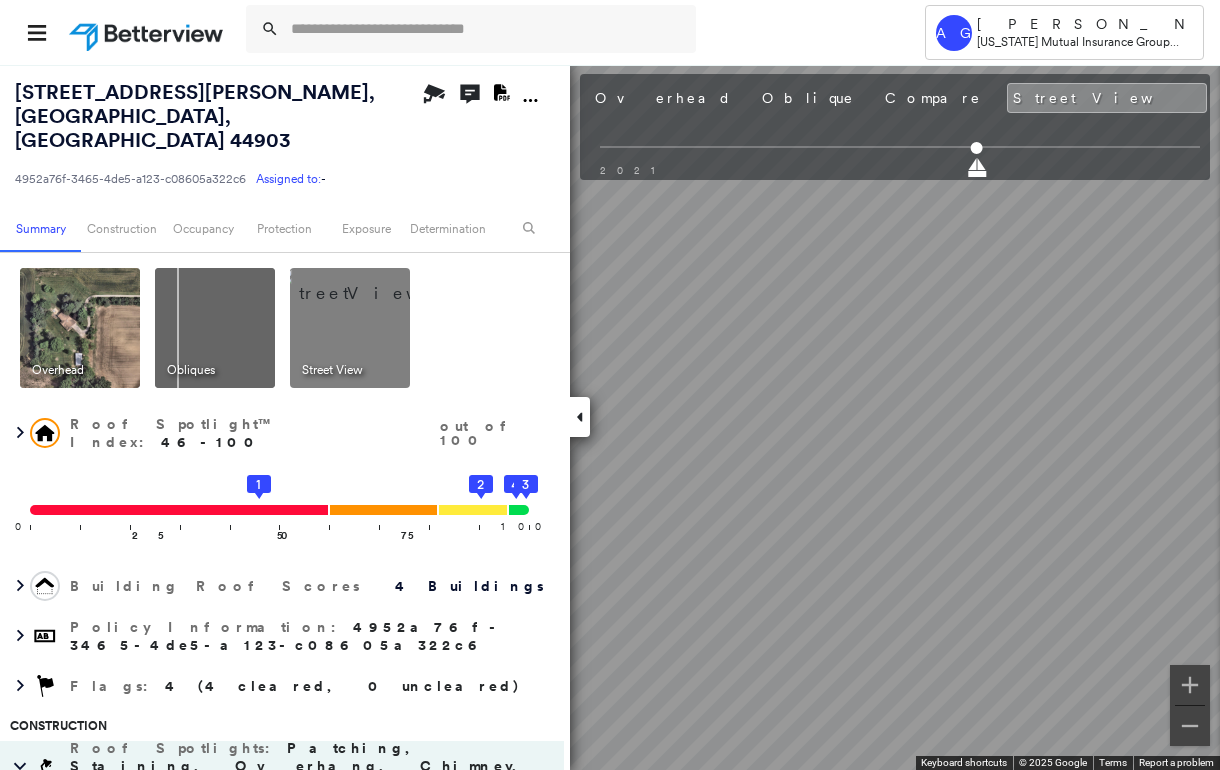 click 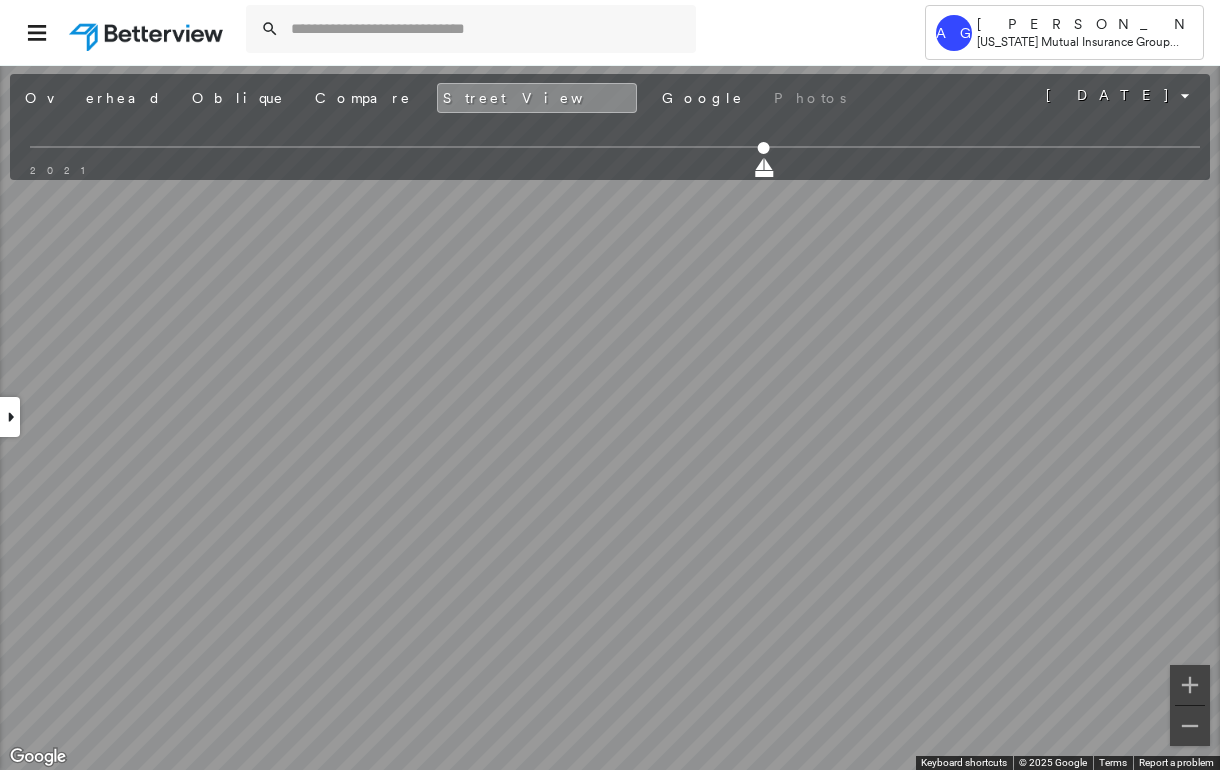 click 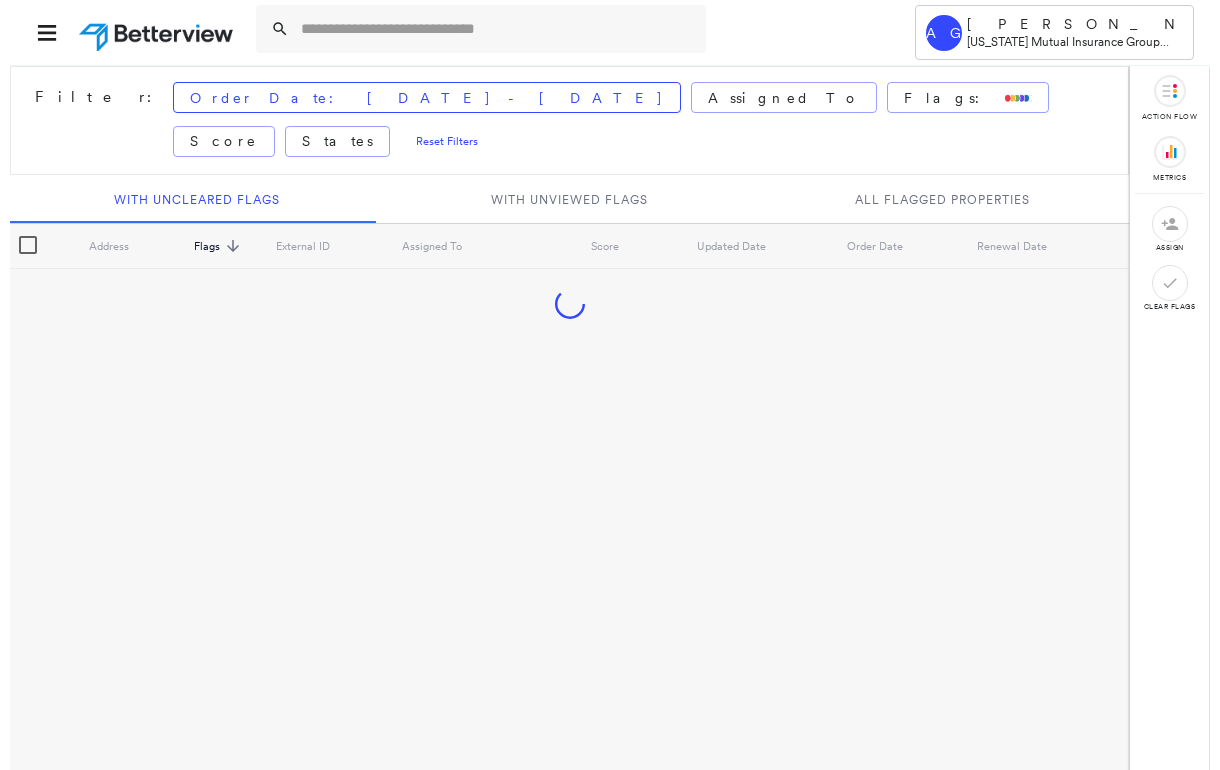 scroll, scrollTop: 0, scrollLeft: 0, axis: both 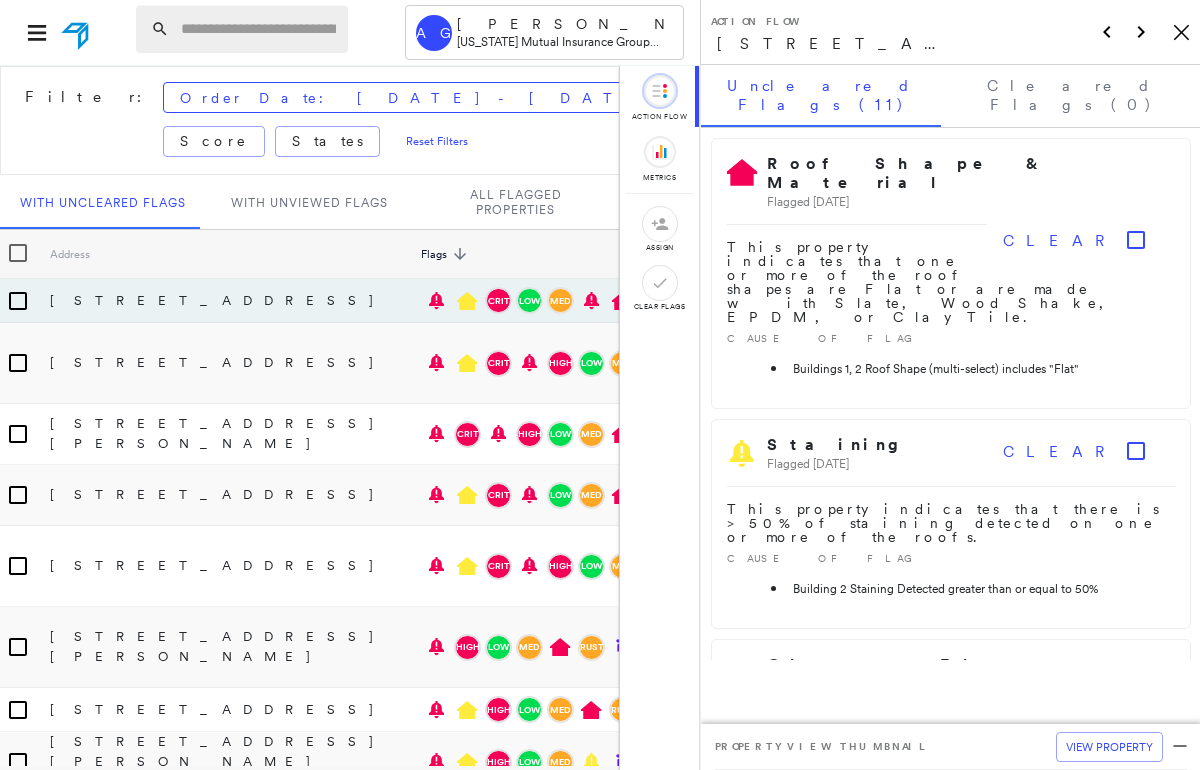 click at bounding box center (258, 29) 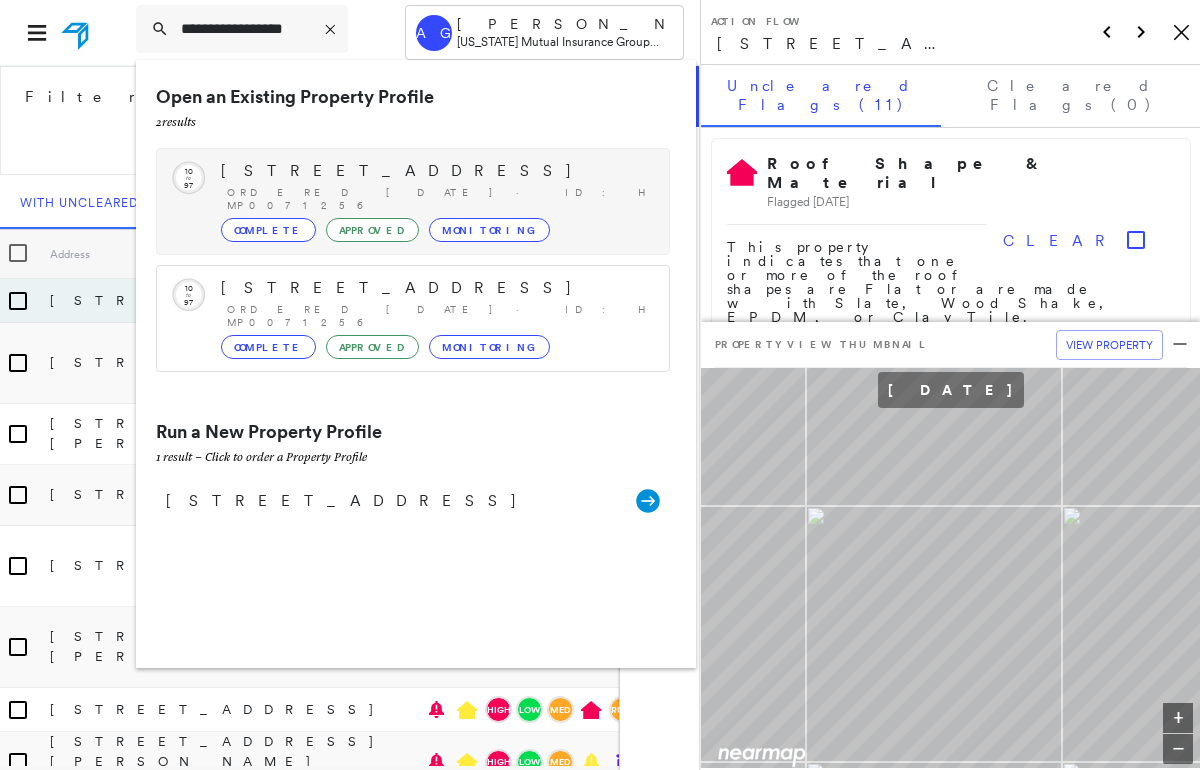 type on "**********" 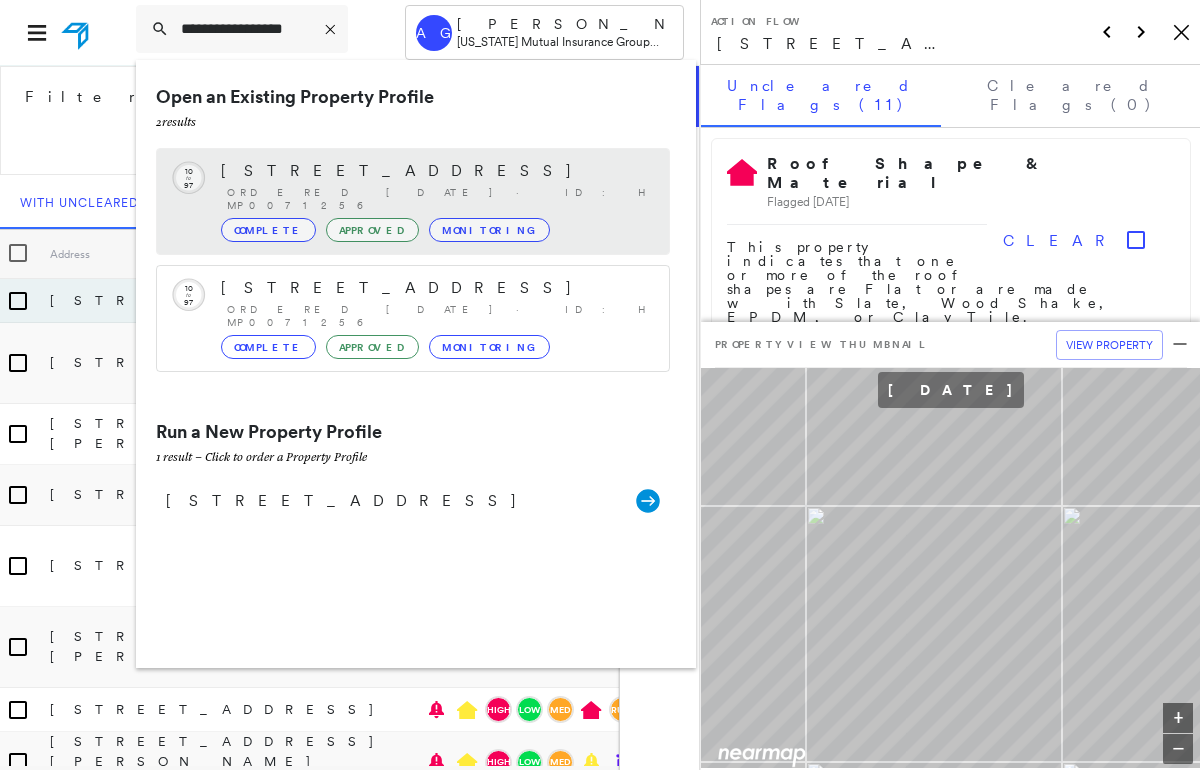 click on "4655 REYNOLDSBURG BALTIMORE RD, BALTIMORE, OH 44024" at bounding box center [435, 171] 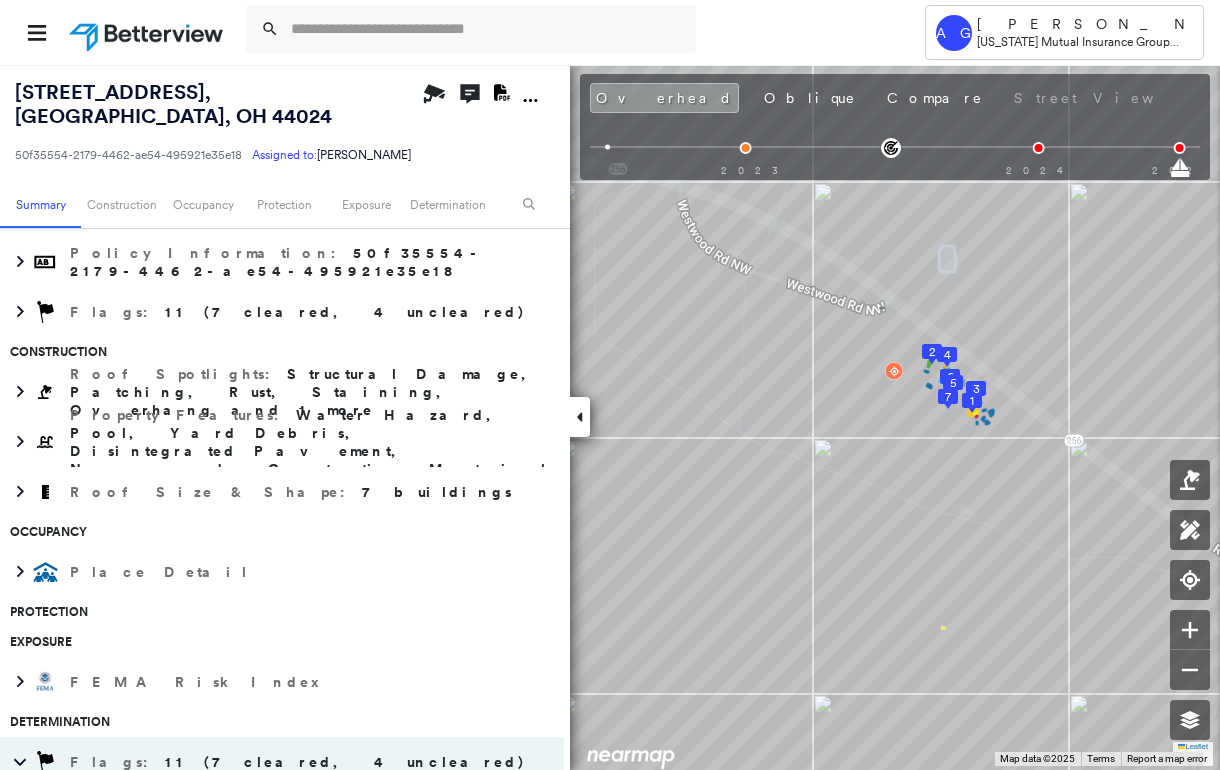 scroll, scrollTop: 666, scrollLeft: 0, axis: vertical 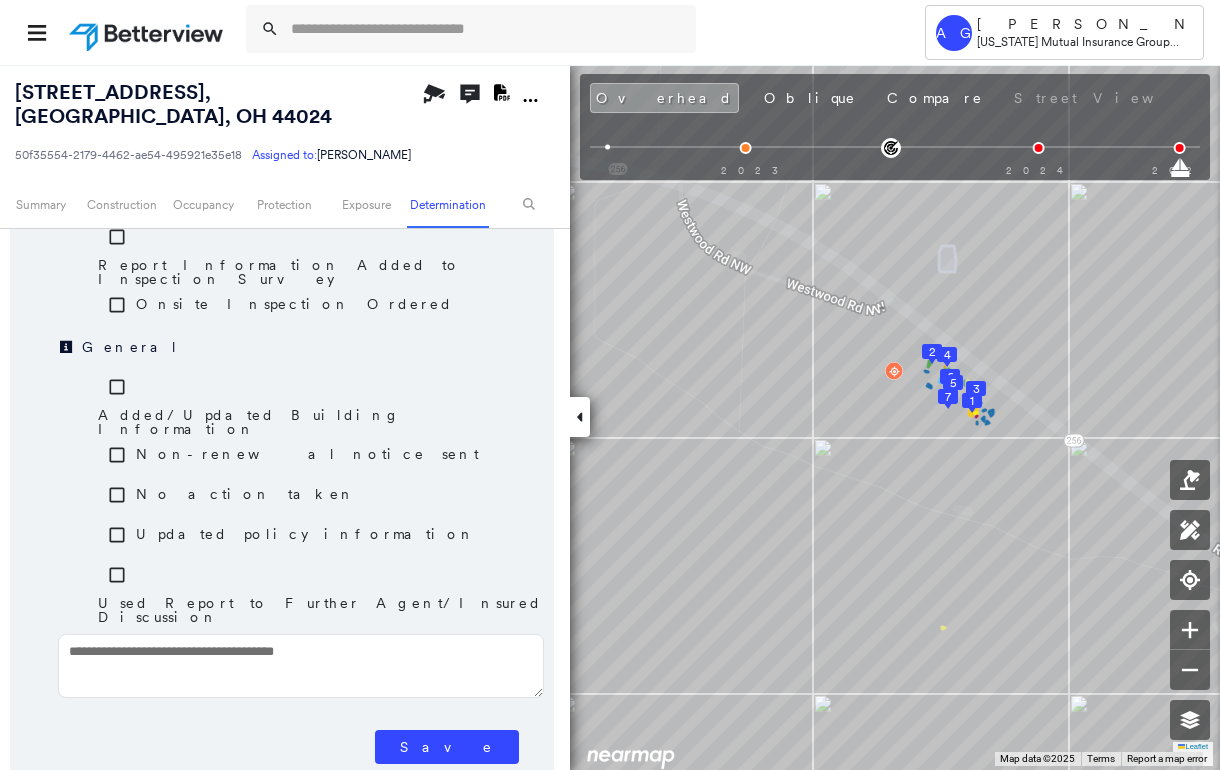 click on "Save" at bounding box center [447, 747] 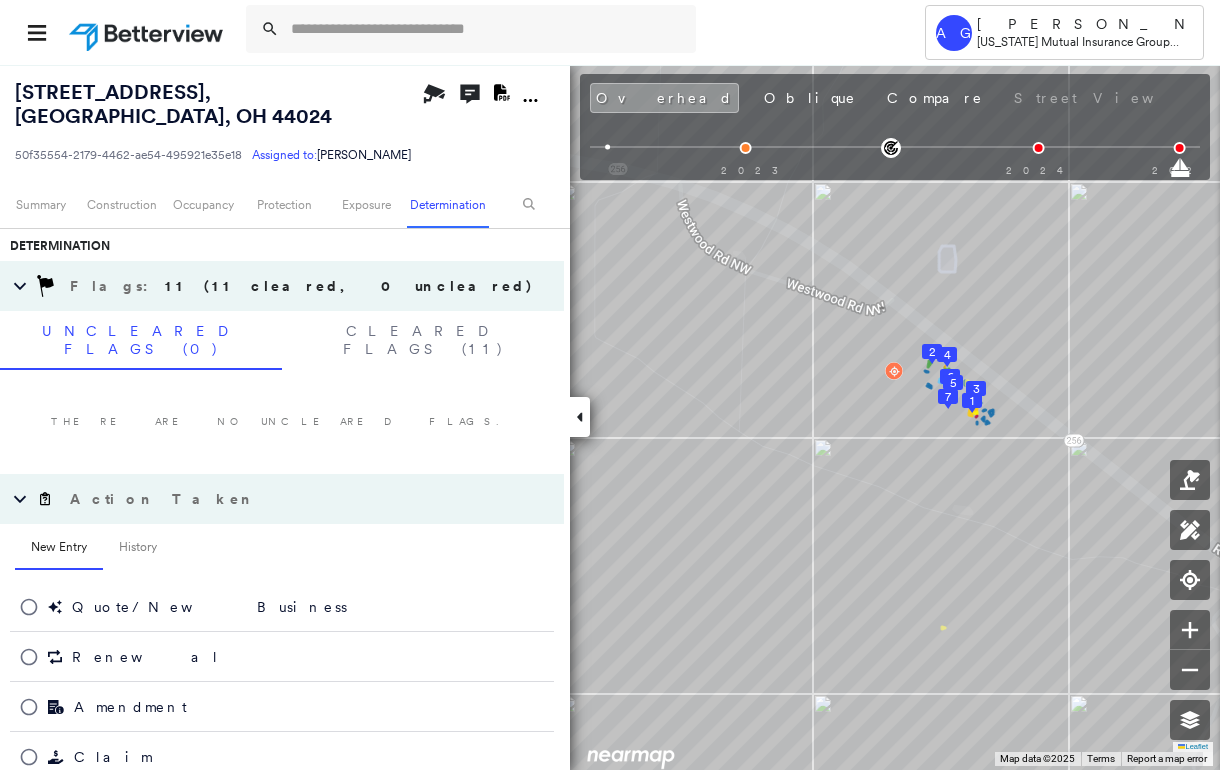 scroll, scrollTop: 820, scrollLeft: 0, axis: vertical 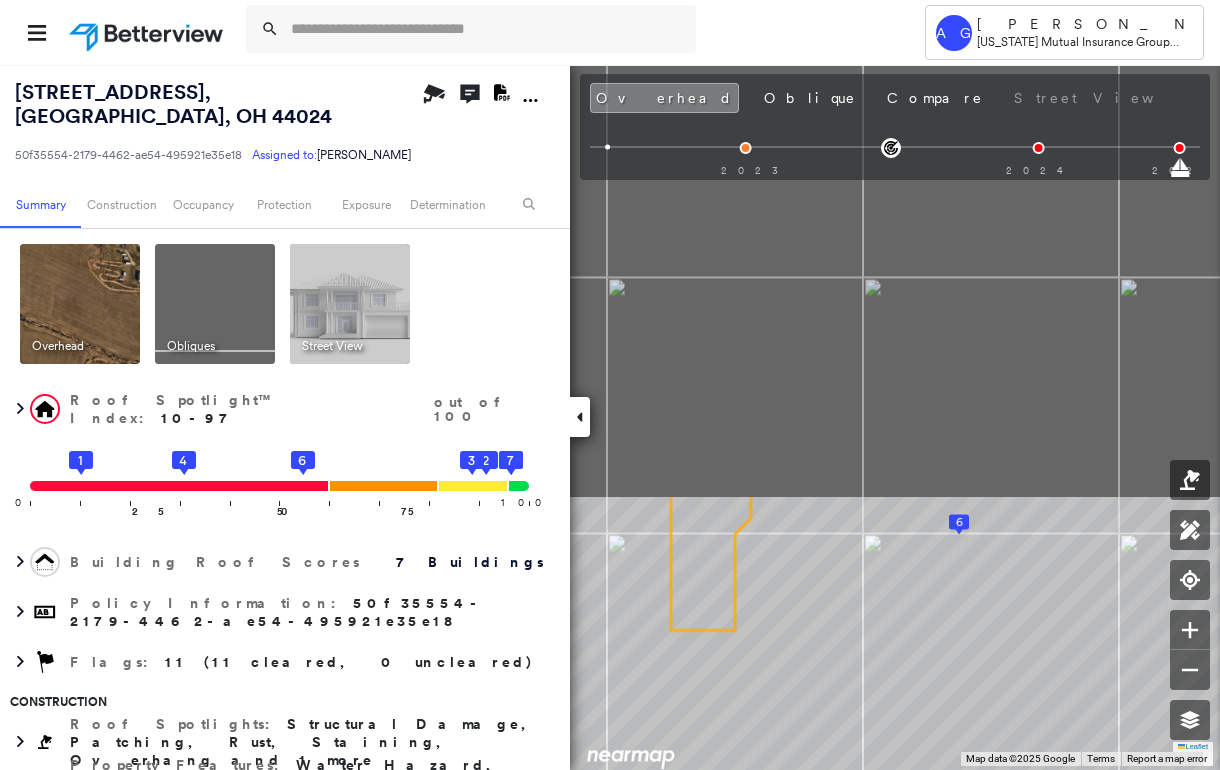 click on "Tower AG Amy Greene Ohio Mutual Insurance Group (OMIG)  -   PL 4655 REYNOLDSBURG BALTIMORE RD ,  BALTIMORE, OH 44024 50f35554-2179-4462-ae54-495921e35e18 Assigned to:  Julia Roderick Assigned to:  Julia Roderick 50f35554-2179-4462-ae54-495921e35e18 Assigned to:  Julia Roderick Open Comments Download PDF Report Summary Construction Occupancy Protection Exposure Determination Overhead Obliques Street View Roof Spotlight™ Index :  10-97 out of 100 0 100 25 1 50 4 75 6 2 3 5 7 Building Roof Scores 7 Buildings Policy Information :  50f35554-2179-4462-ae54-495921e35e18 Flags :  11 (11 cleared, 0 uncleared) Construction Roof Spotlights :  Structural Damage, Patching, Rust, Staining, Overhang and 1 more Property Features :  Water Hazard, Pool, Yard Debris, Disintegrated Pavement, Nonwooden Construction Material Roof Size & Shape :  7 buildings  Occupancy Place Detail Protection Exposure FEMA Risk Index Determination Flags :  11 (11 cleared, 0 uncleared) Uncleared Flags (0) Cleared Flags  (11) Action Taken New Entry" at bounding box center (610, 385) 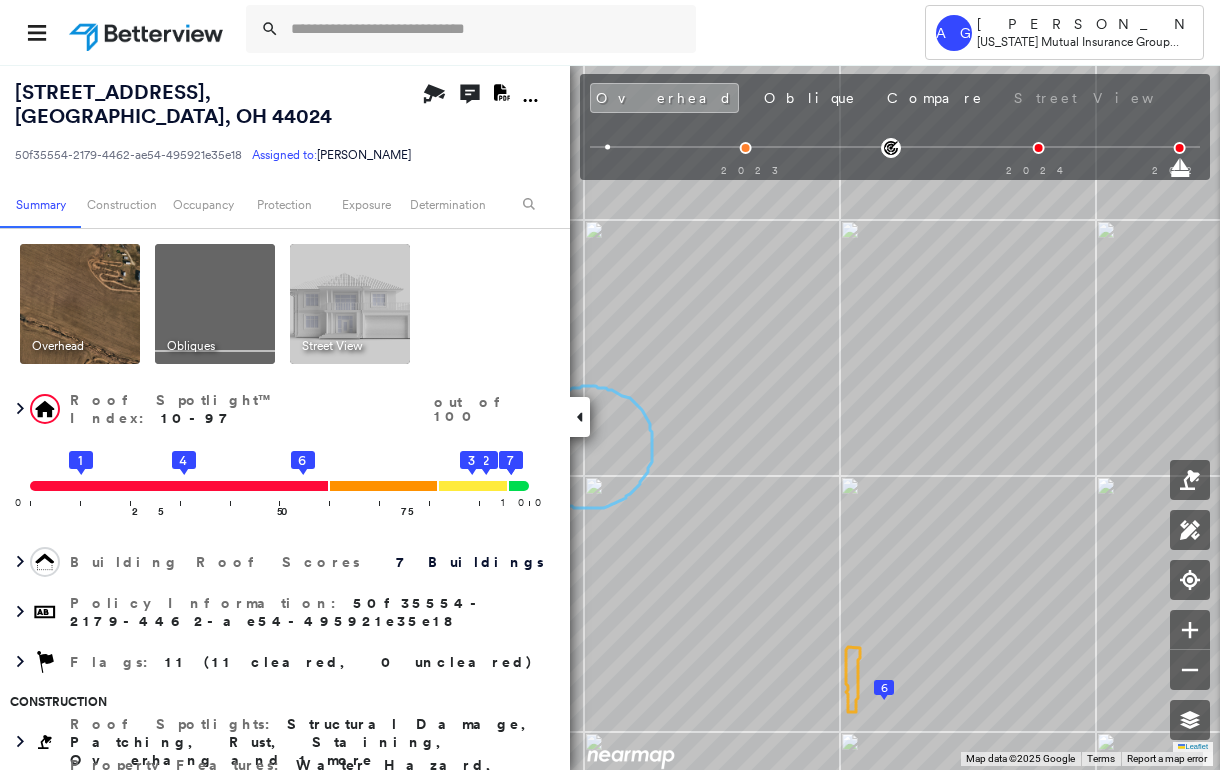 click at bounding box center (580, 417) 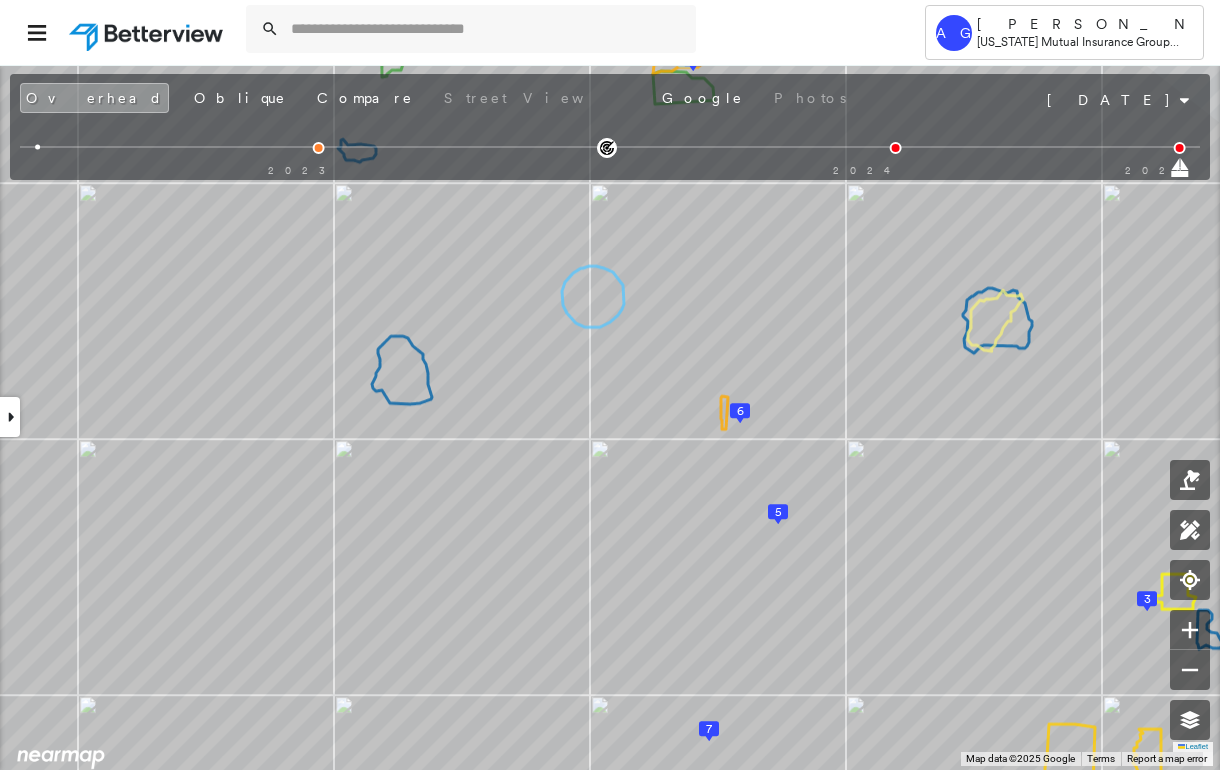 click 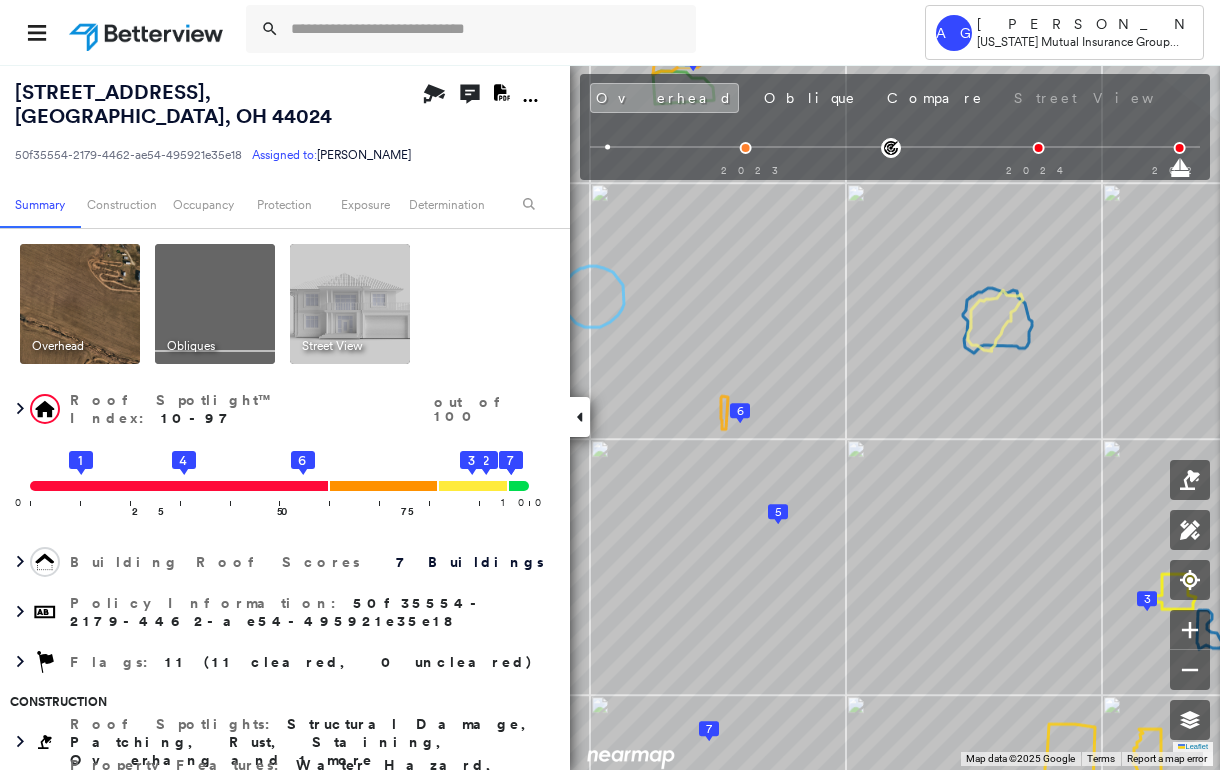 click at bounding box center (215, 304) 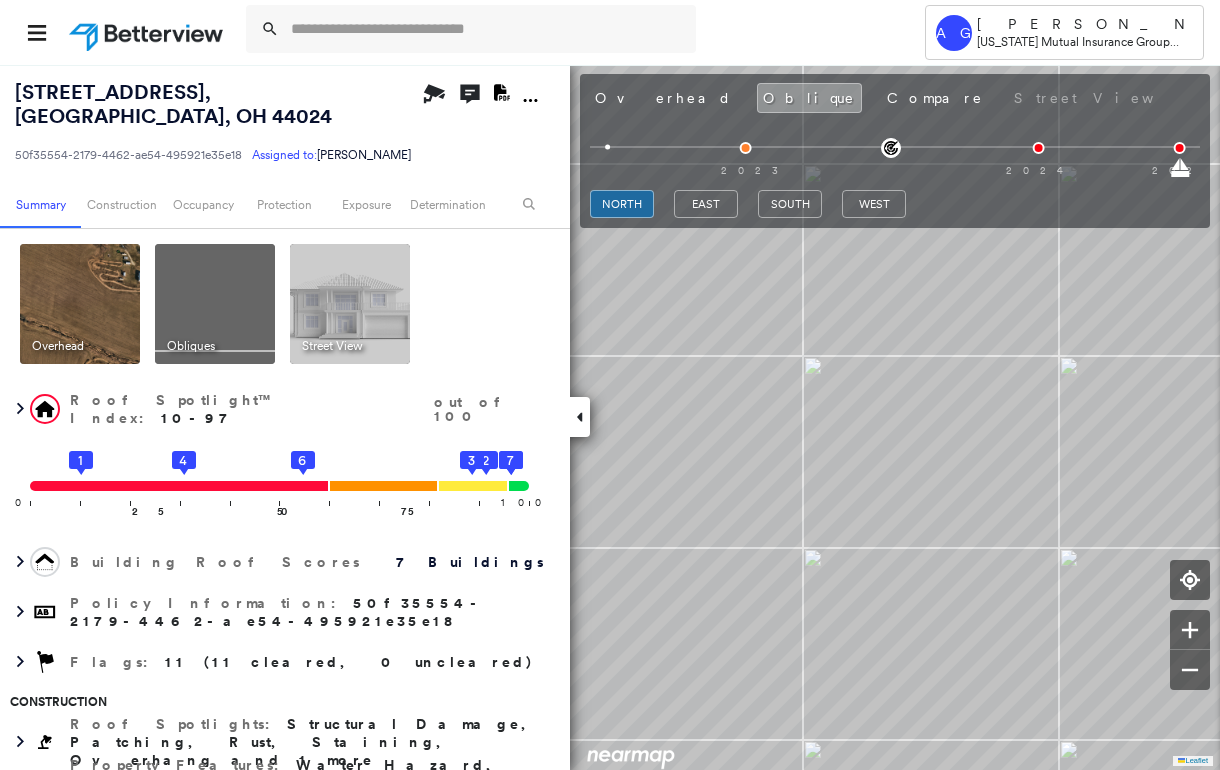 click at bounding box center [580, 417] 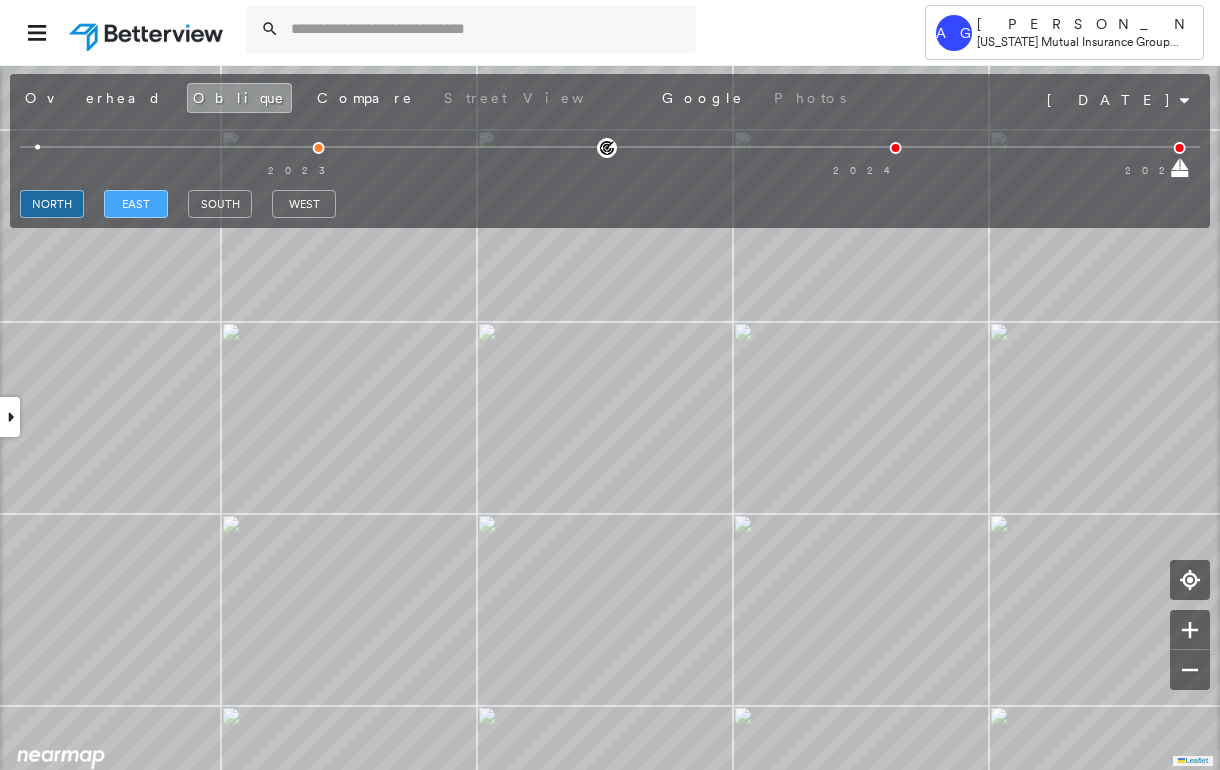 click on "east" at bounding box center (136, 204) 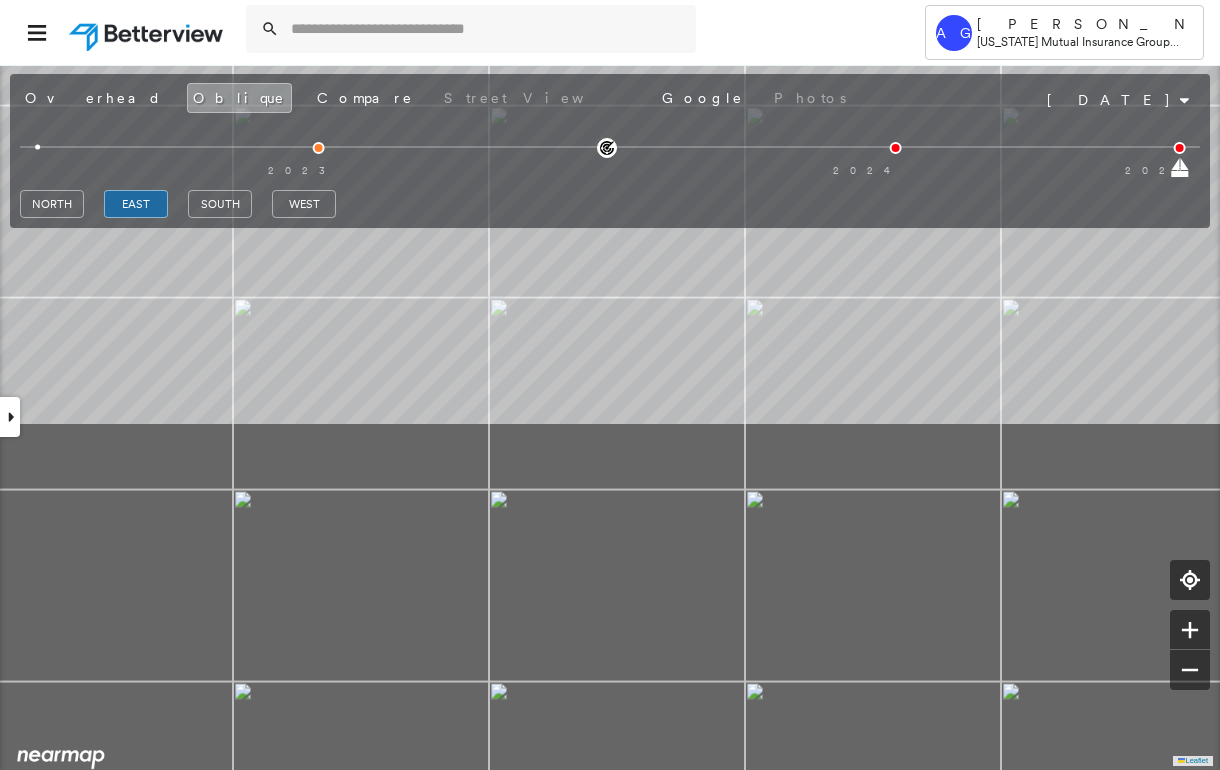 click on "4655 REYNOLDSBURG BALTIMORE RD ,  BALTIMORE, OH 44024 50f35554-2179-4462-ae54-495921e35e18 Assigned to:  Julia Roderick Assigned to:  Julia Roderick 50f35554-2179-4462-ae54-495921e35e18 Assigned to:  Julia Roderick Open Comments Download PDF Report Summary Construction Occupancy Protection Exposure Determination Overhead Obliques Street View Roof Spotlight™ Index :  10-97 out of 100 0 100 25 1 50 4 75 6 2 3 5 7 Building Roof Scores 7 Buildings Policy Information :  50f35554-2179-4462-ae54-495921e35e18 Flags :  11 (11 cleared, 0 uncleared) Construction Roof Spotlights :  Structural Damage, Patching, Rust, Staining, Overhang and 1 more Property Features :  Water Hazard, Pool, Yard Debris, Disintegrated Pavement, Nonwooden Construction Material Roof Size & Shape :  7 buildings  Occupancy Place Detail Protection Exposure FEMA Risk Index Determination Flags :  11 (11 cleared, 0 uncleared) Uncleared Flags (0) Cleared Flags  (11) There are no  uncleared  flags. Action Taken New Entry History Quote/New Business" at bounding box center (610, 417) 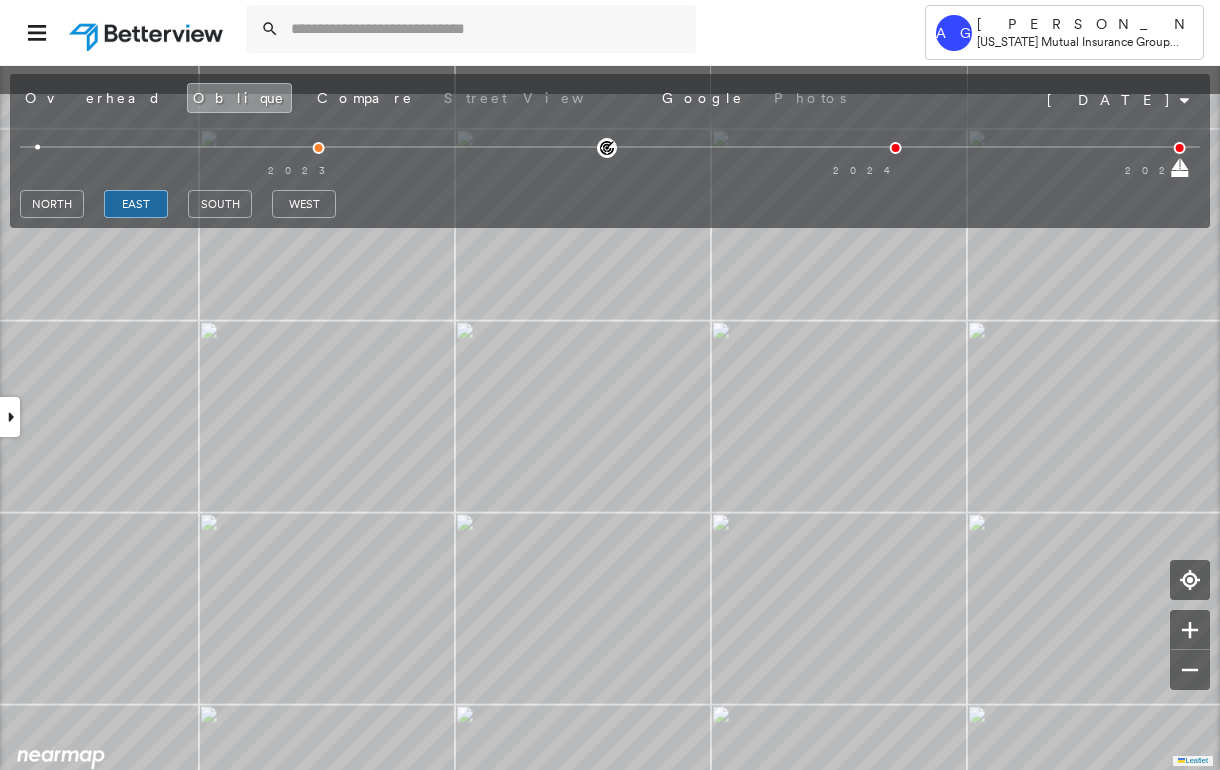 click on "Tower AG Amy Greene Ohio Mutual Insurance Group (OMIG)  -   PL 4655 REYNOLDSBURG BALTIMORE RD ,  BALTIMORE, OH 44024 50f35554-2179-4462-ae54-495921e35e18 Assigned to:  Julia Roderick Assigned to:  Julia Roderick 50f35554-2179-4462-ae54-495921e35e18 Assigned to:  Julia Roderick Open Comments Download PDF Report Summary Construction Occupancy Protection Exposure Determination Overhead Obliques Street View Roof Spotlight™ Index :  10-97 out of 100 0 100 25 1 50 4 75 6 2 3 5 7 Building Roof Scores 7 Buildings Policy Information :  50f35554-2179-4462-ae54-495921e35e18 Flags :  11 (11 cleared, 0 uncleared) Construction Roof Spotlights :  Structural Damage, Patching, Rust, Staining, Overhang and 1 more Property Features :  Water Hazard, Pool, Yard Debris, Disintegrated Pavement, Nonwooden Construction Material Roof Size & Shape :  7 buildings  Occupancy Place Detail Protection Exposure FEMA Risk Index Determination Flags :  11 (11 cleared, 0 uncleared) Uncleared Flags (0) Cleared Flags  (11) Action Taken New Entry" at bounding box center (610, 385) 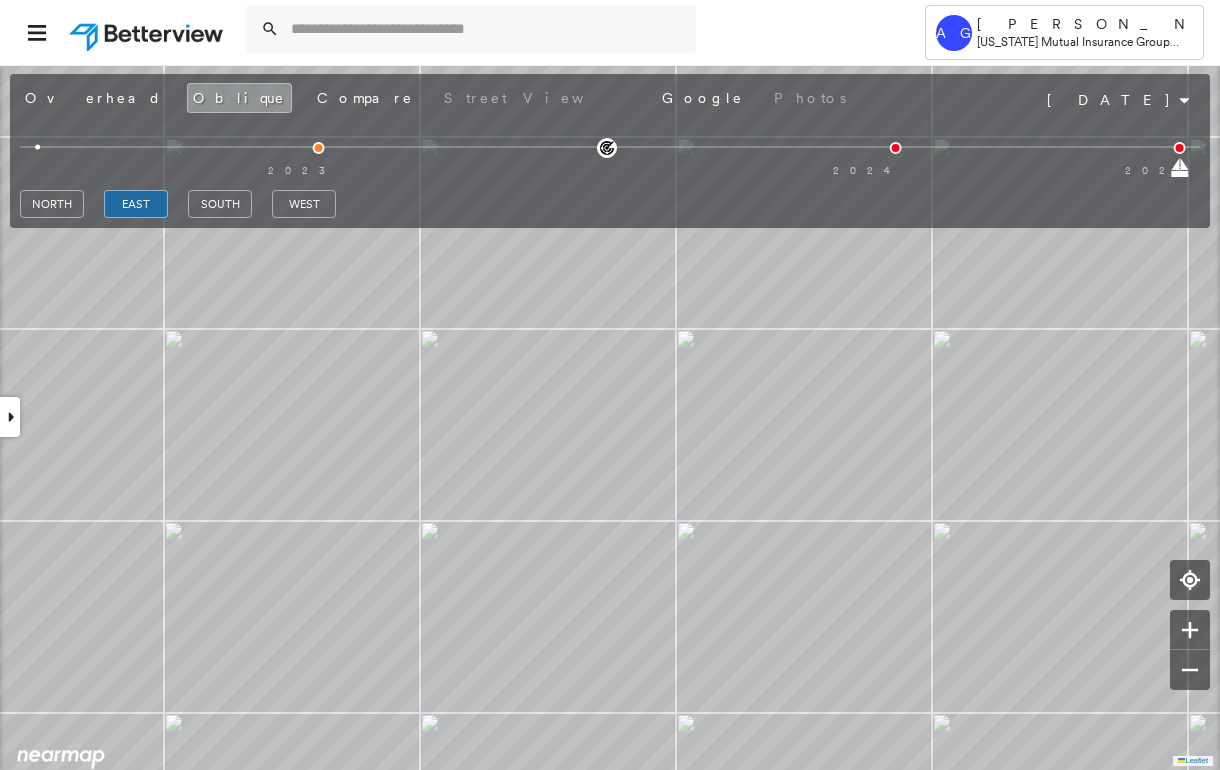 click 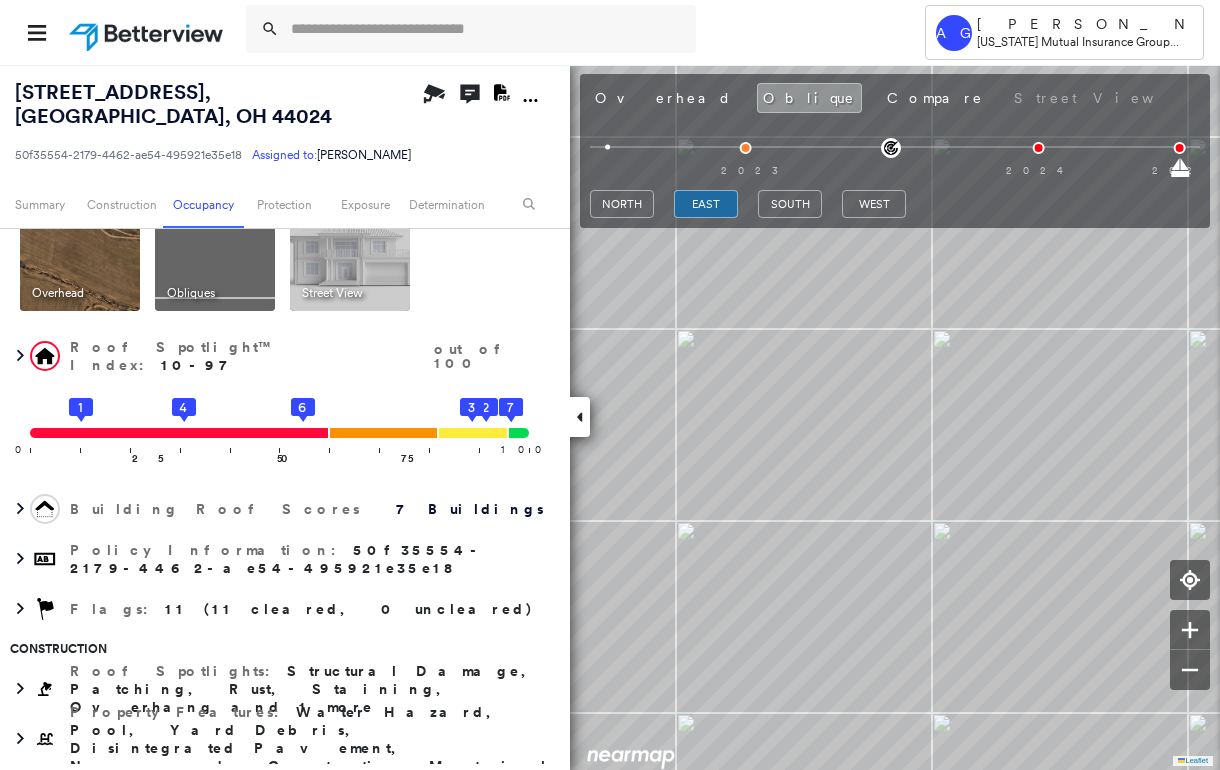 scroll, scrollTop: 0, scrollLeft: 0, axis: both 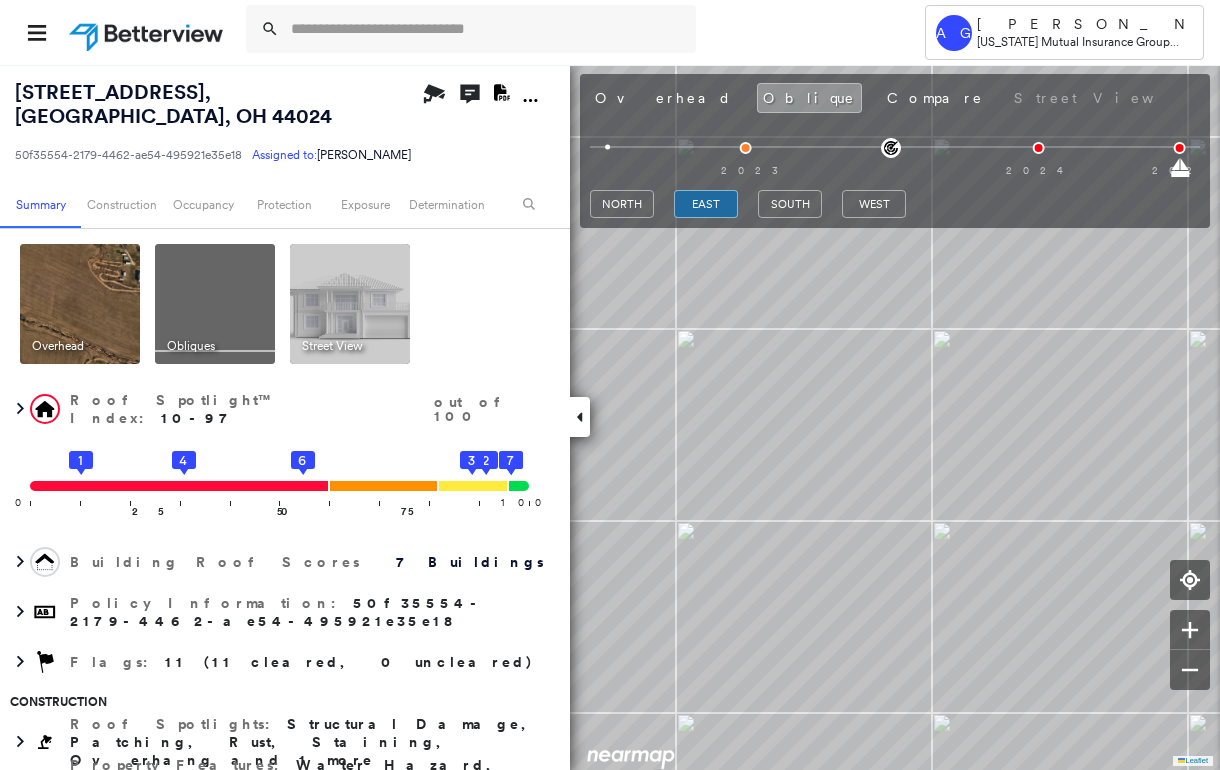click at bounding box center [80, 304] 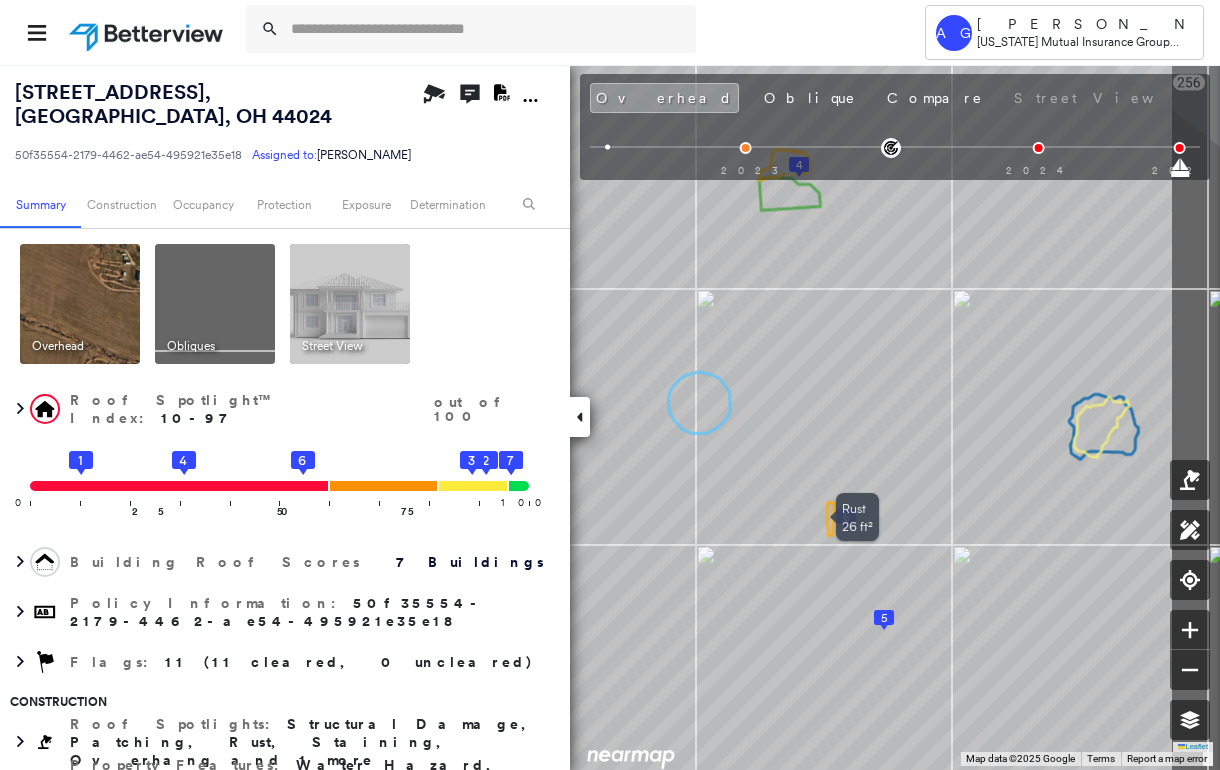 drag, startPoint x: 1000, startPoint y: 554, endPoint x: 830, endPoint y: 534, distance: 171.17242 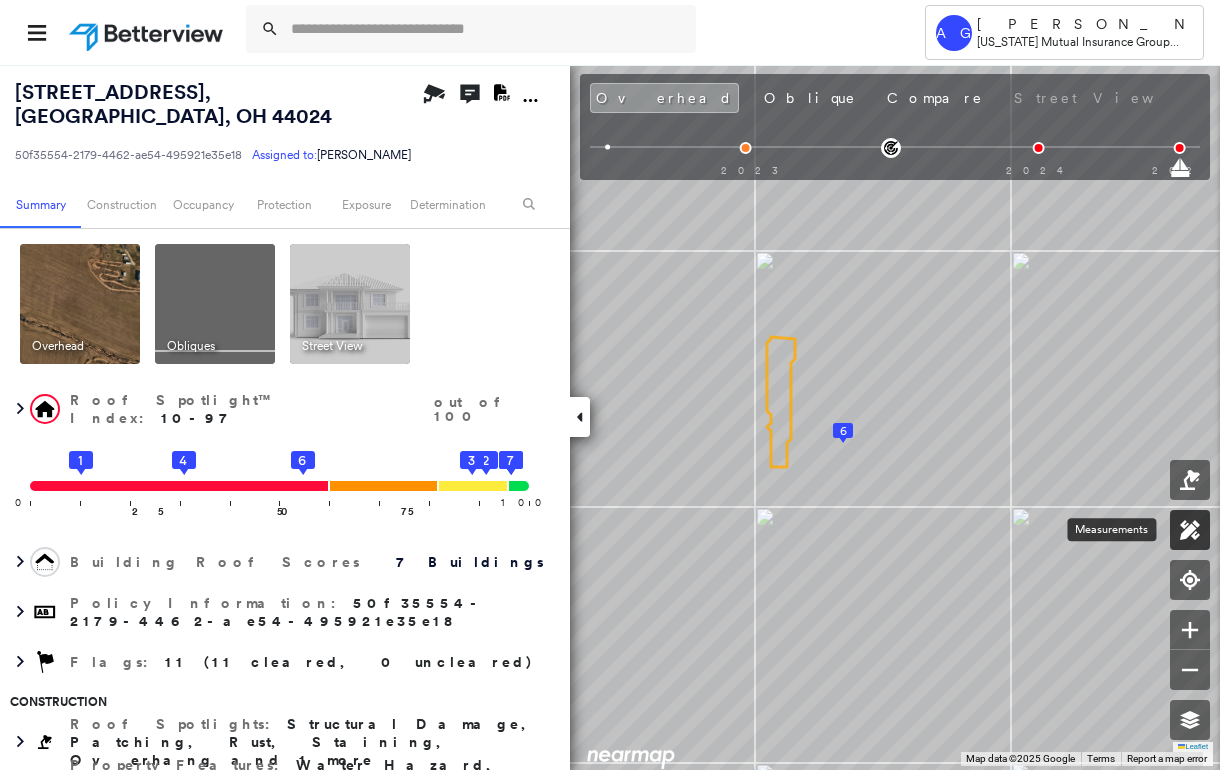 click 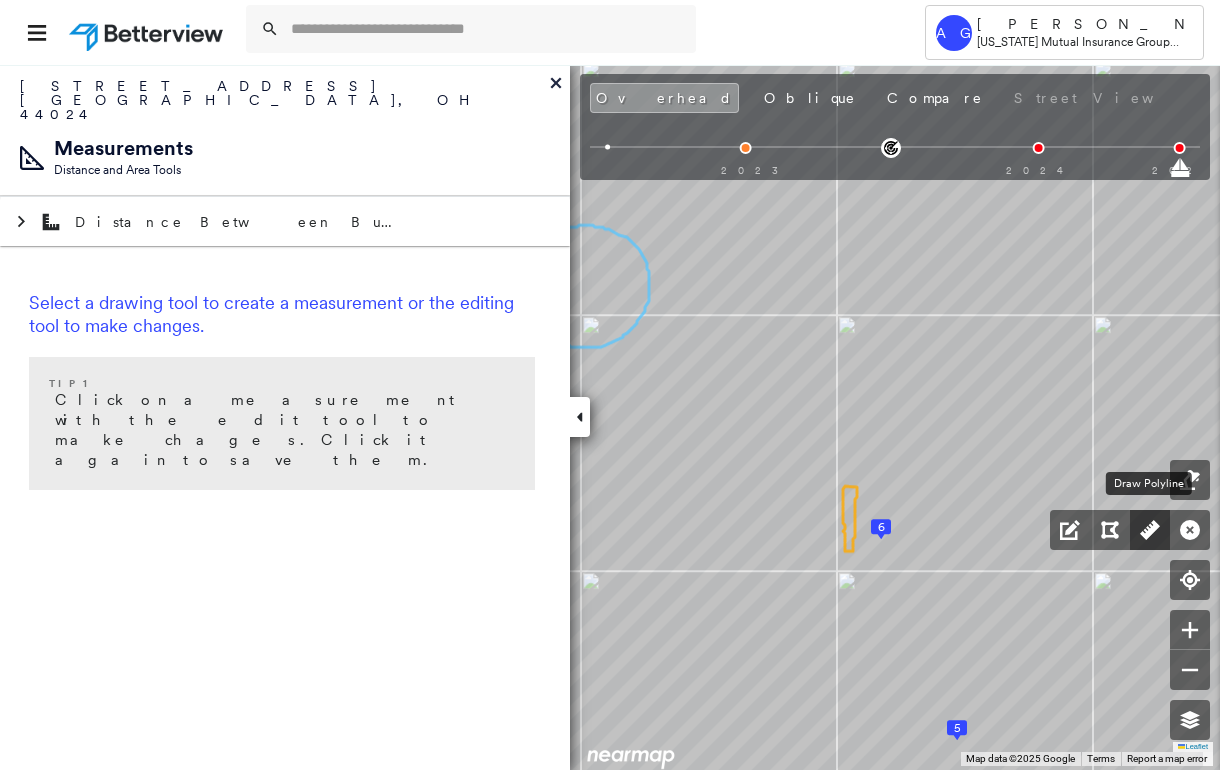 click 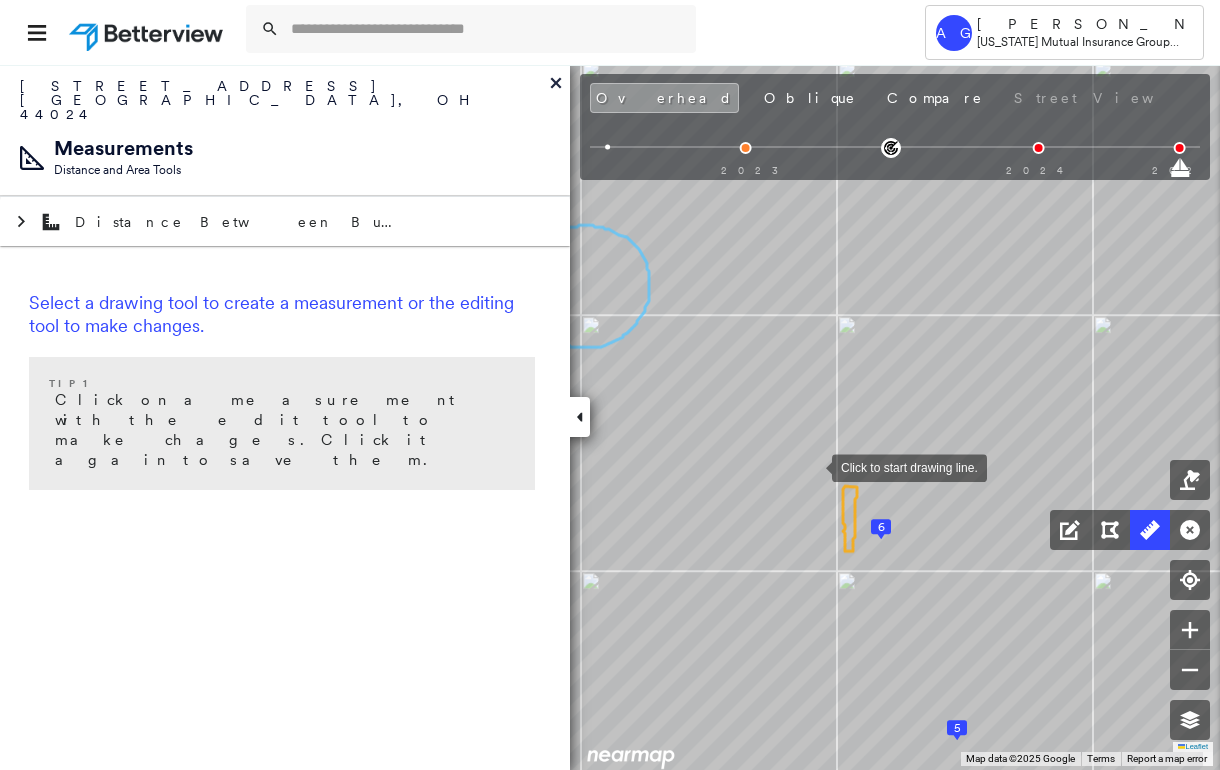 click at bounding box center [812, 466] 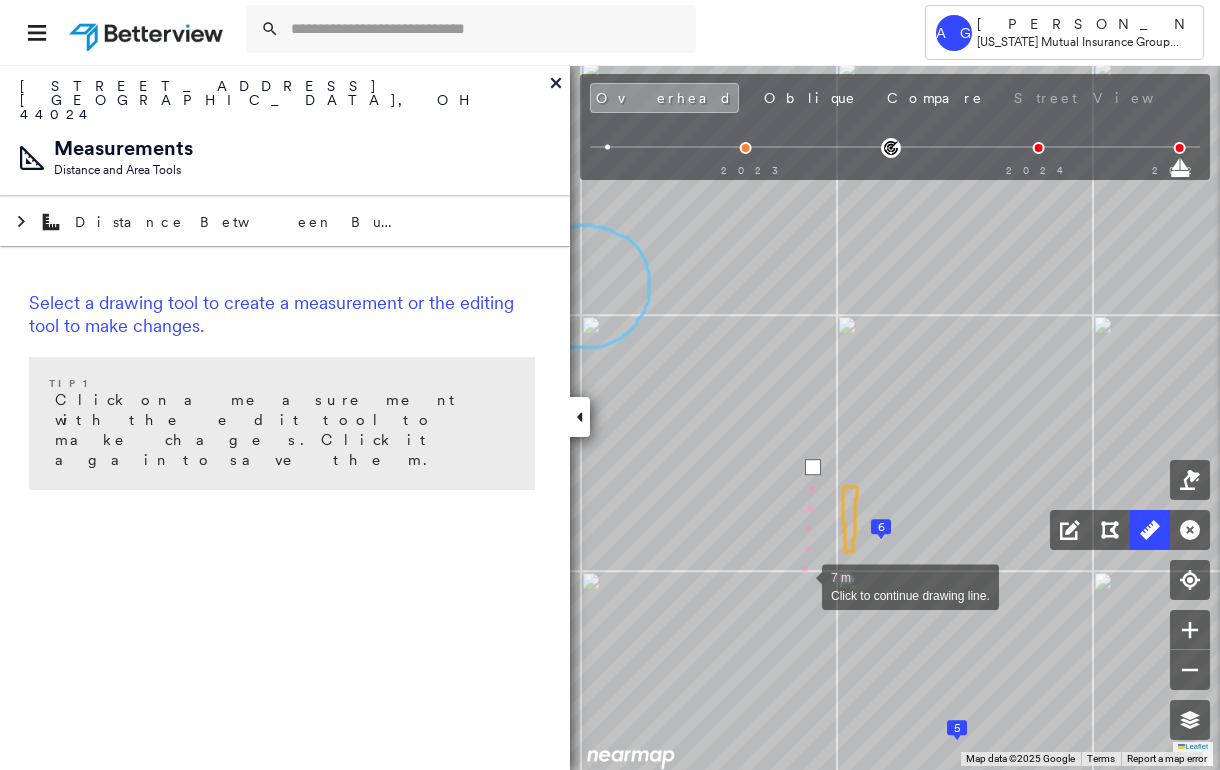 click at bounding box center [802, 585] 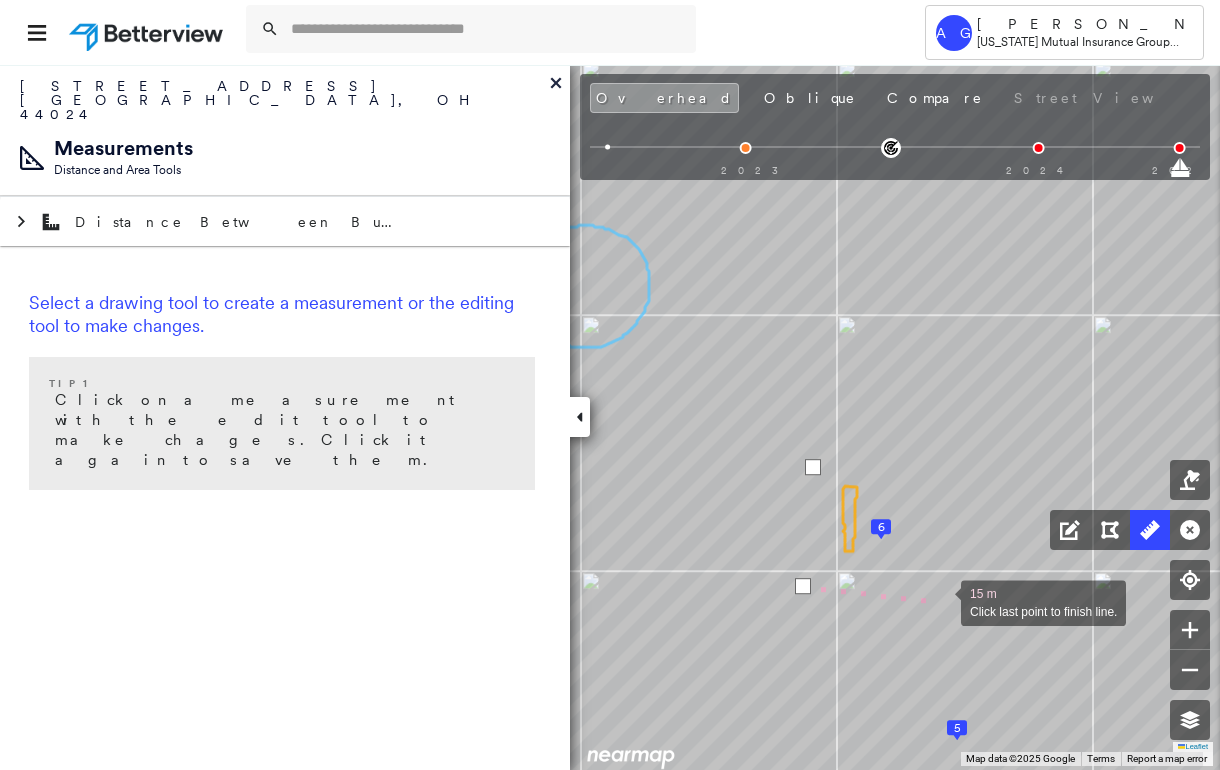 click at bounding box center [941, 601] 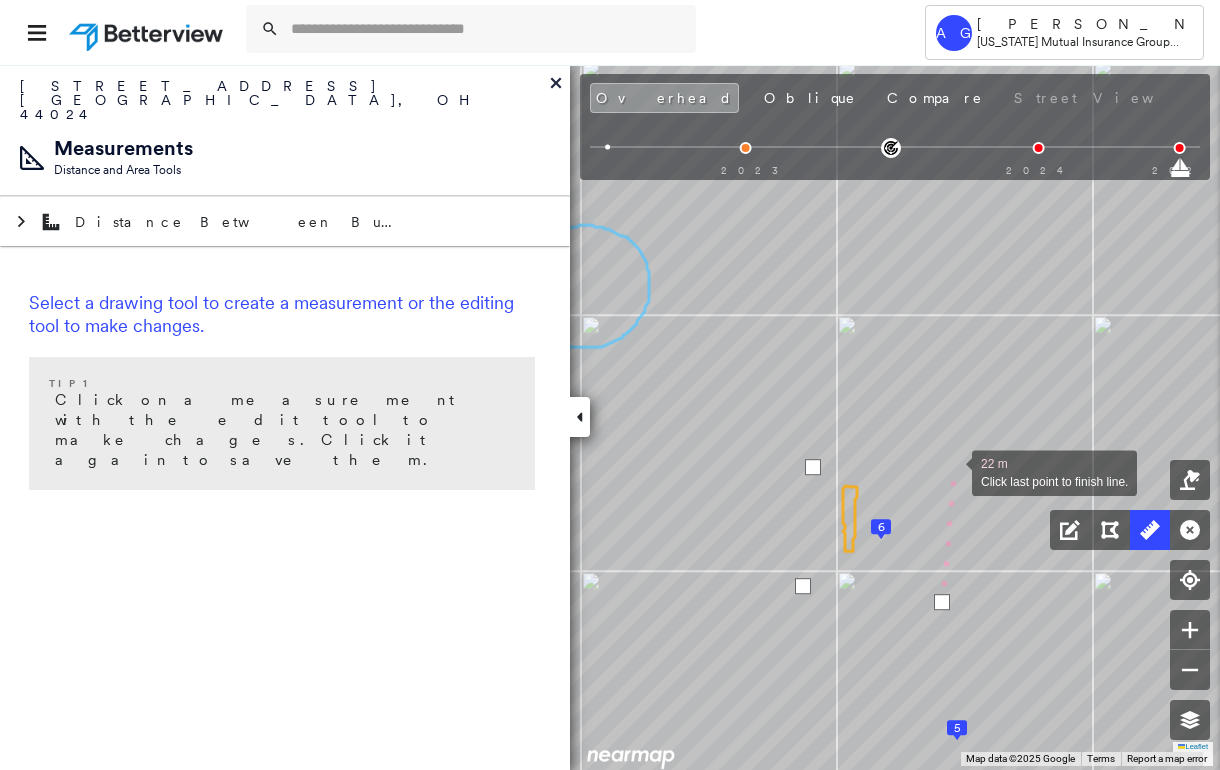 click at bounding box center [952, 471] 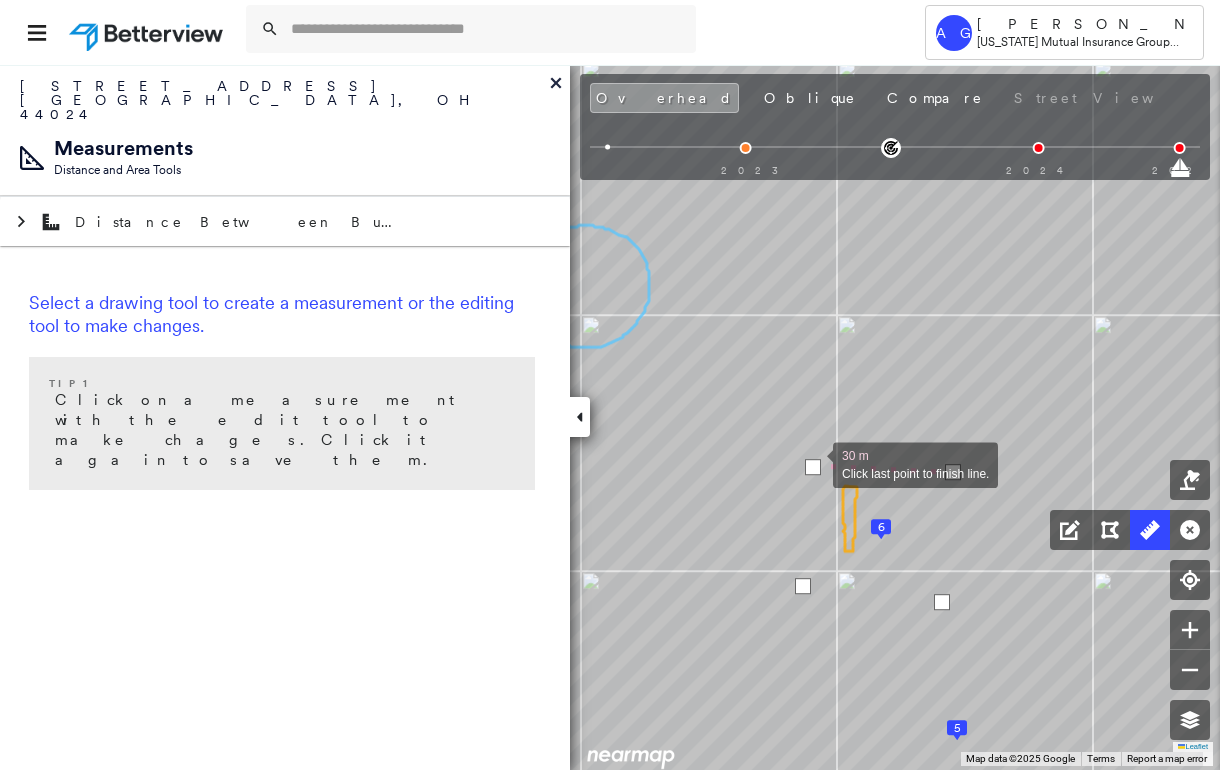 click at bounding box center [813, 467] 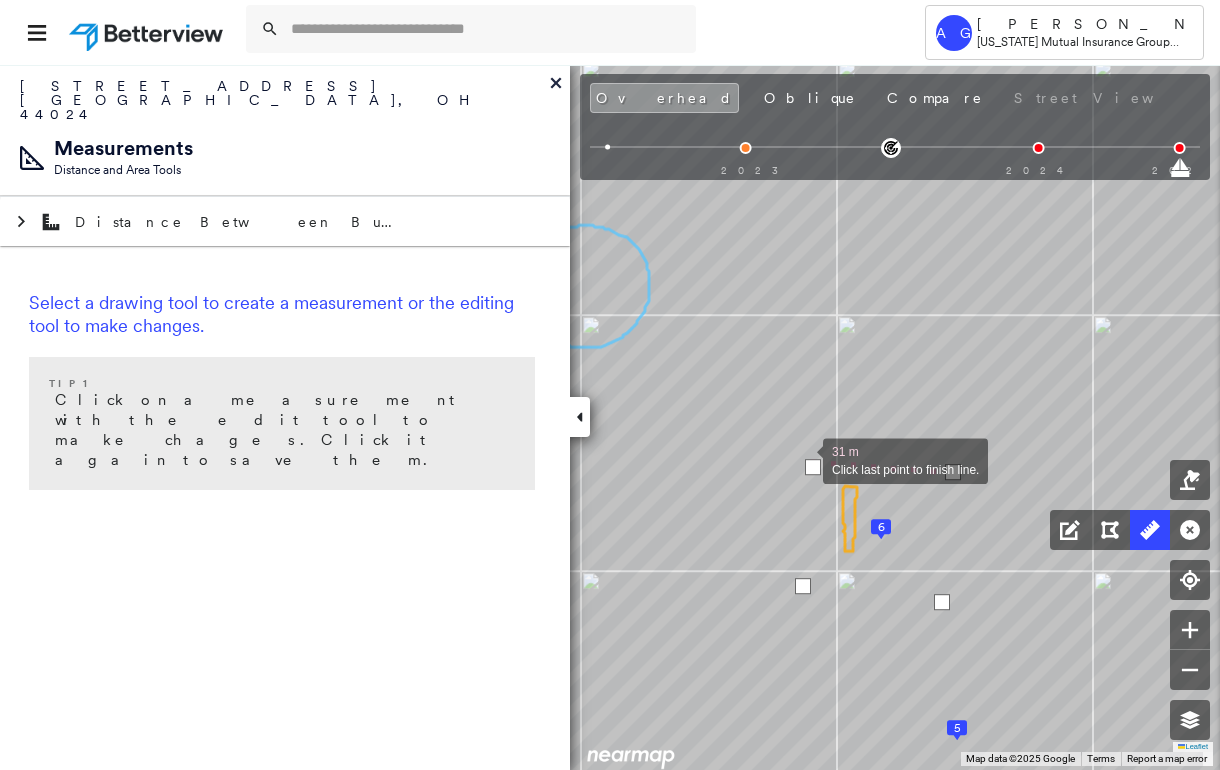 click at bounding box center (803, 459) 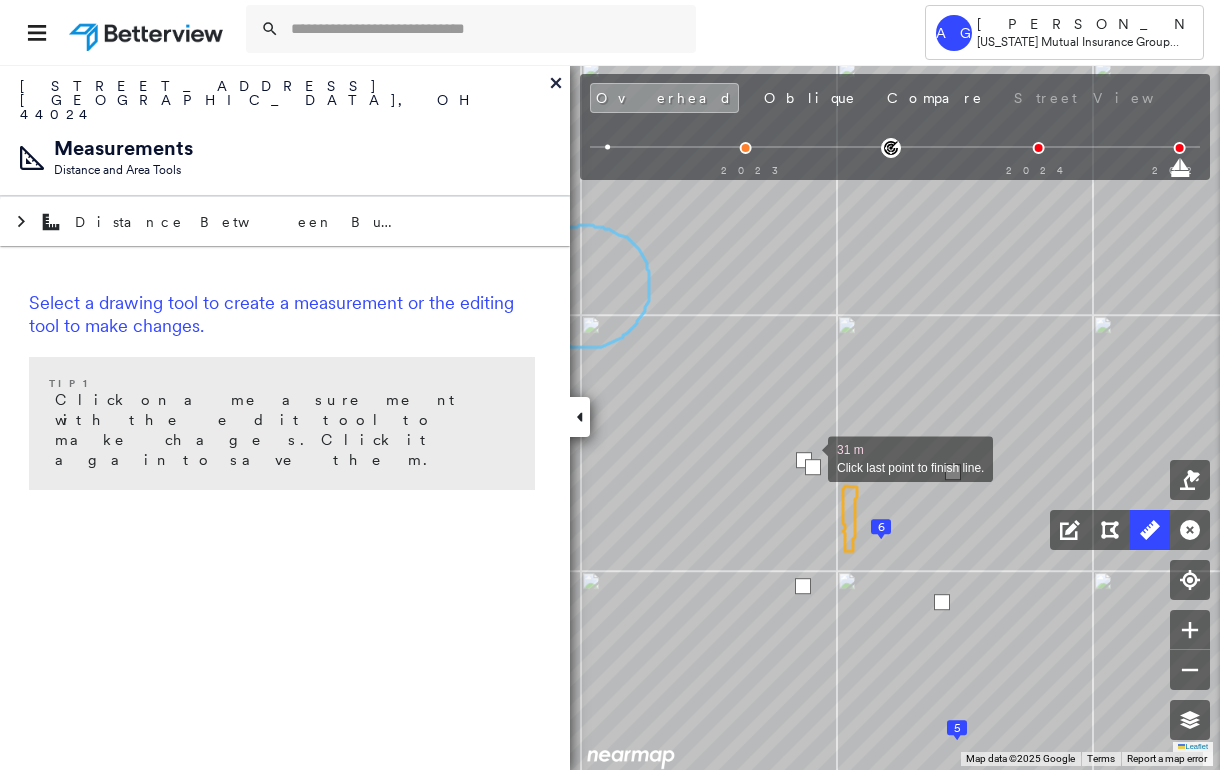 click at bounding box center (804, 460) 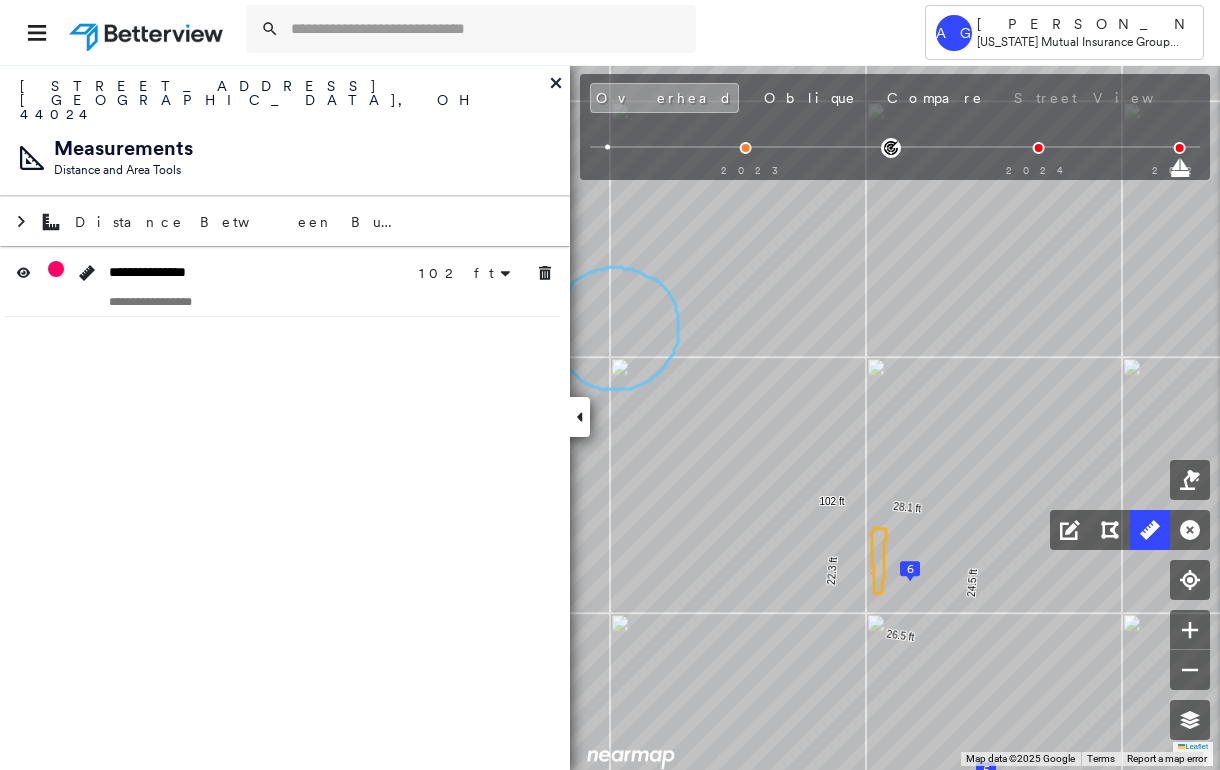 click 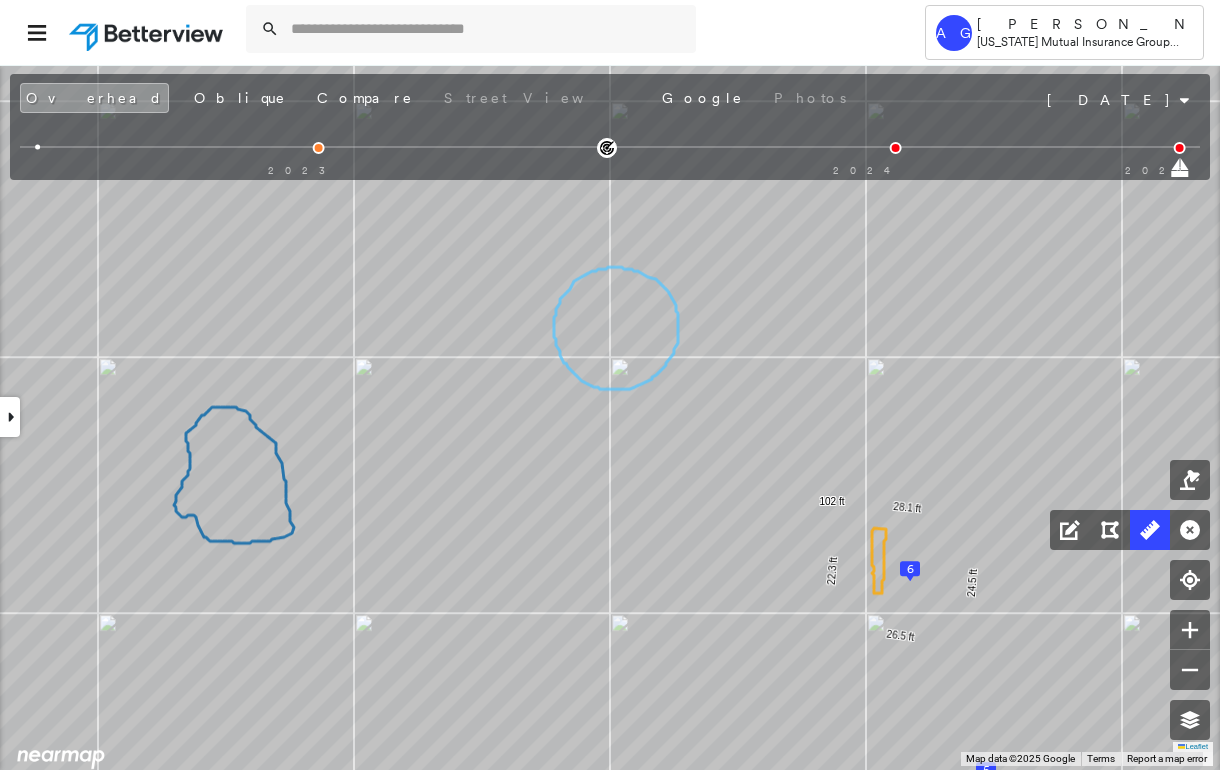 click 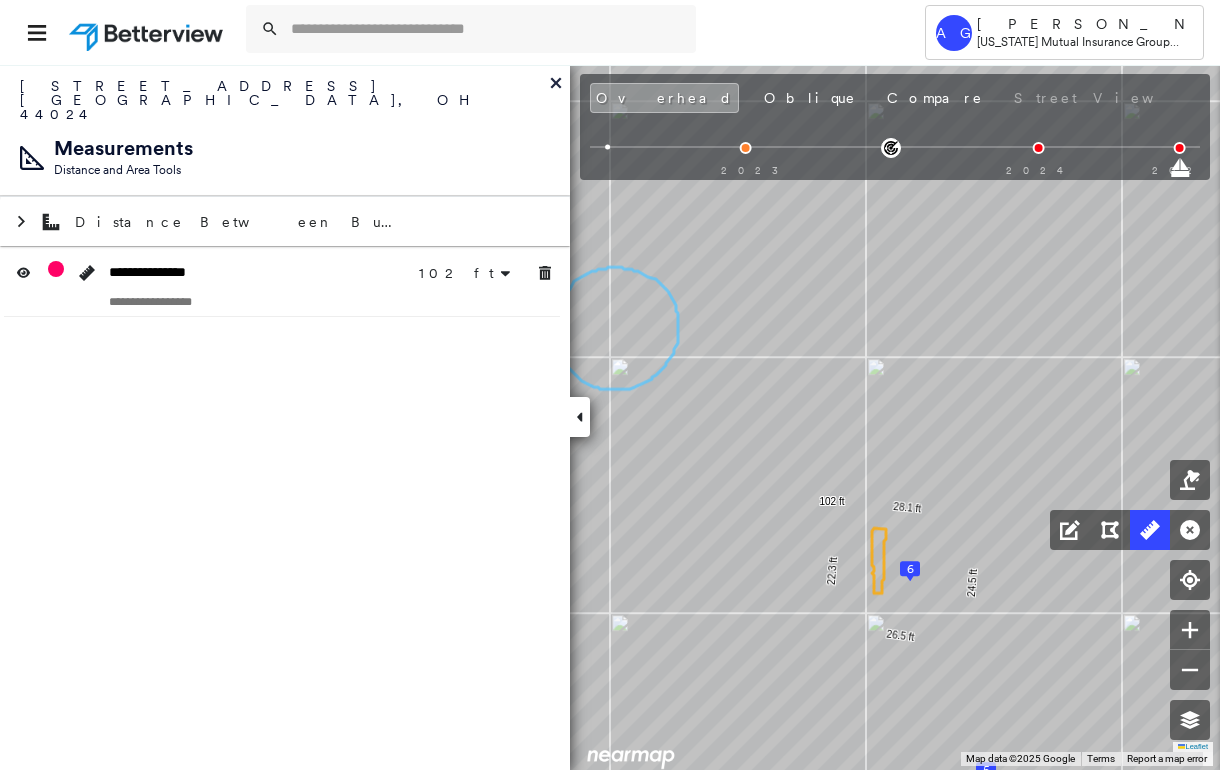 click 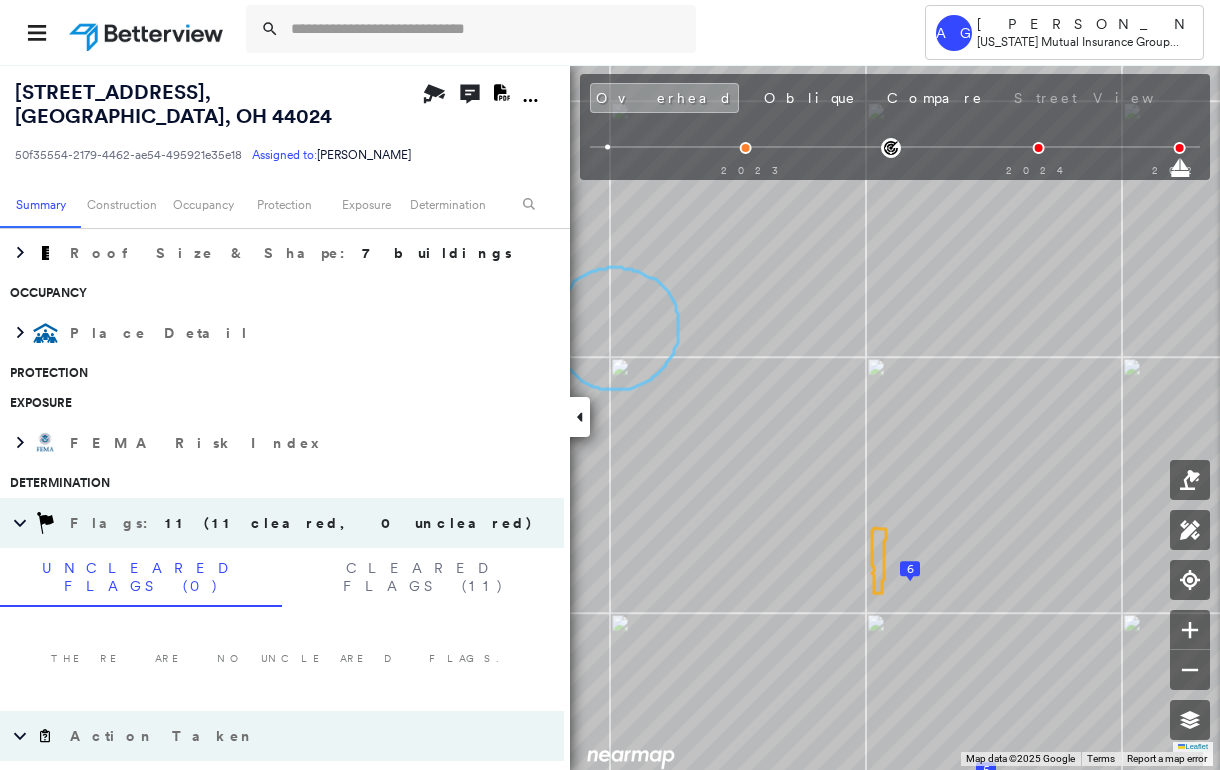 scroll, scrollTop: 820, scrollLeft: 0, axis: vertical 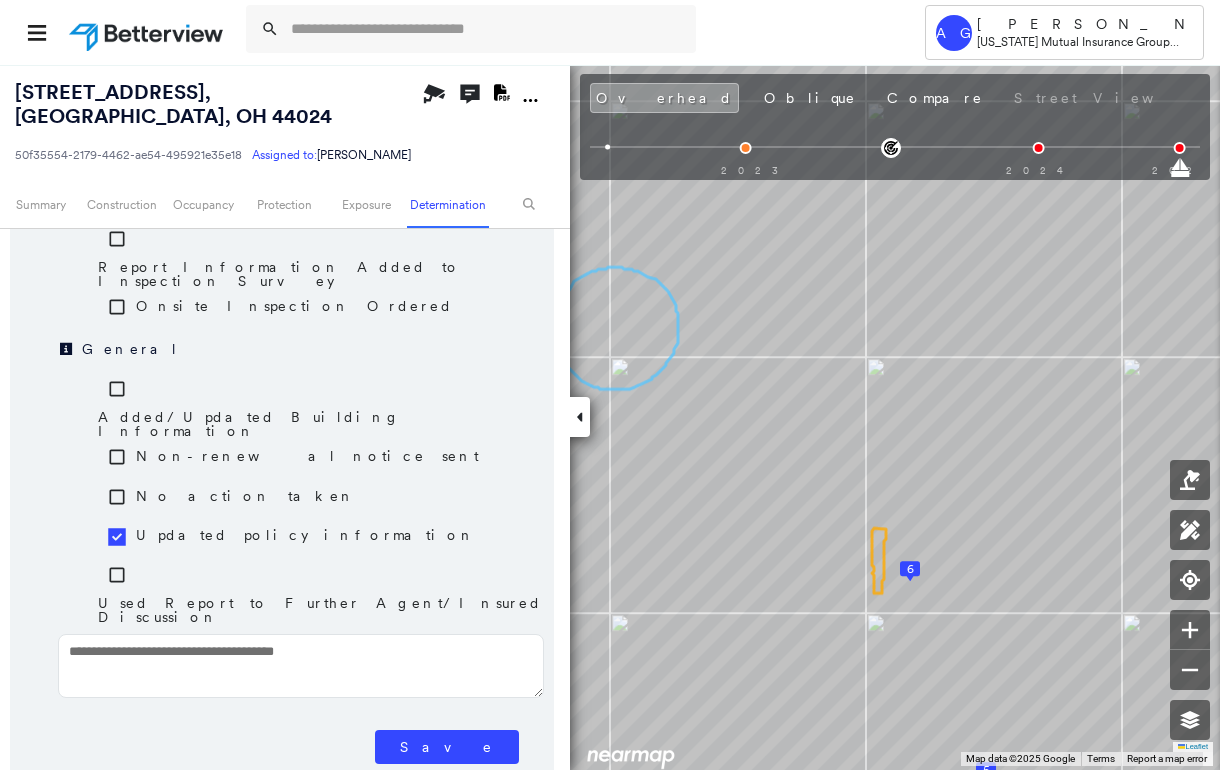 click at bounding box center [301, 666] 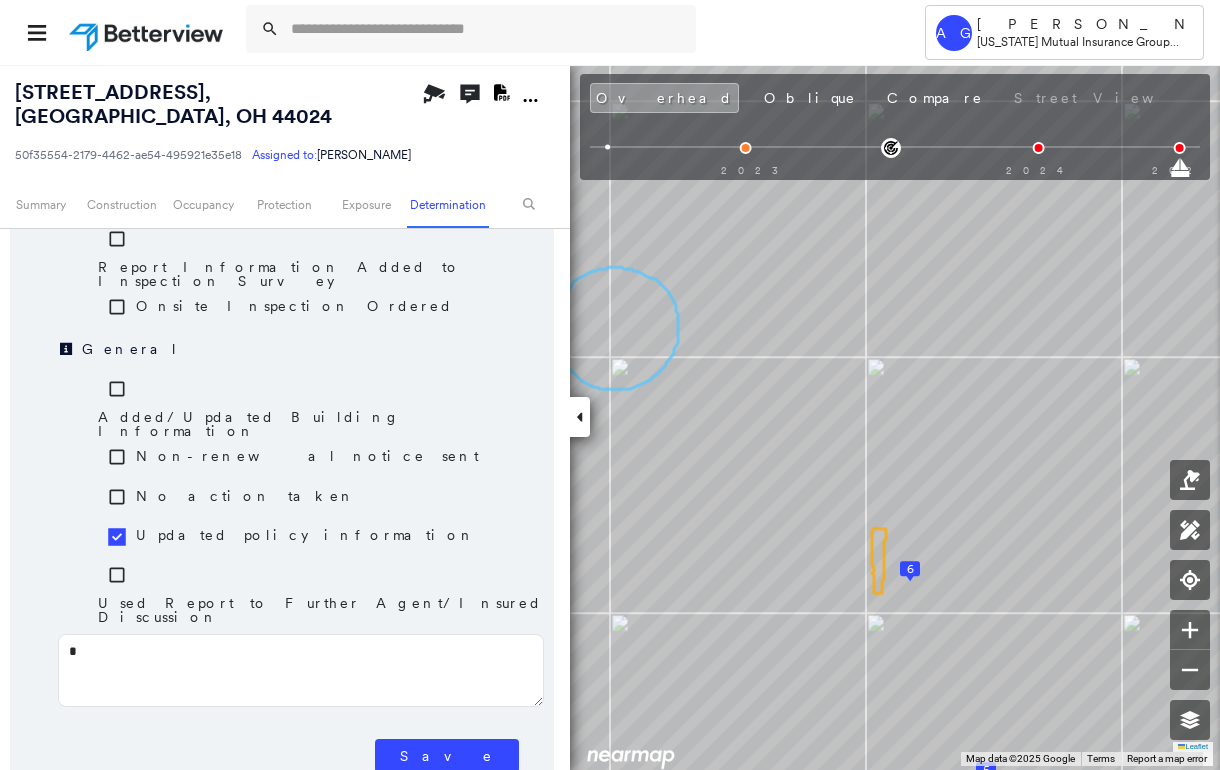 type on "**" 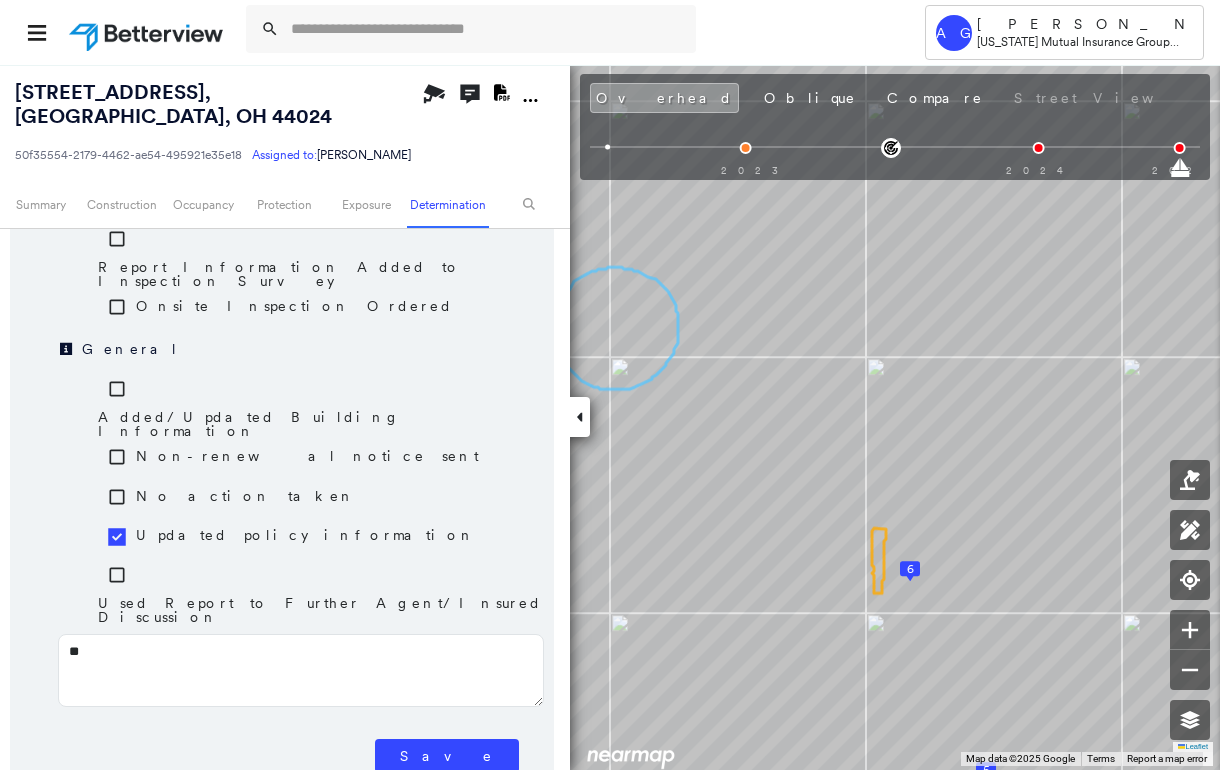type on "***" 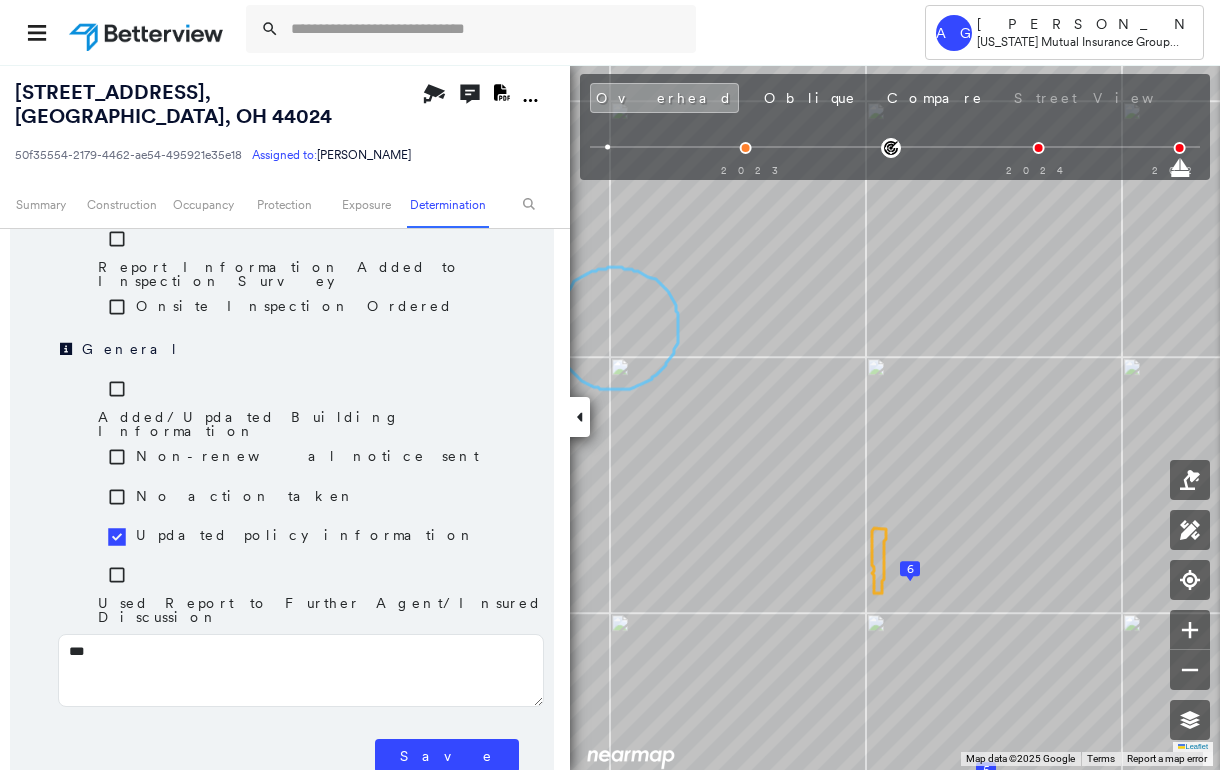 type on "****" 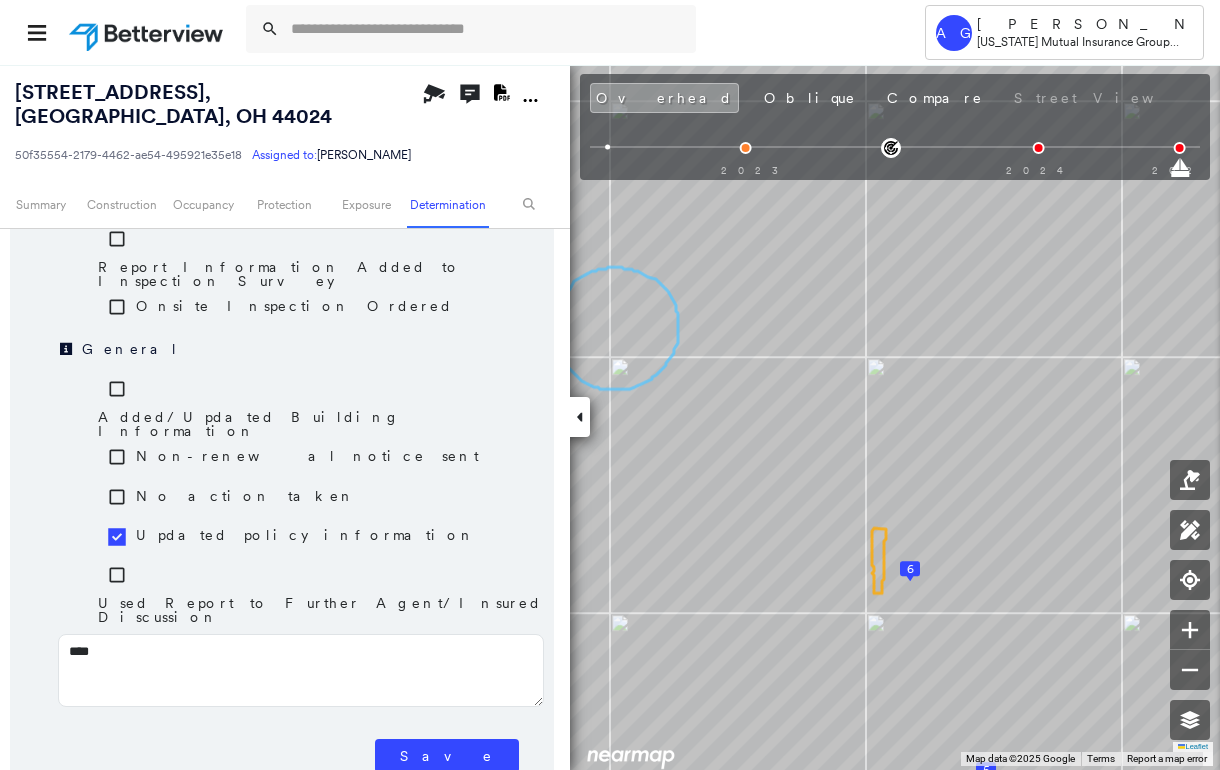 type on "*****" 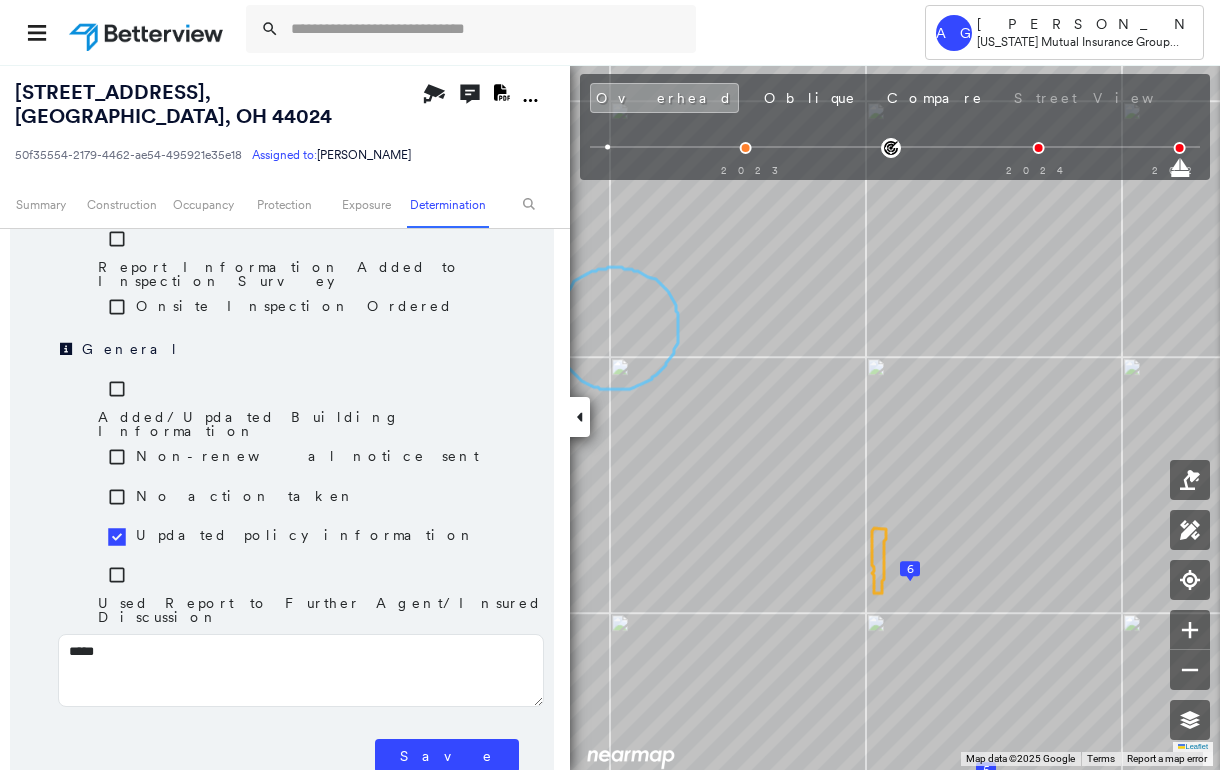 type on "******" 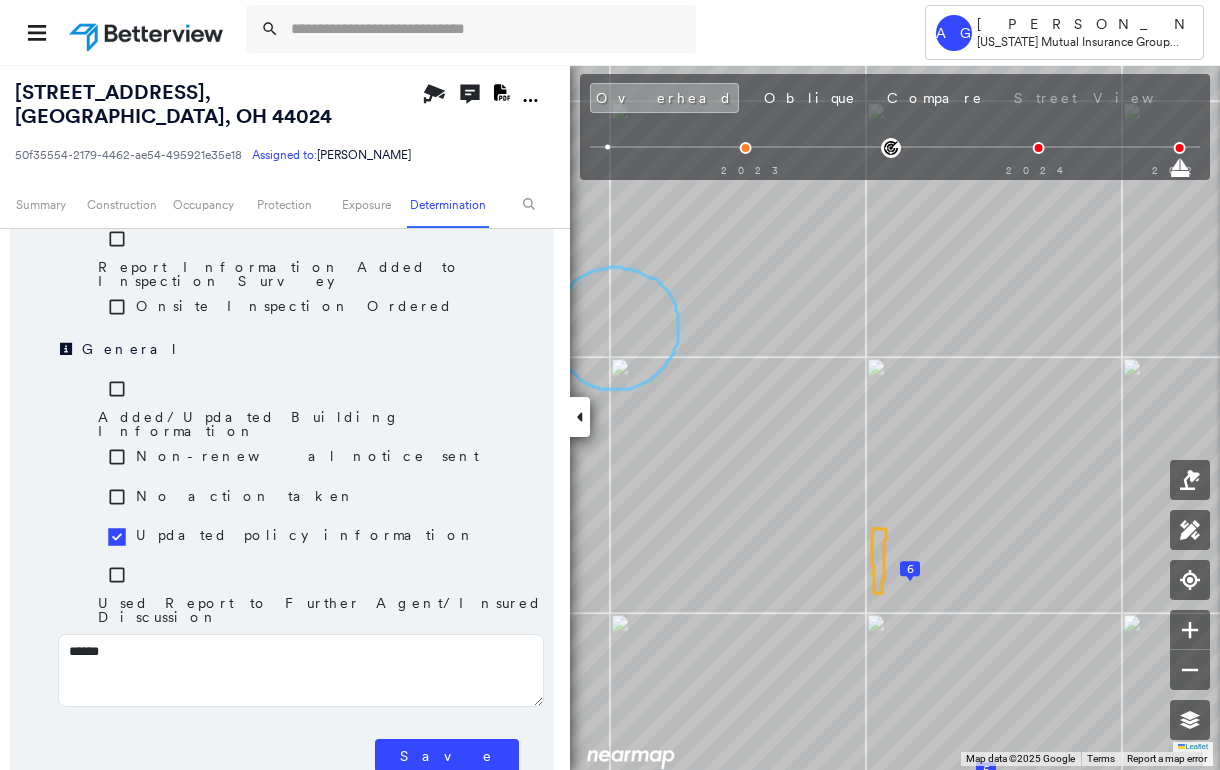 type on "*******" 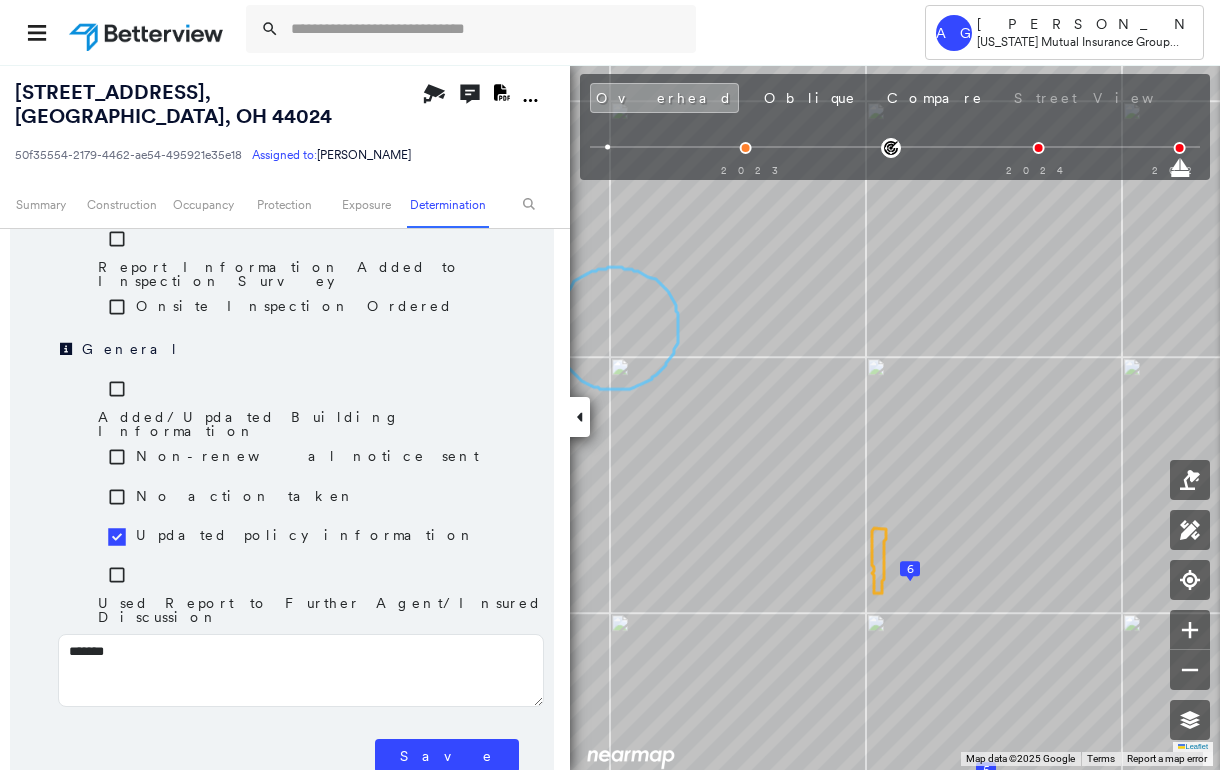 type on "*******" 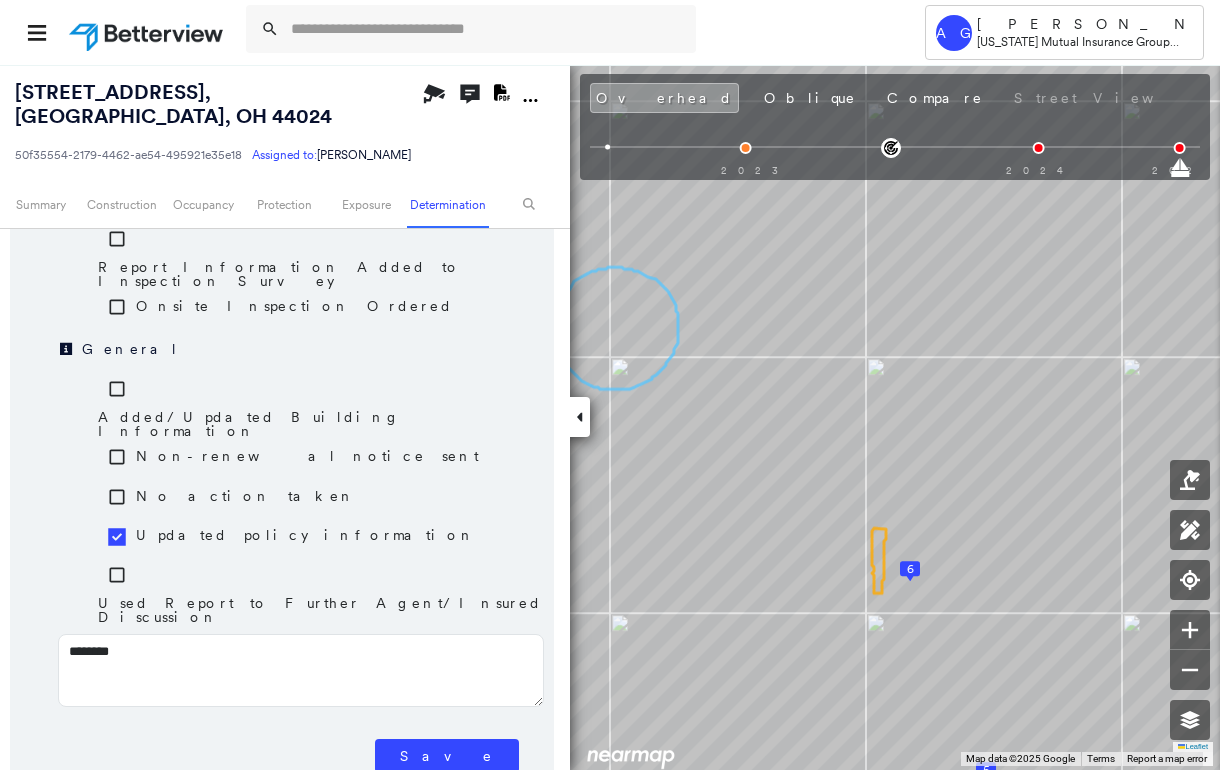 type on "*********" 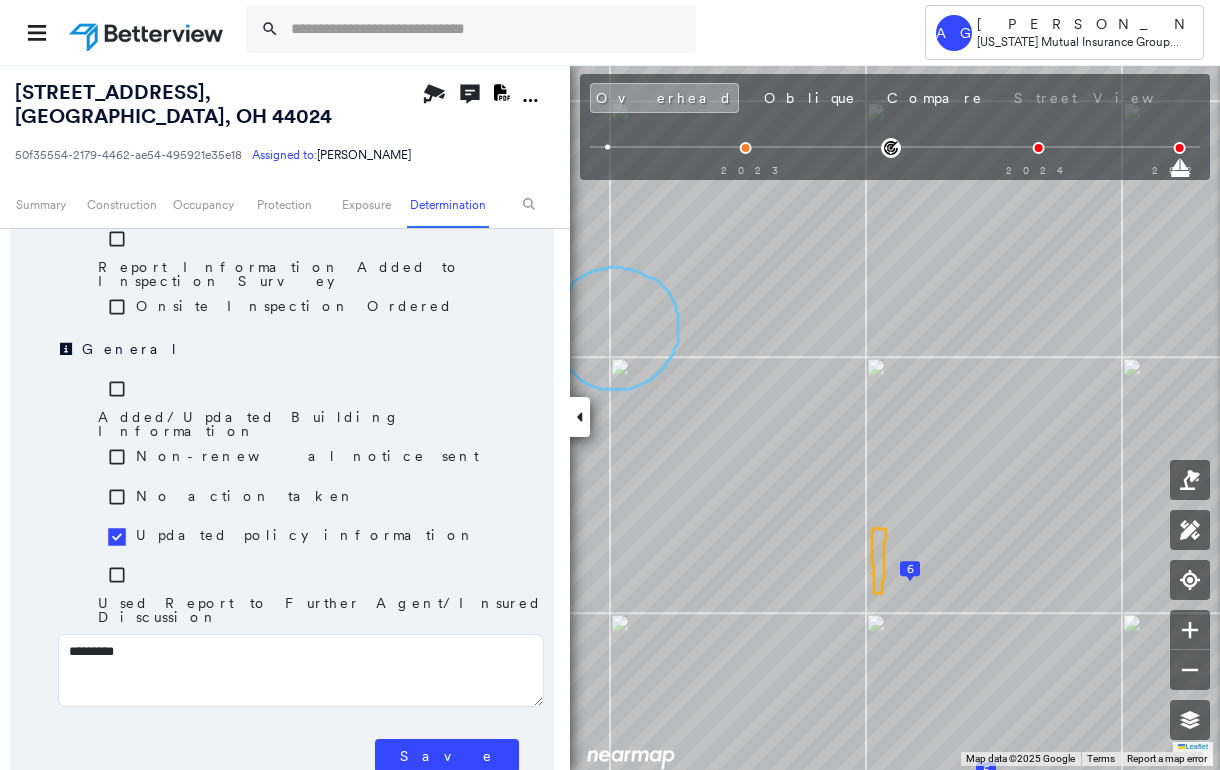 type on "**********" 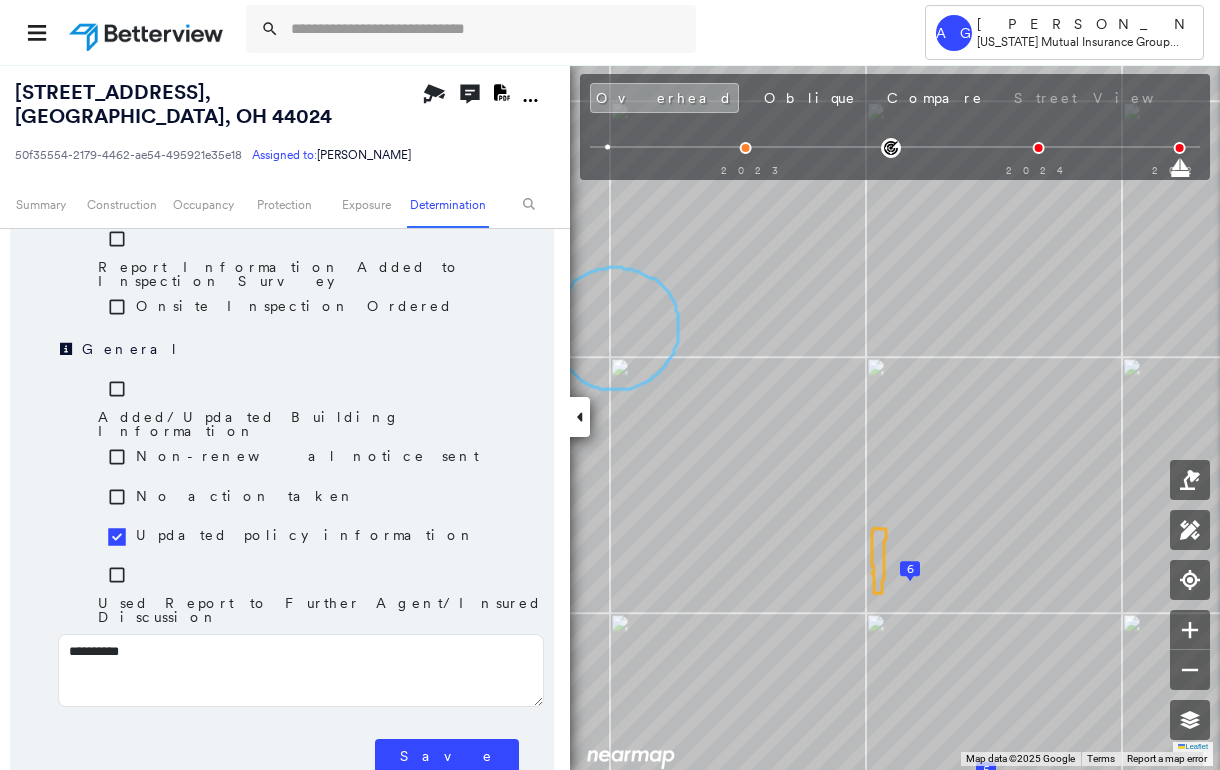 type on "**********" 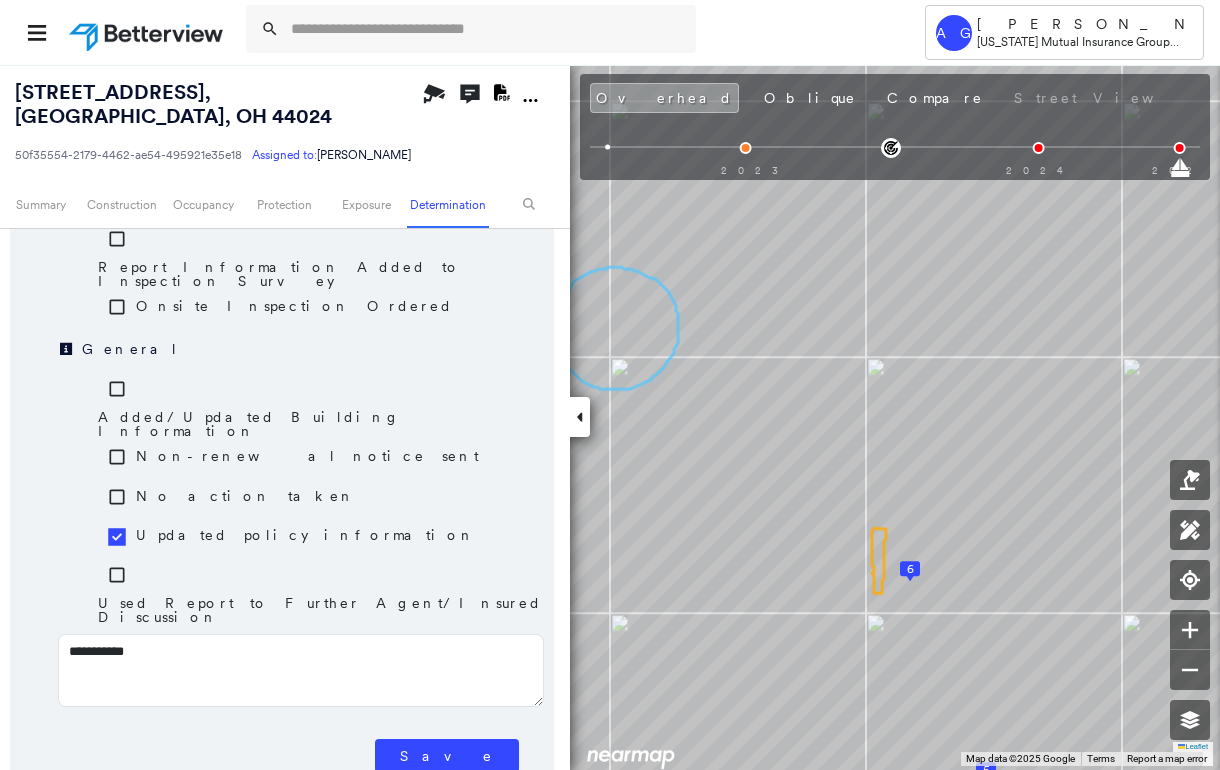 type on "**********" 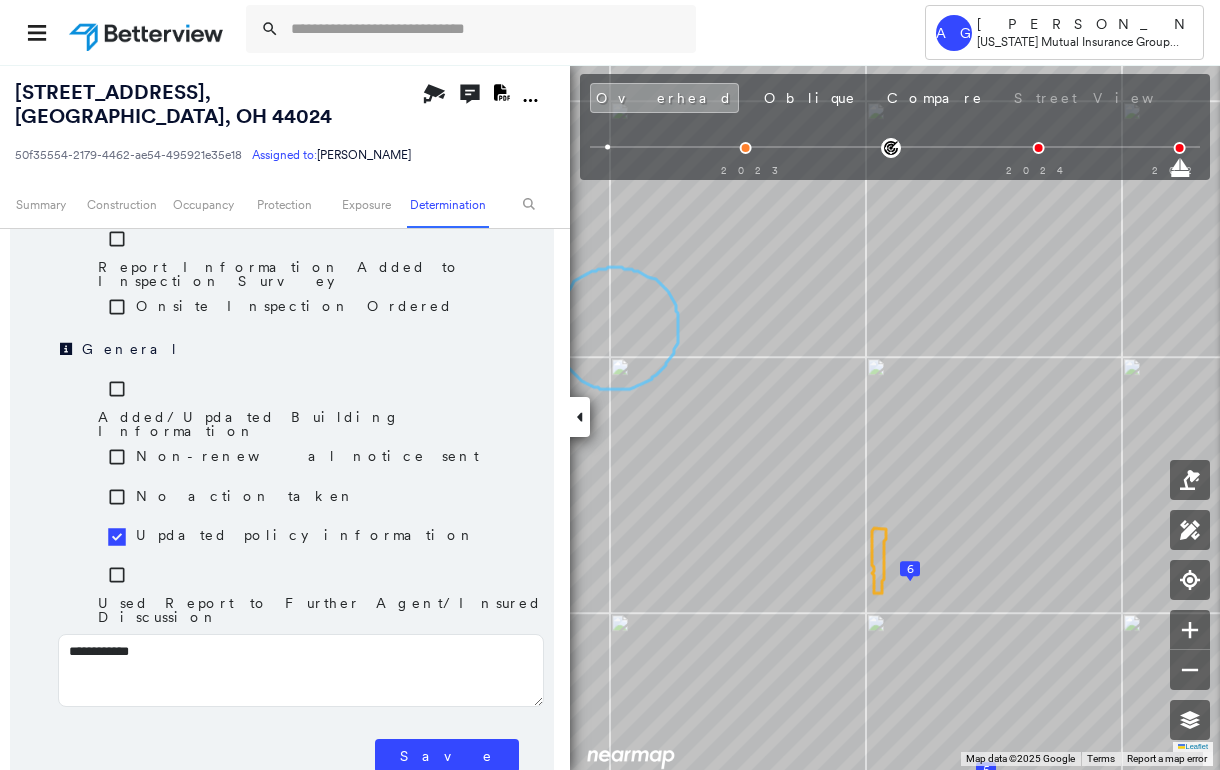 type on "**********" 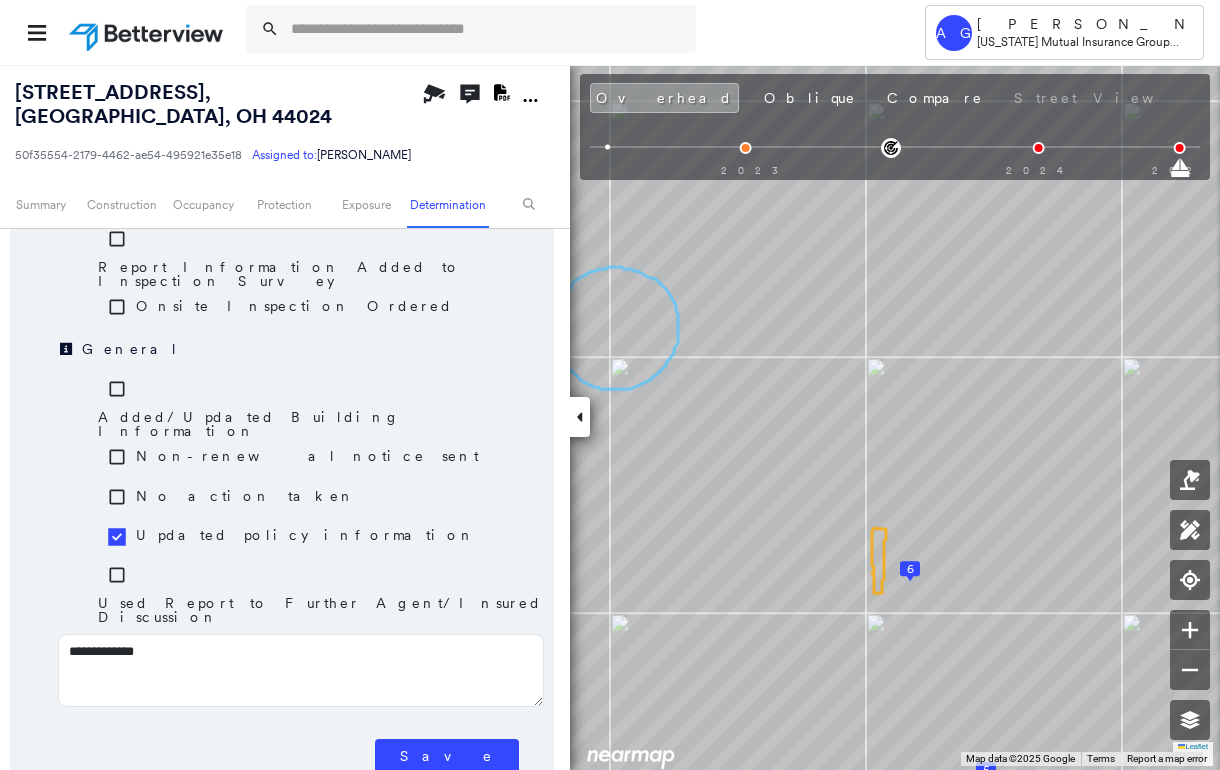 type on "**********" 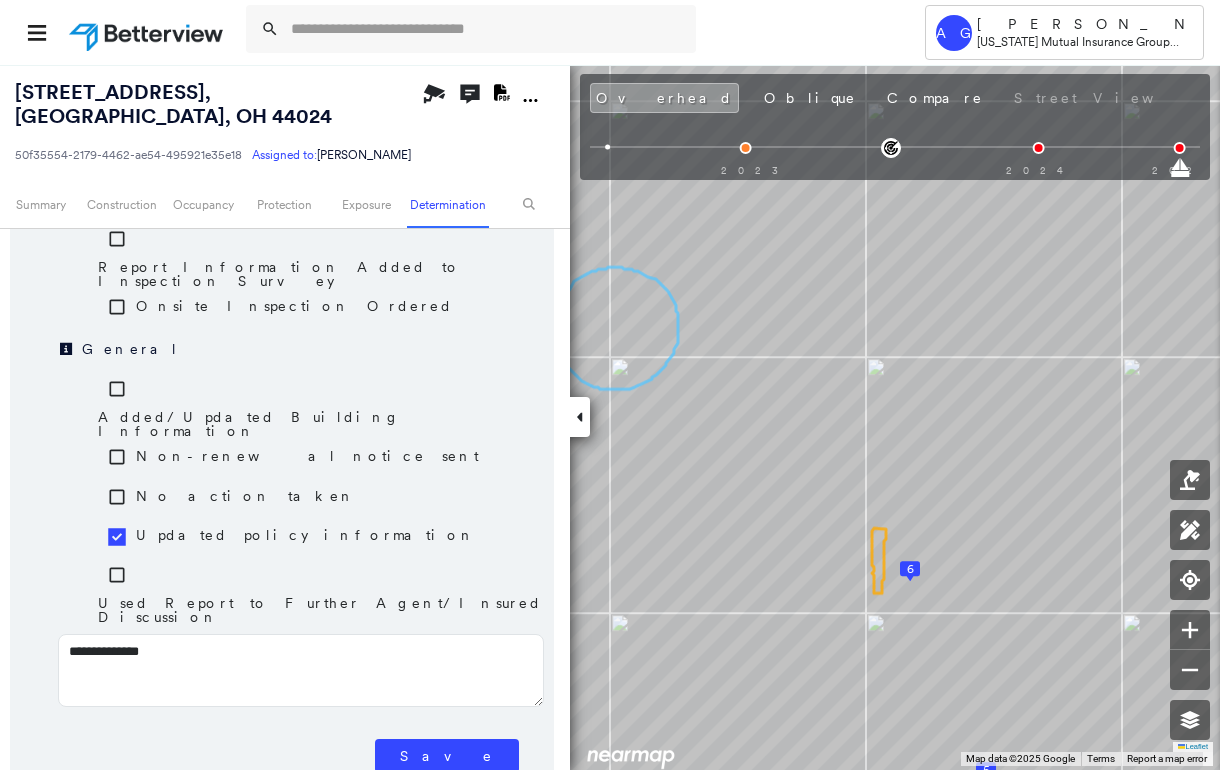 type on "**********" 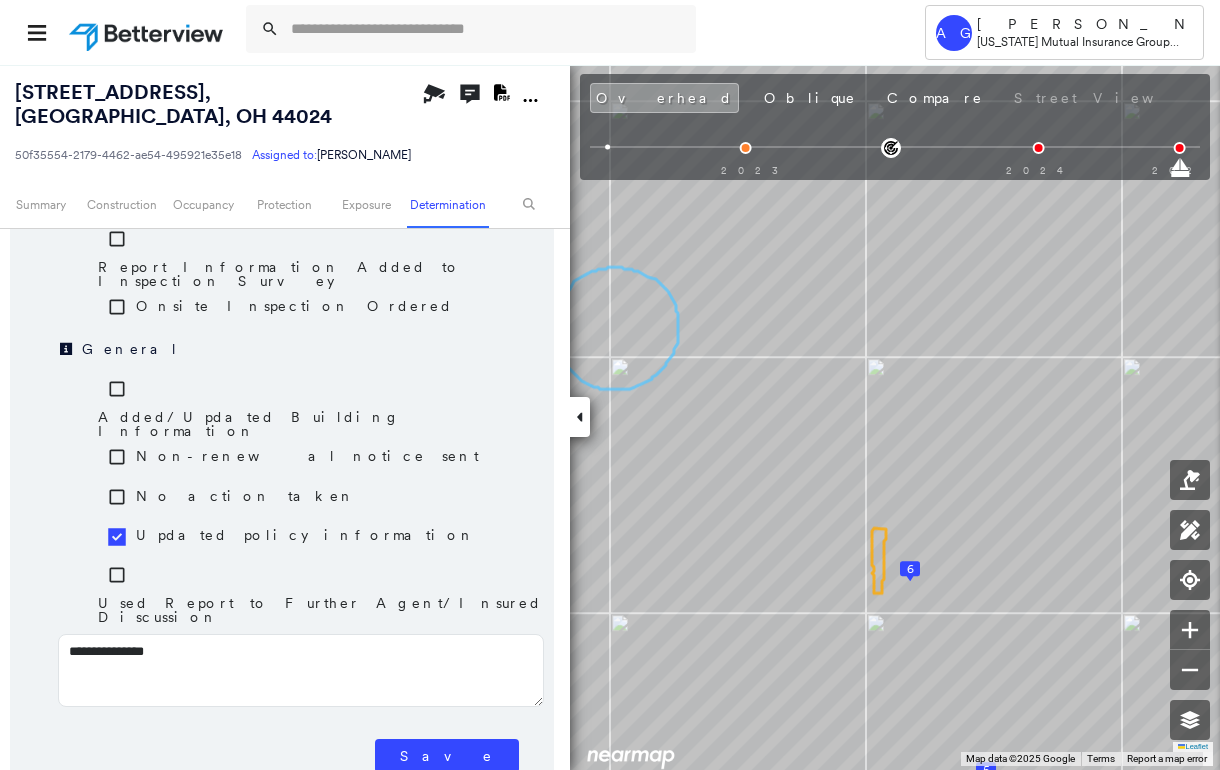 type on "**********" 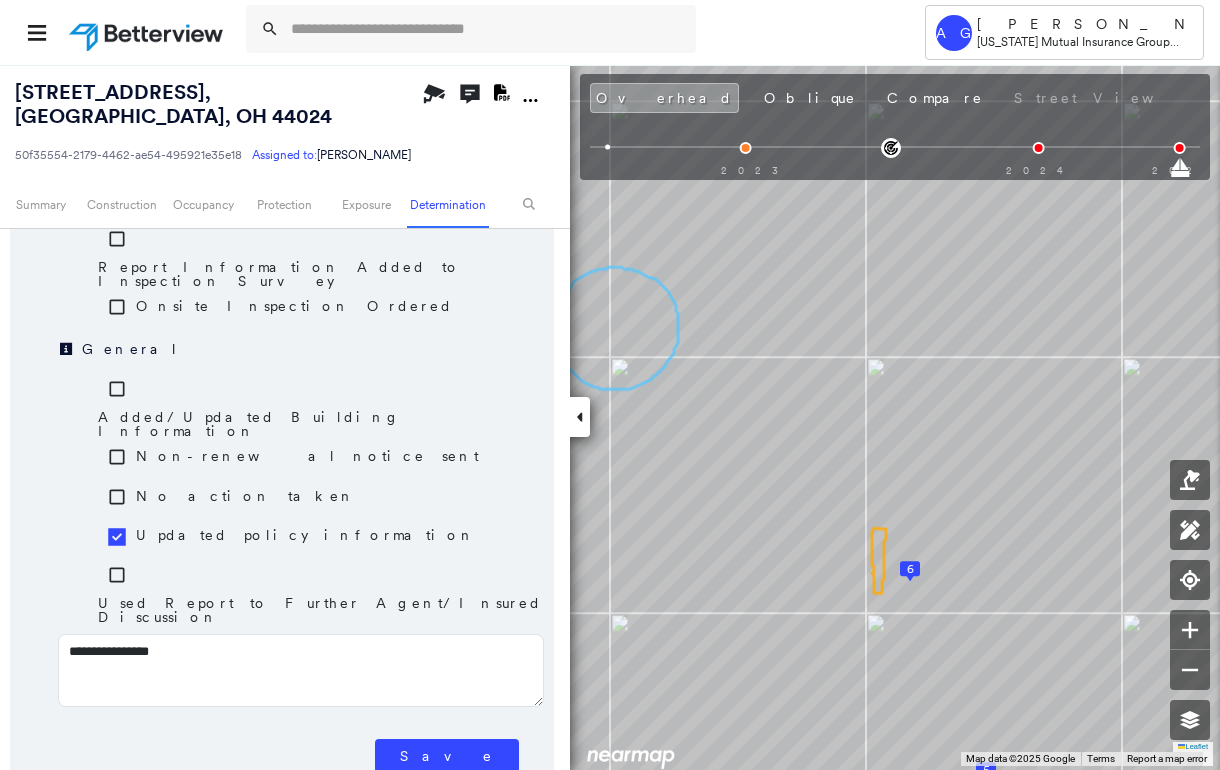 type on "**********" 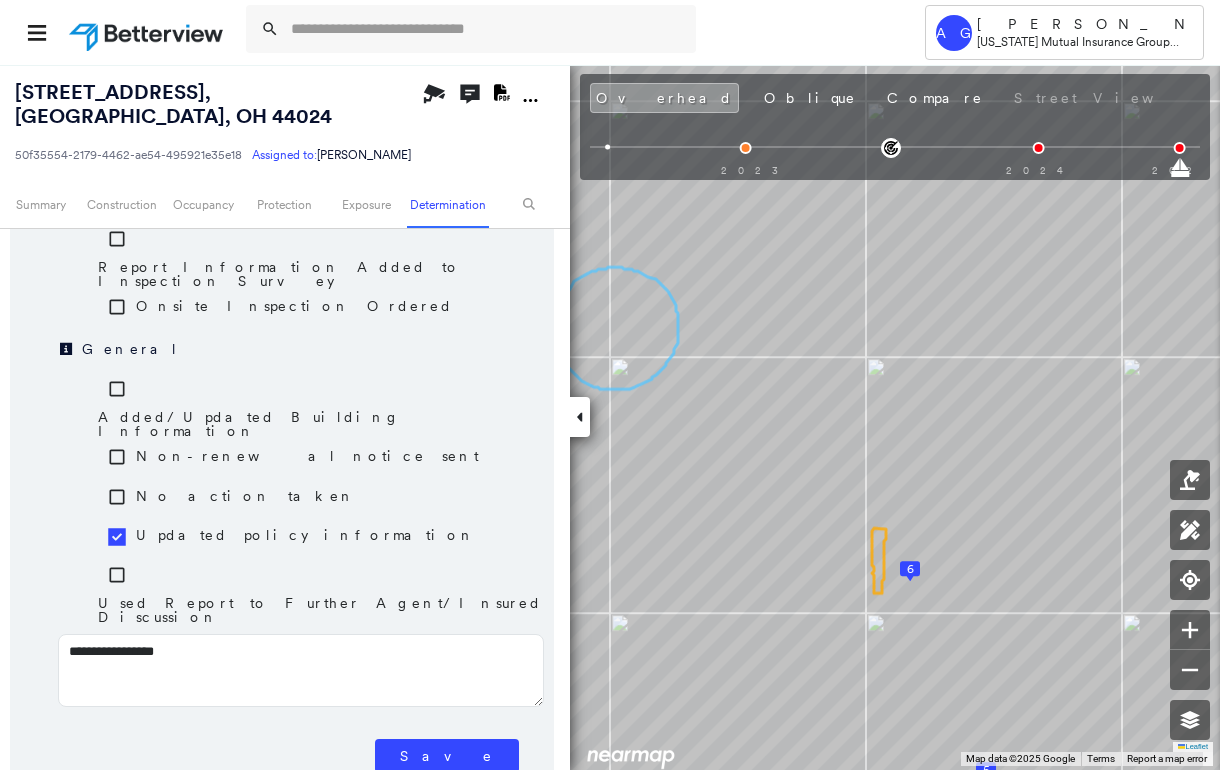 type on "**********" 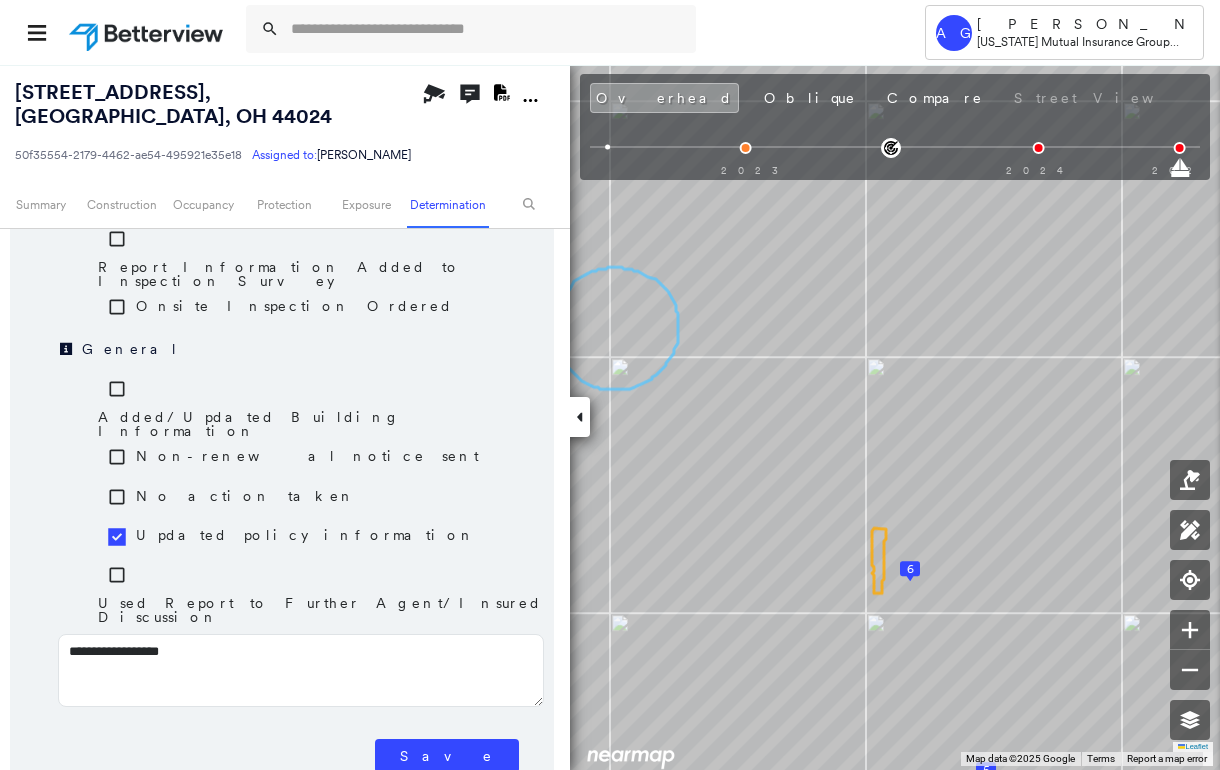 type on "**********" 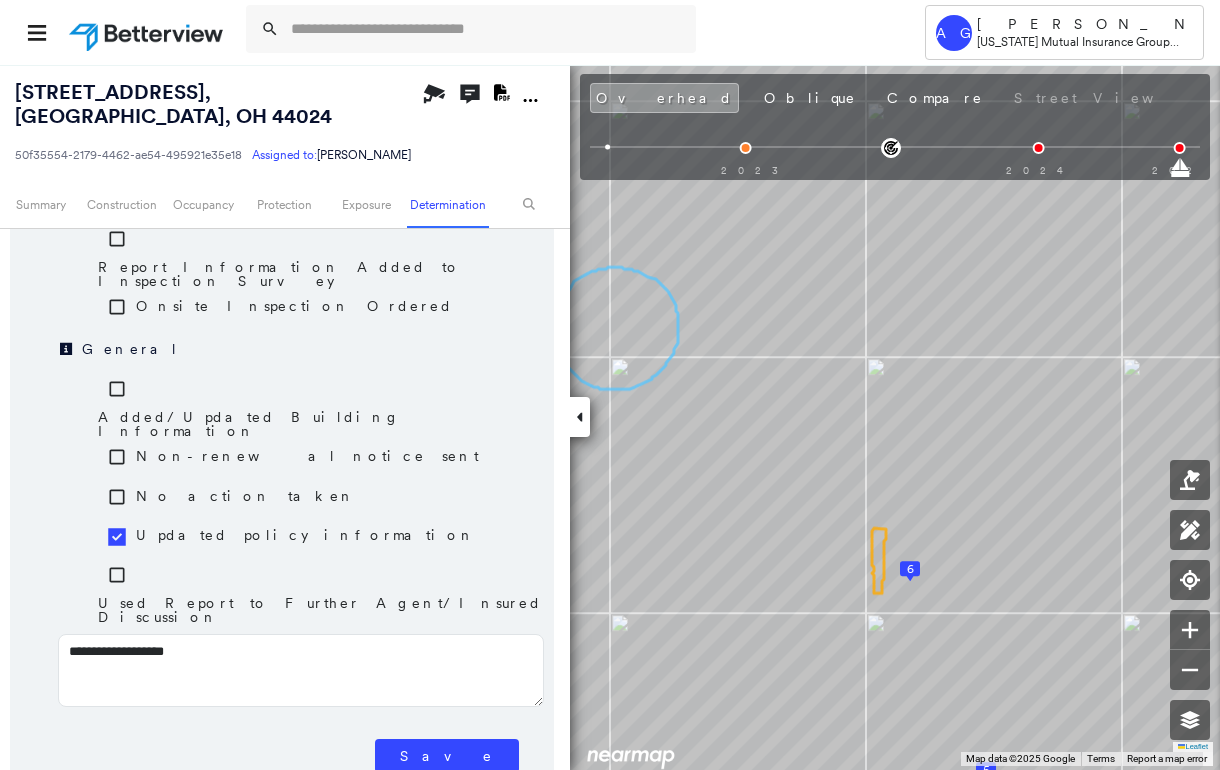 type on "**********" 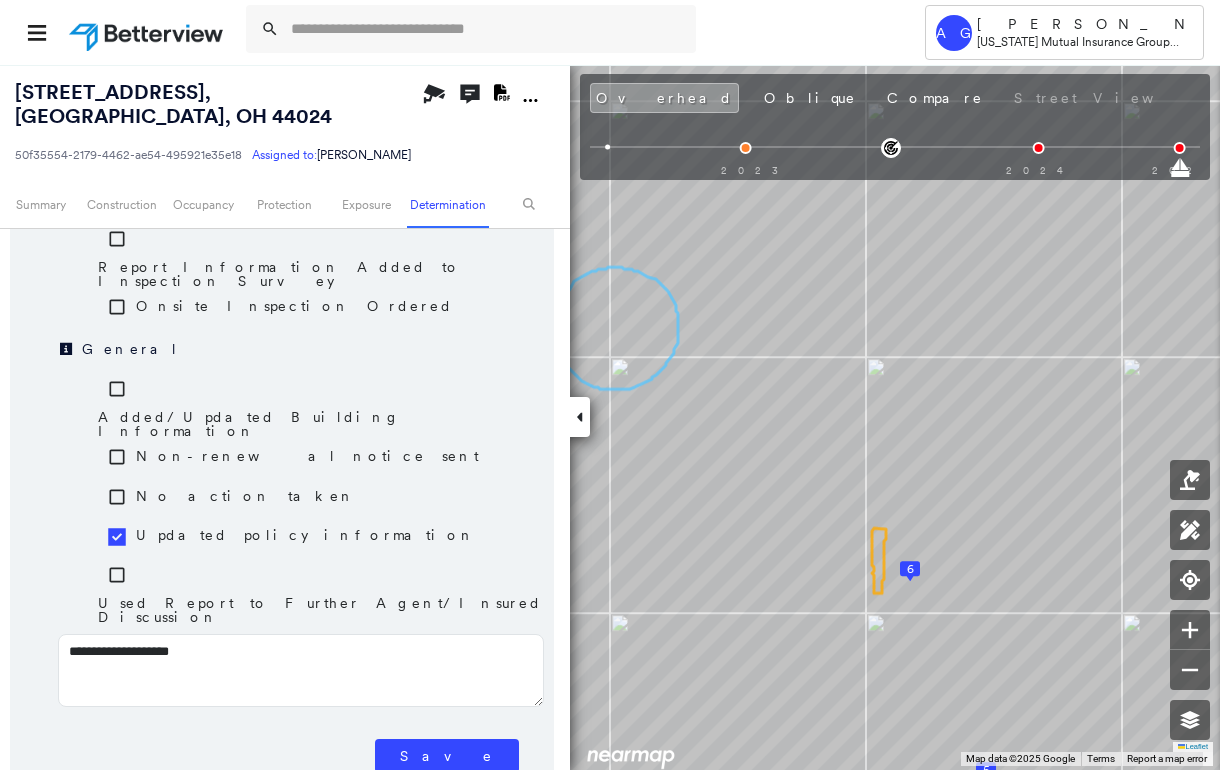 type on "**********" 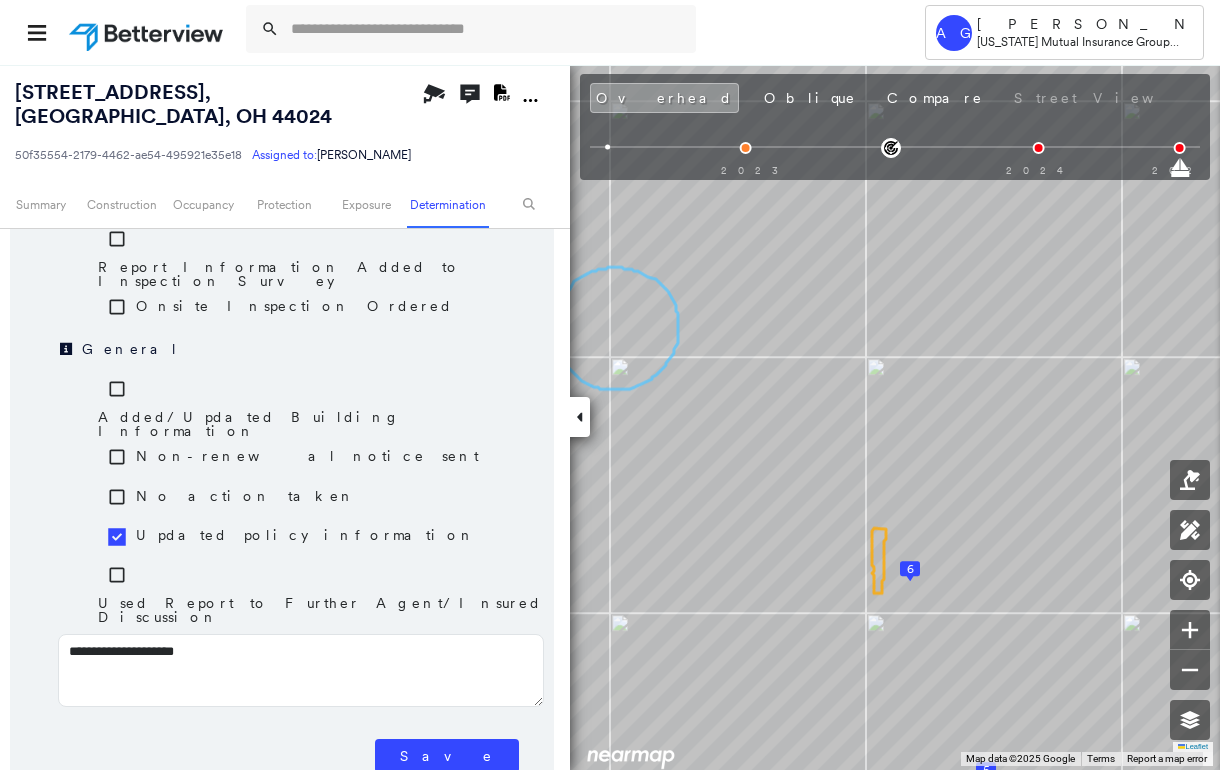 type on "**********" 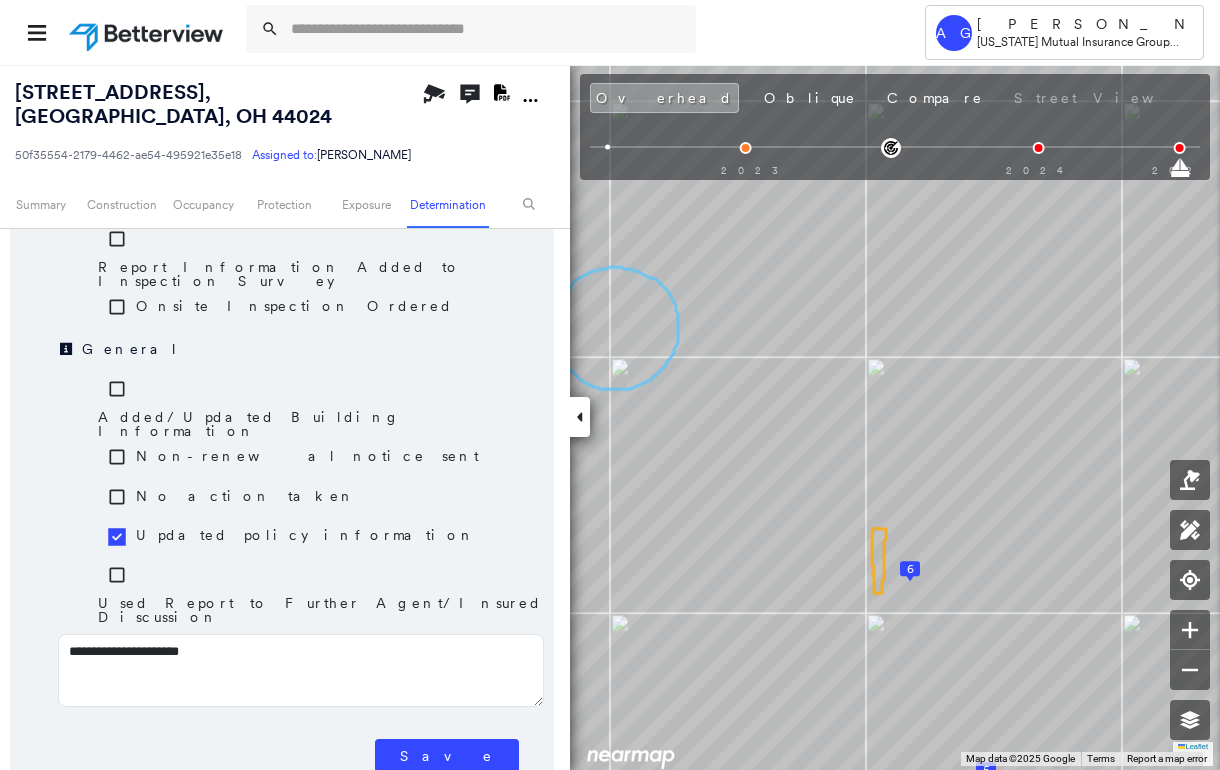 type on "**********" 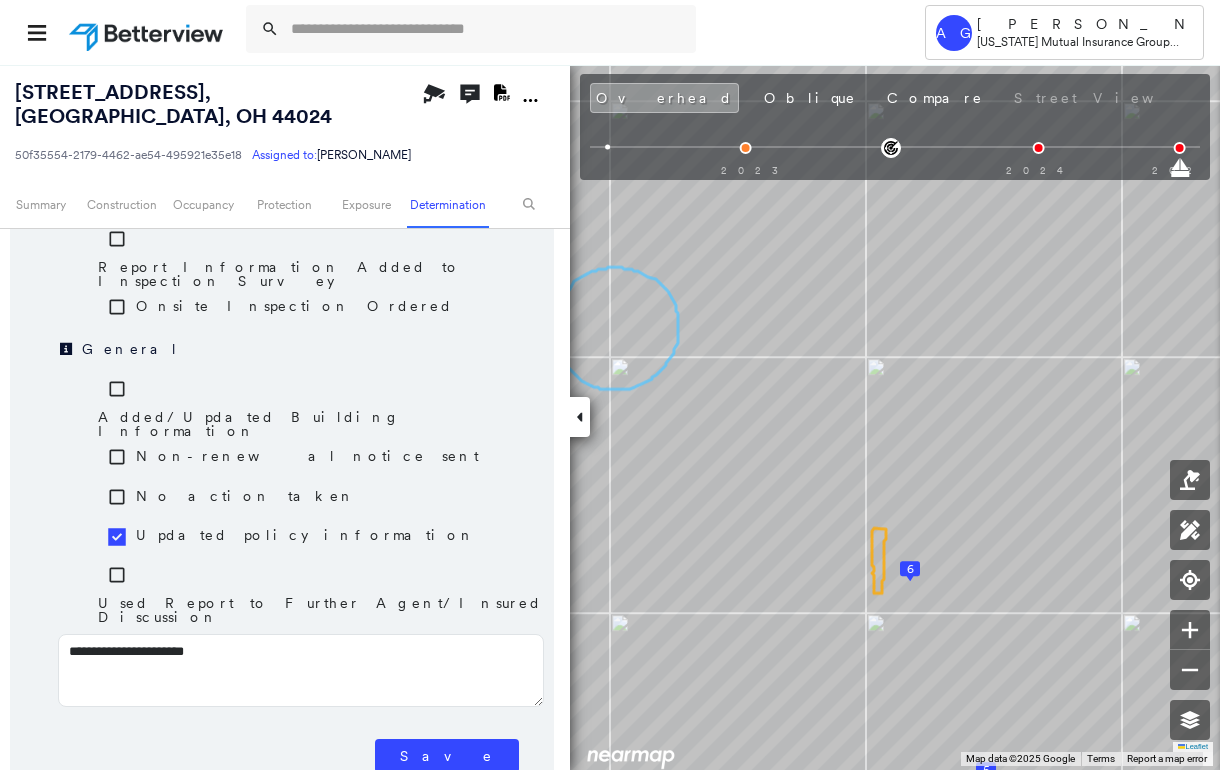 type on "**********" 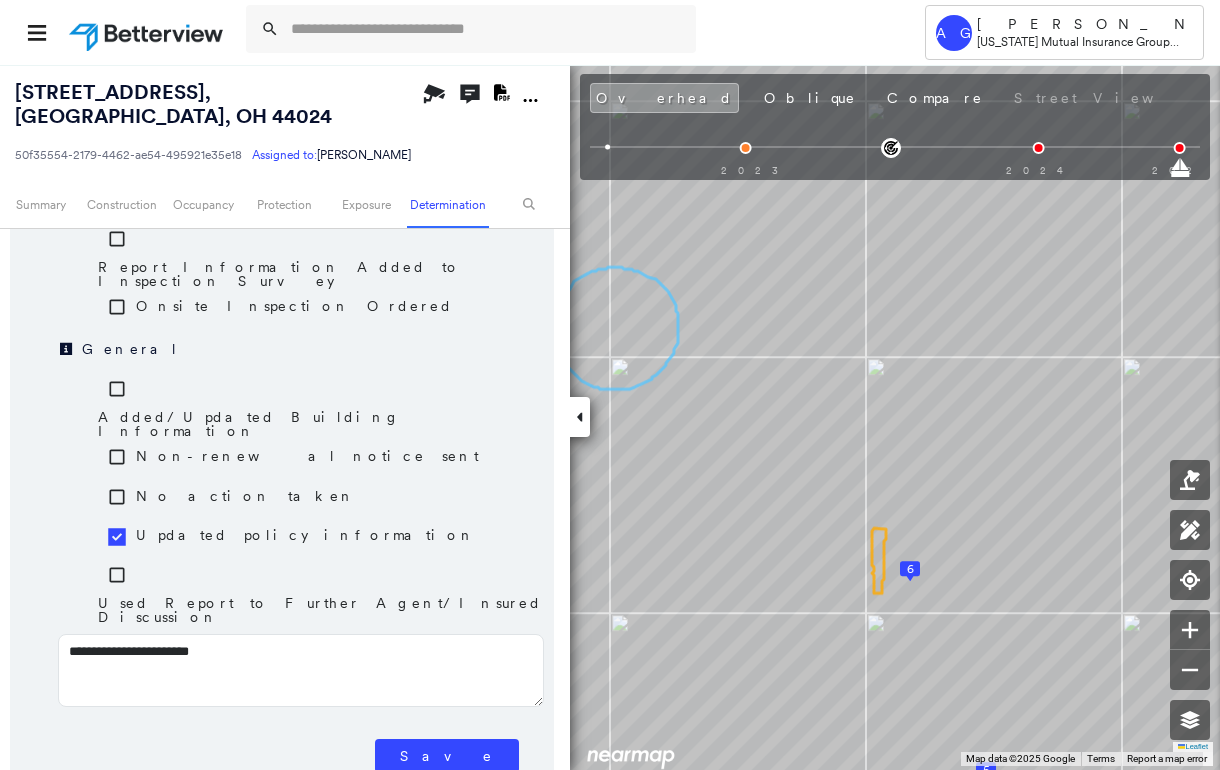 type on "**********" 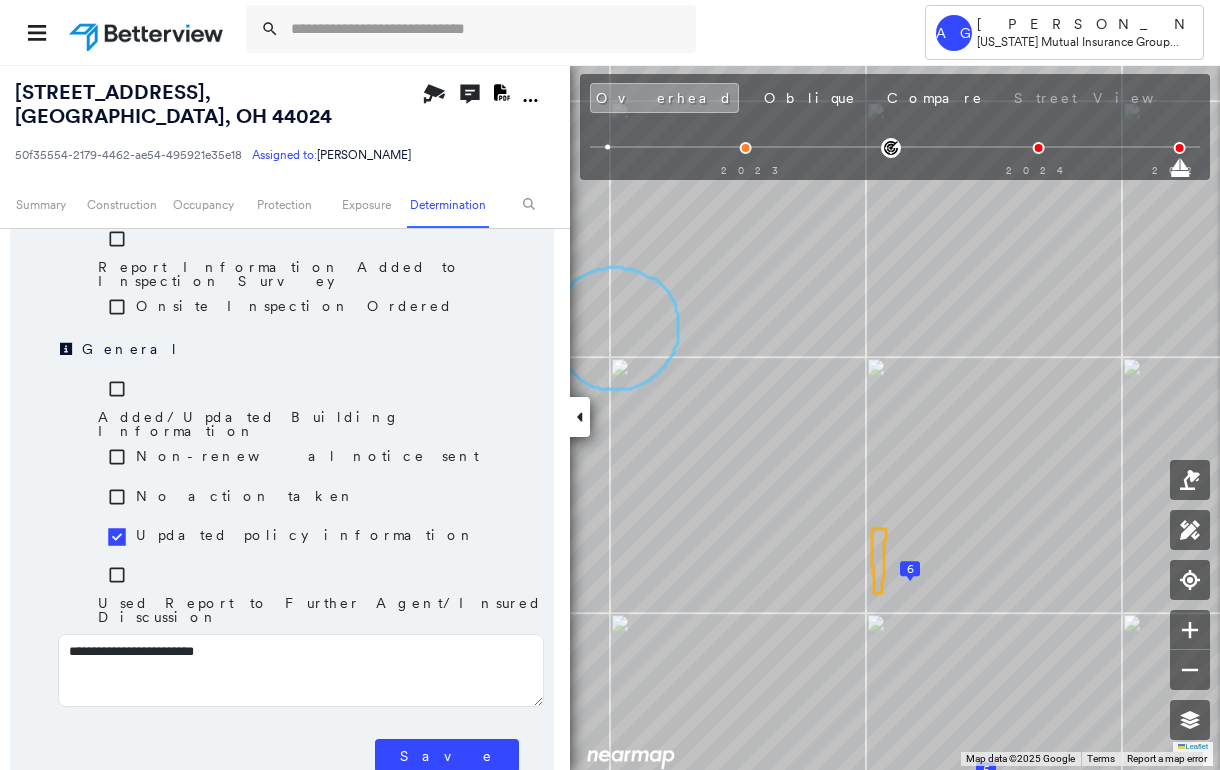 type on "**********" 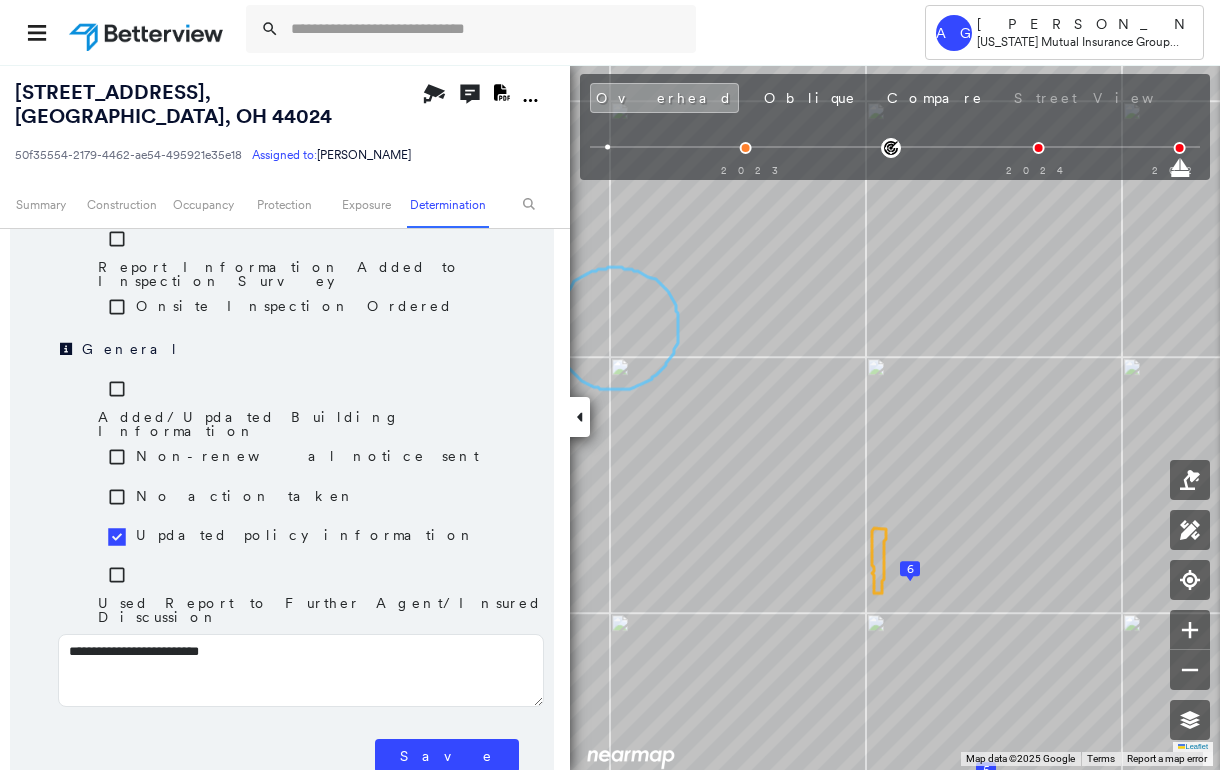 type on "**********" 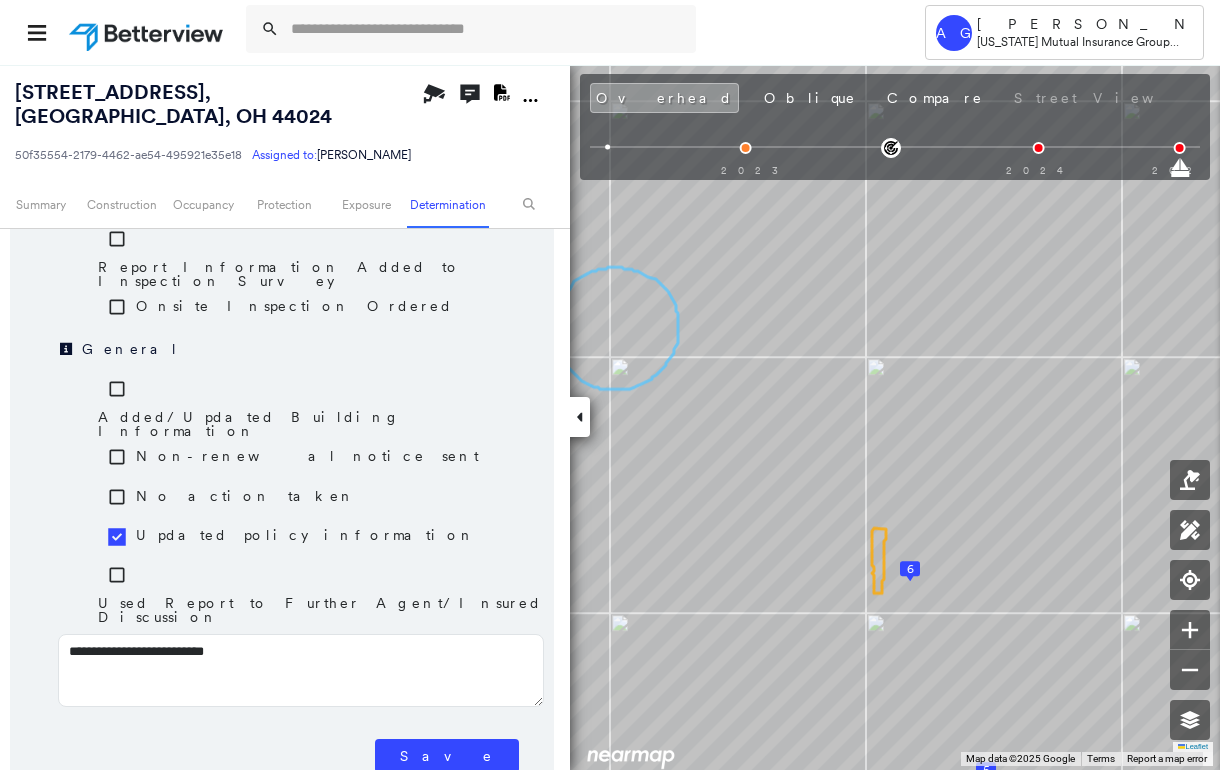 type on "**********" 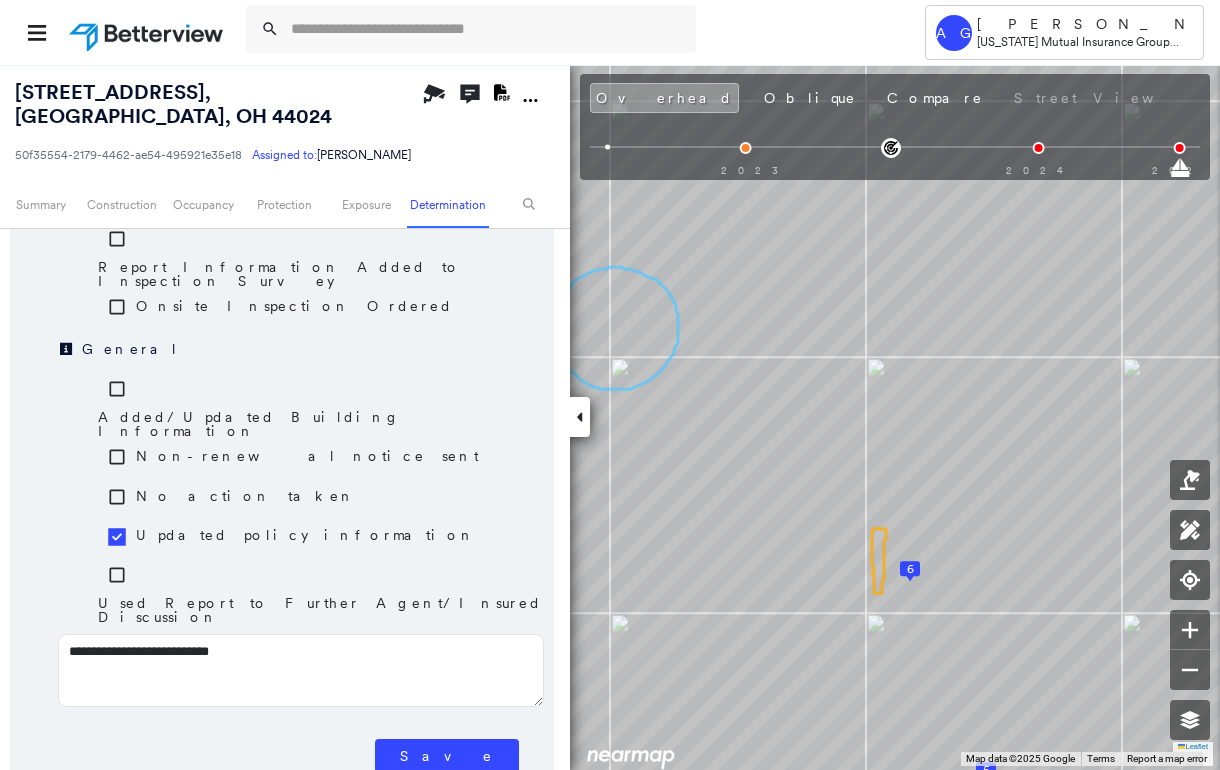 type on "**********" 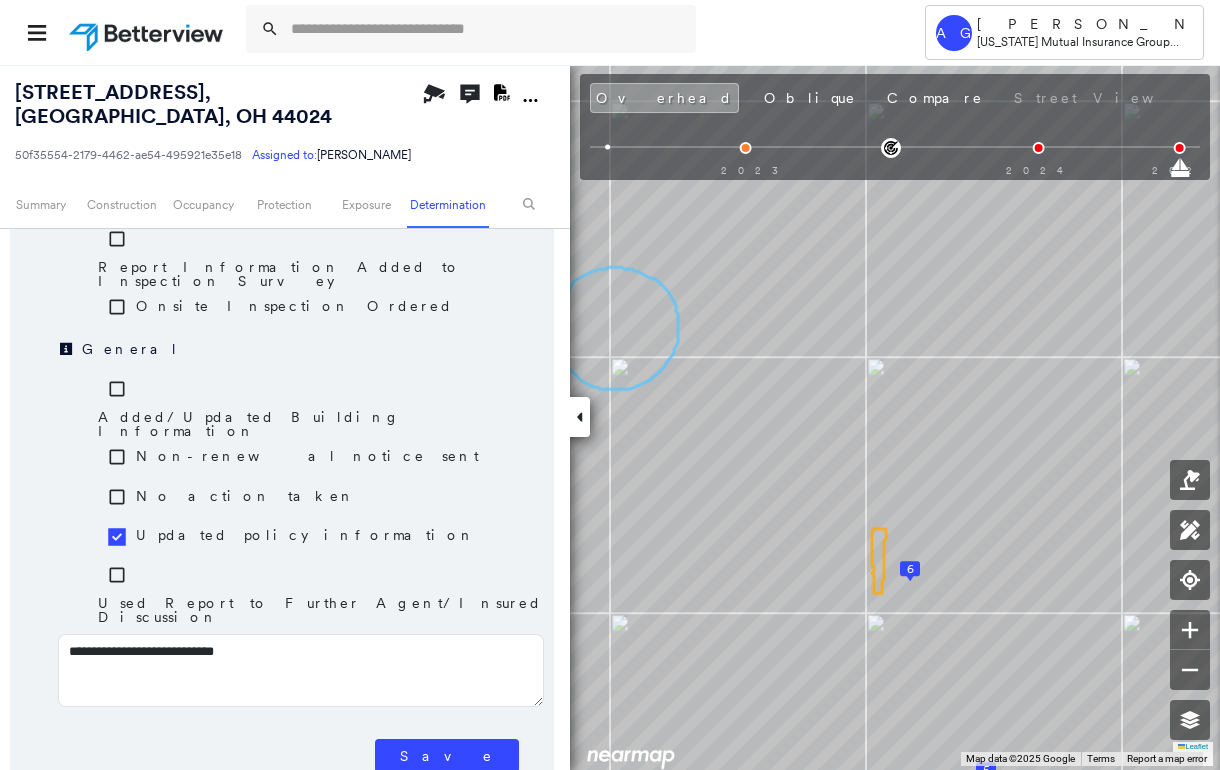 type on "**********" 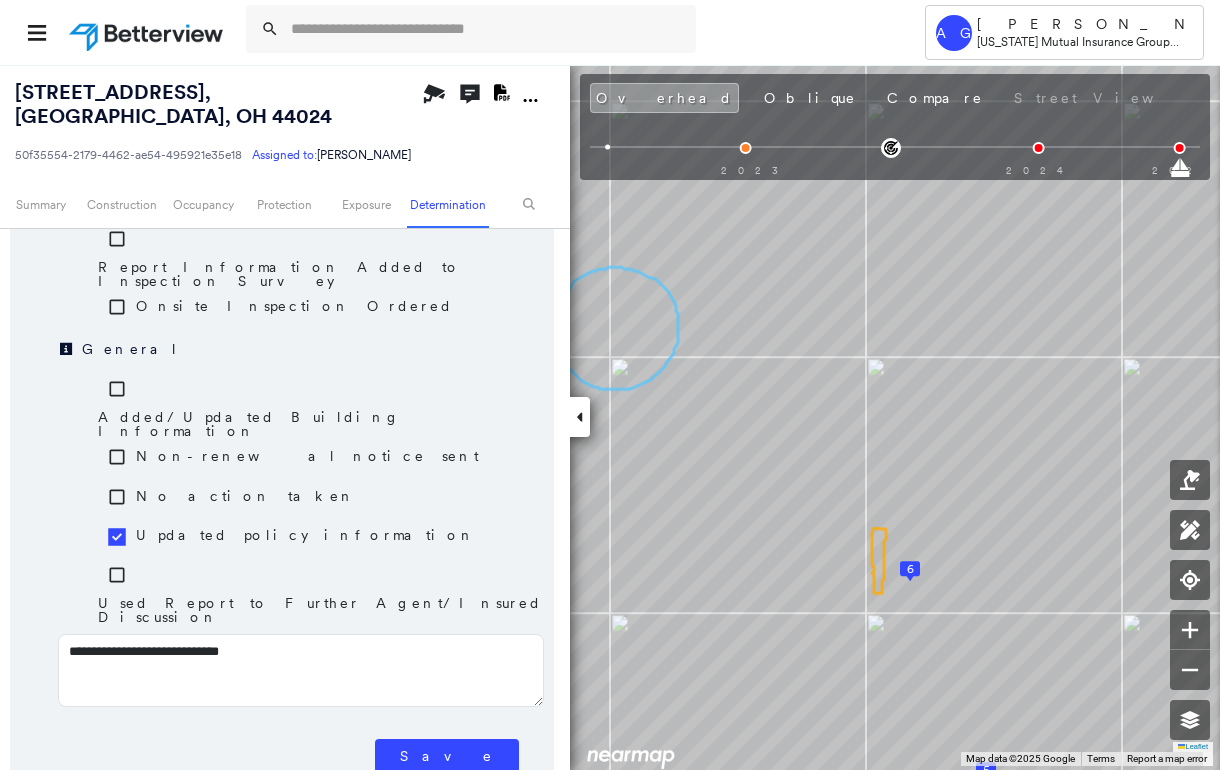 type on "**********" 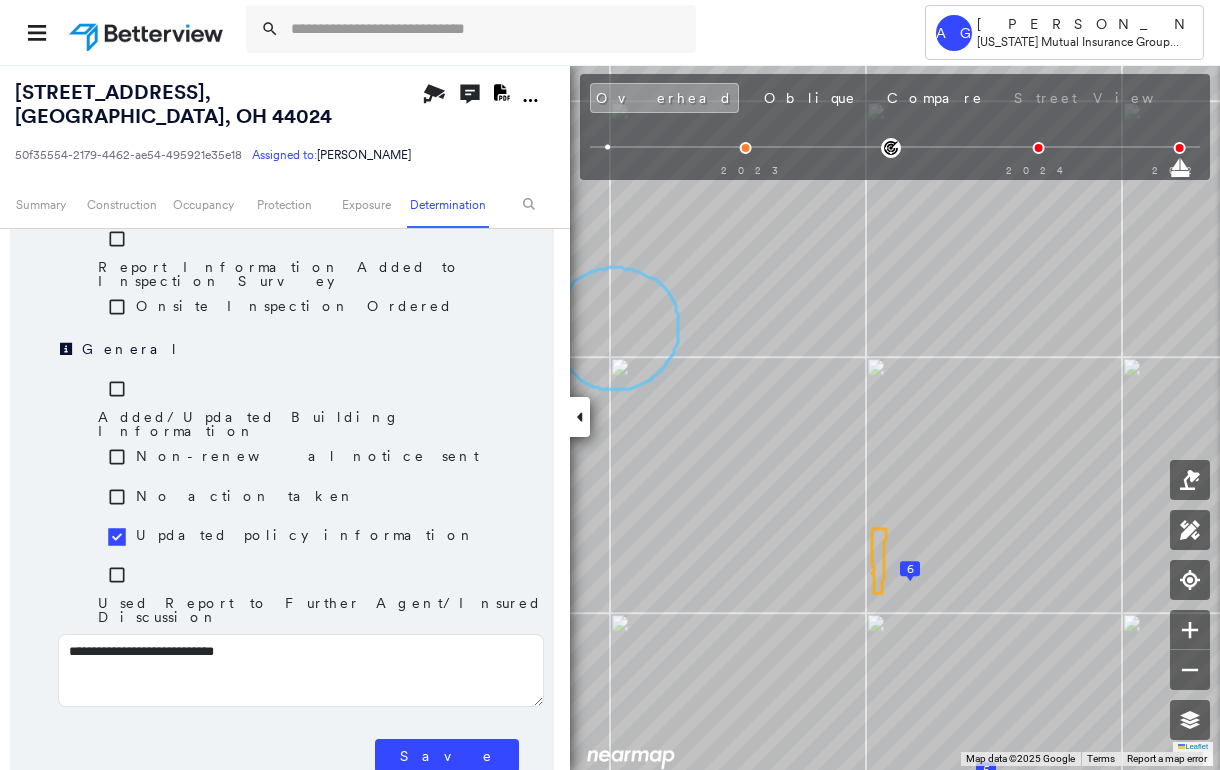 type on "**********" 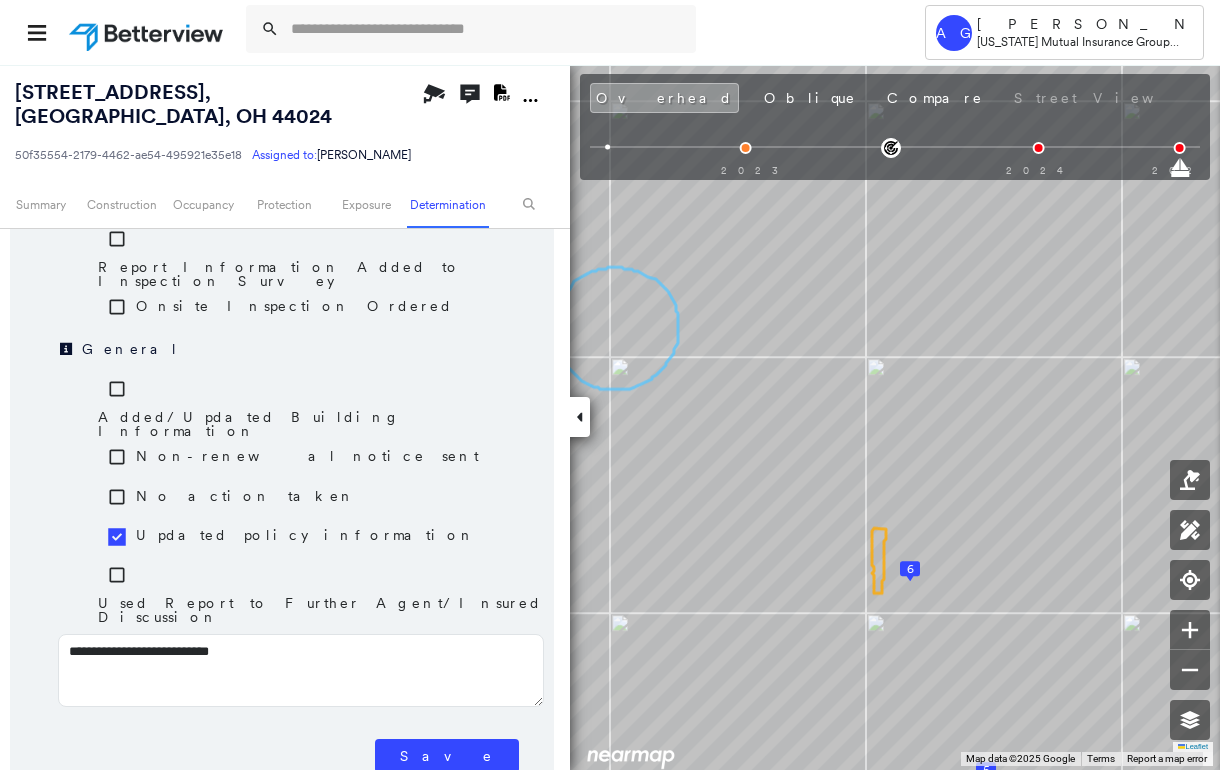 type on "**********" 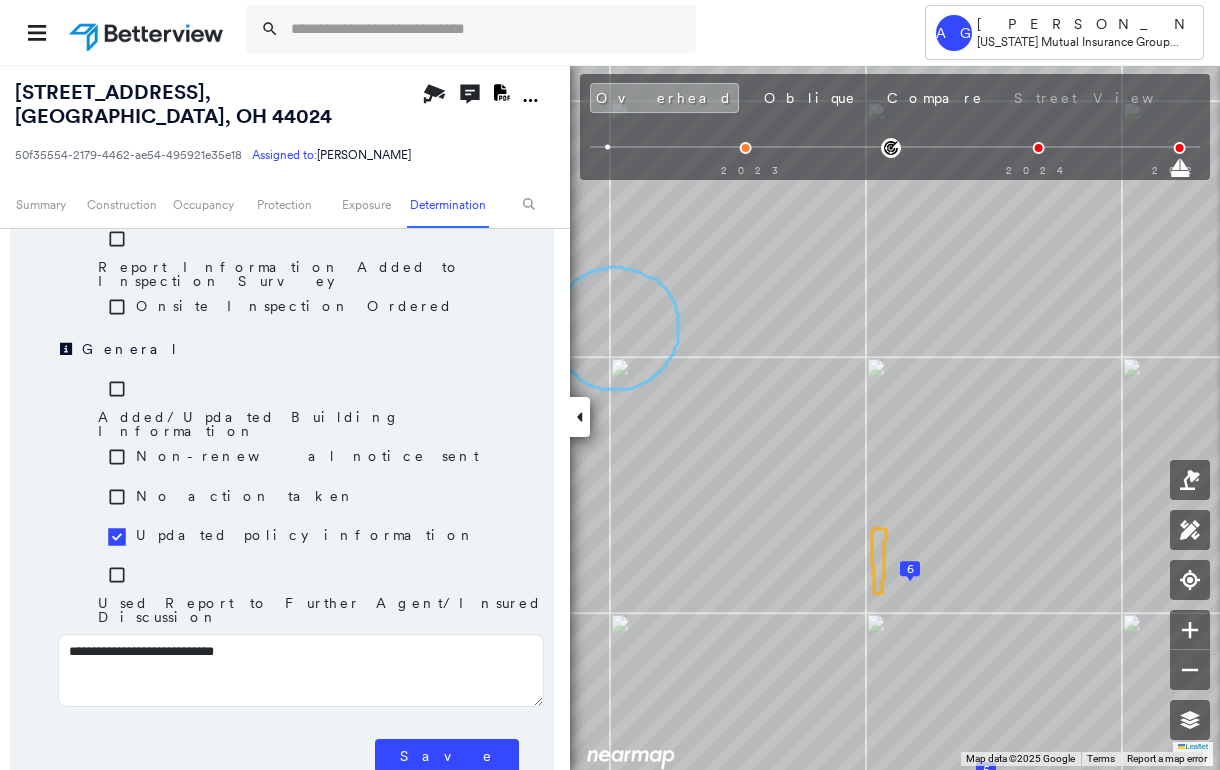 type on "**********" 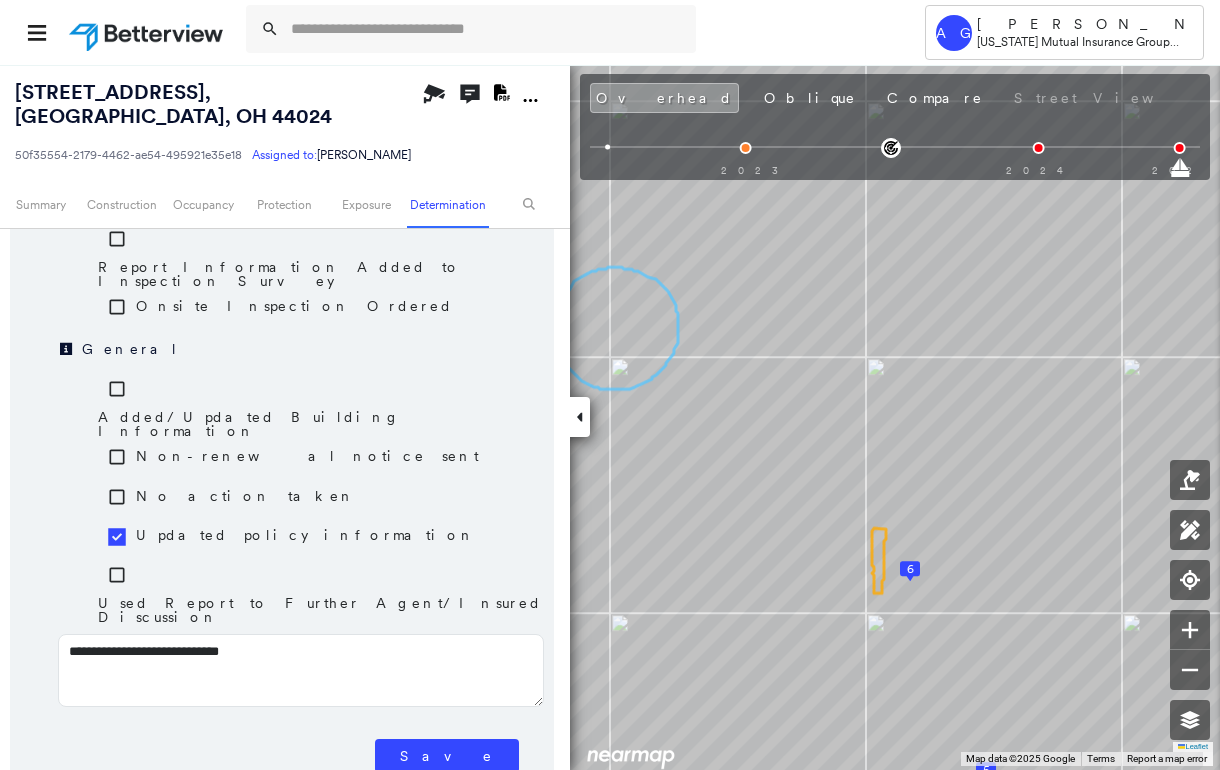 type on "**********" 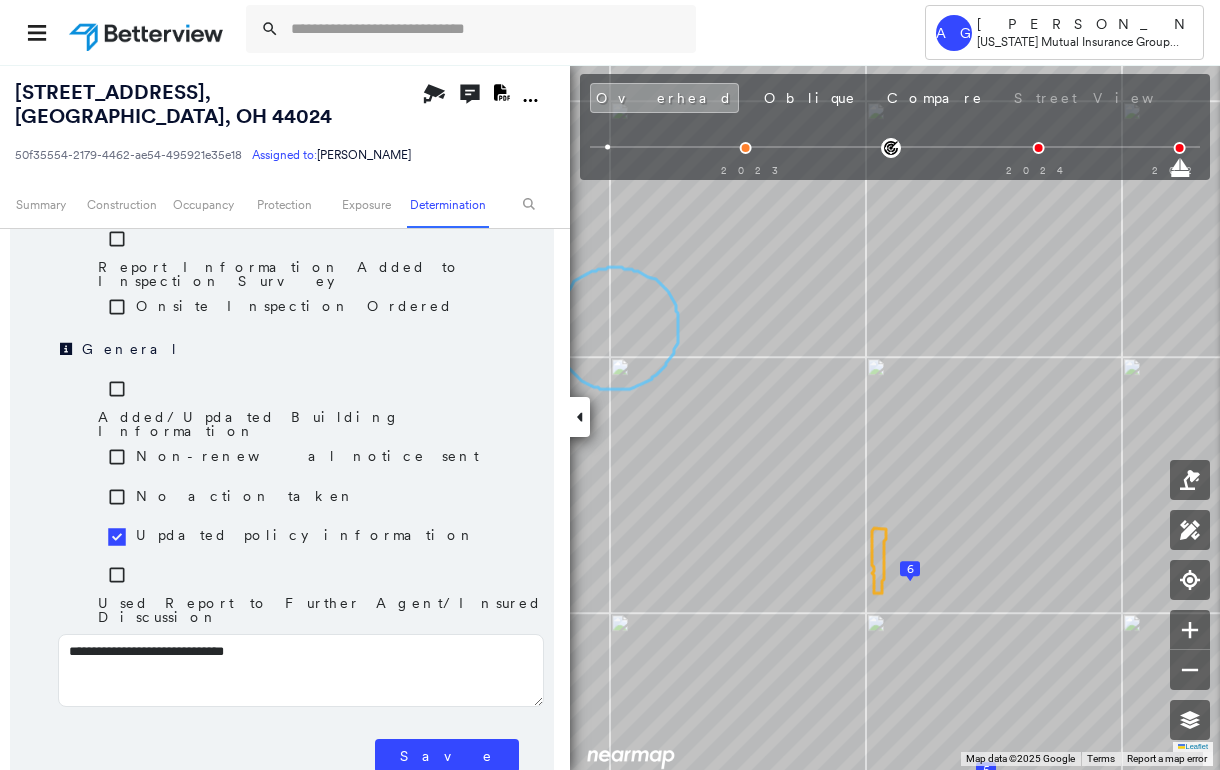 type on "**********" 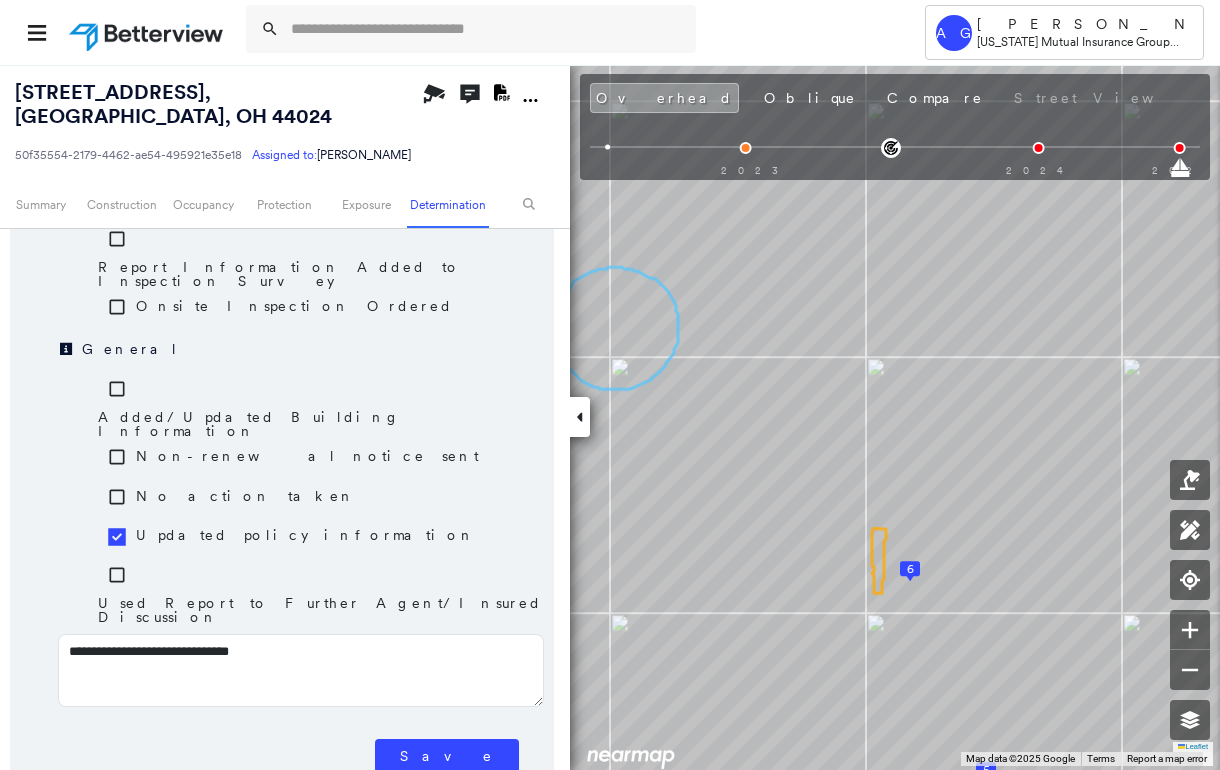 type on "**********" 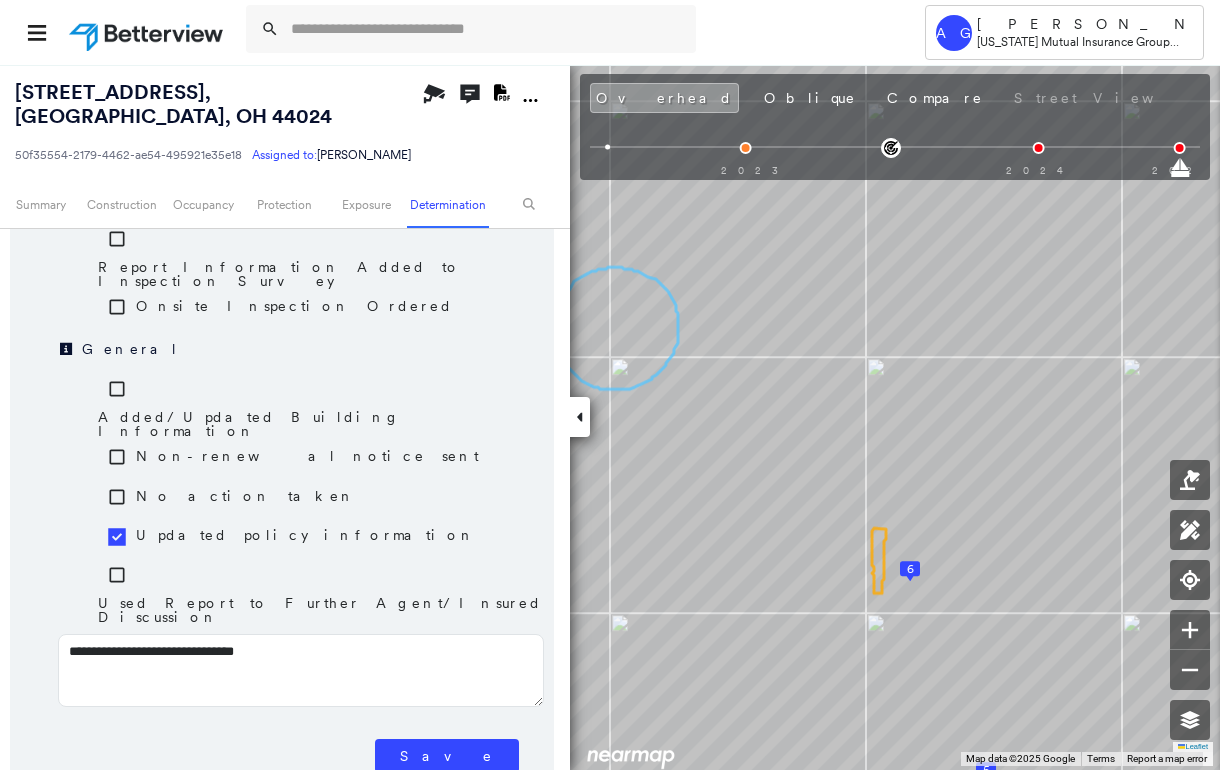 type on "**********" 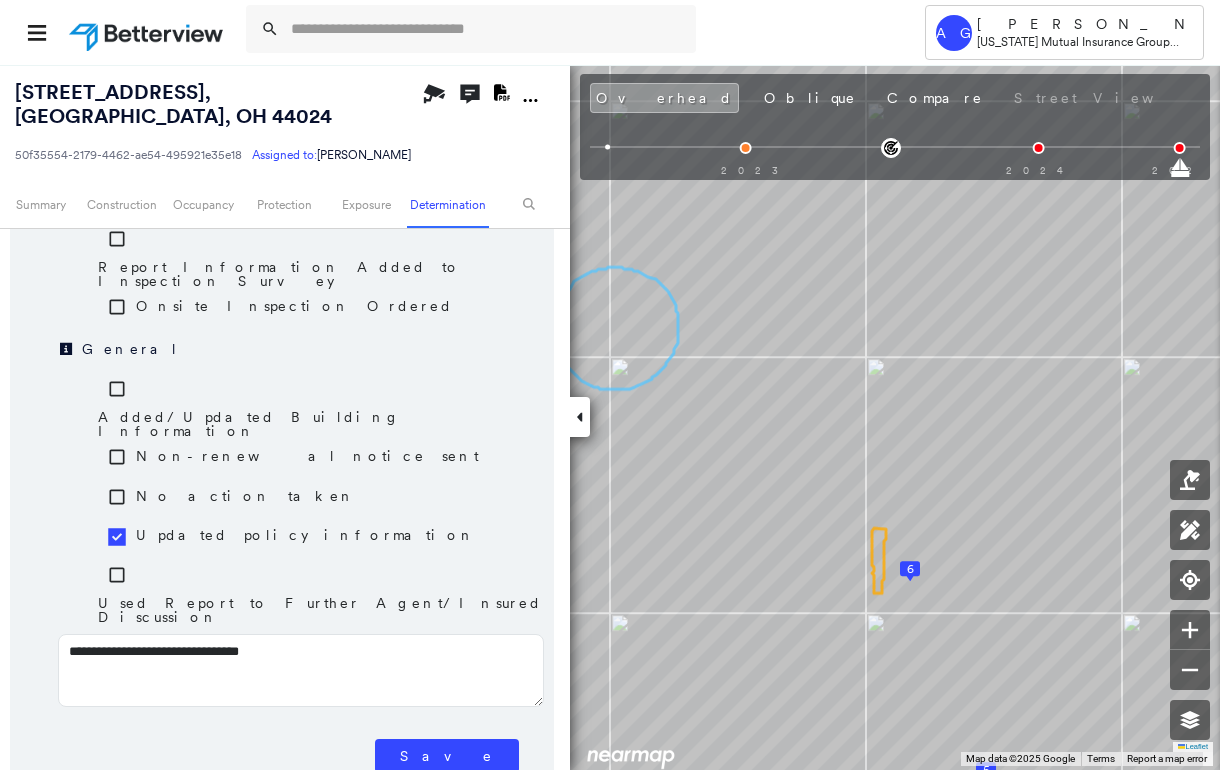 type on "**********" 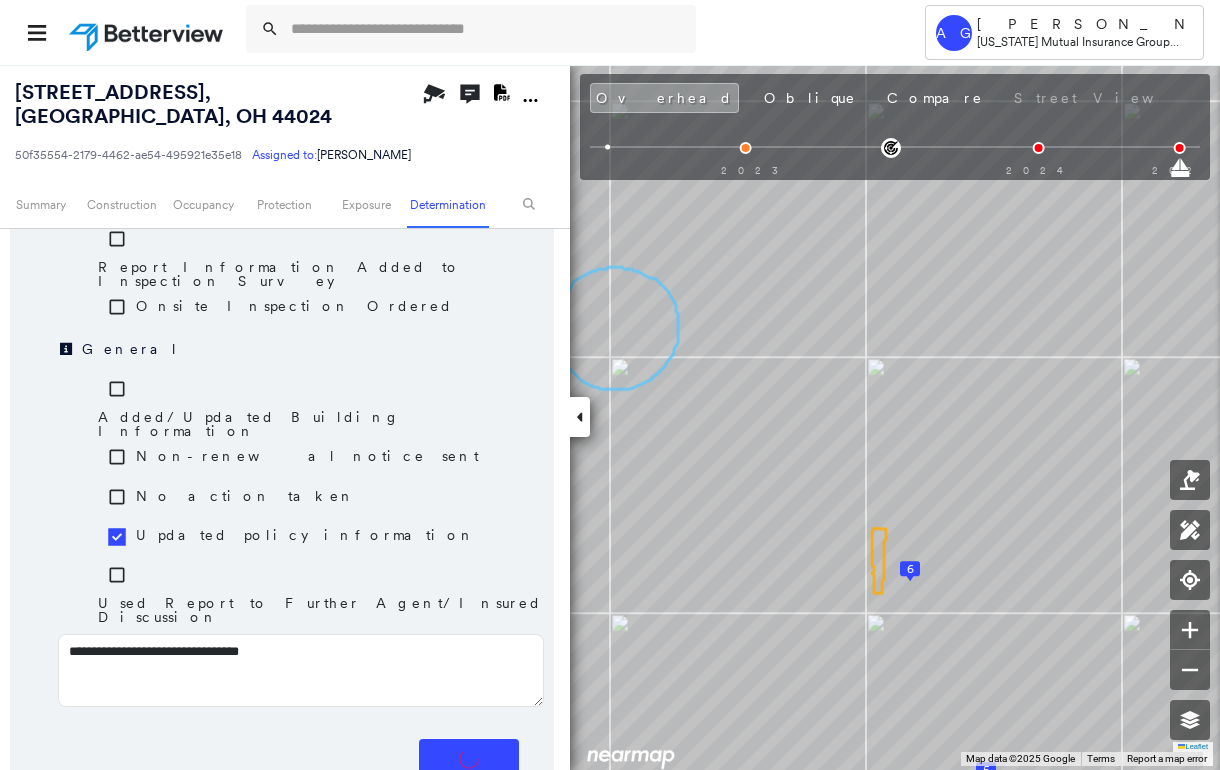 type 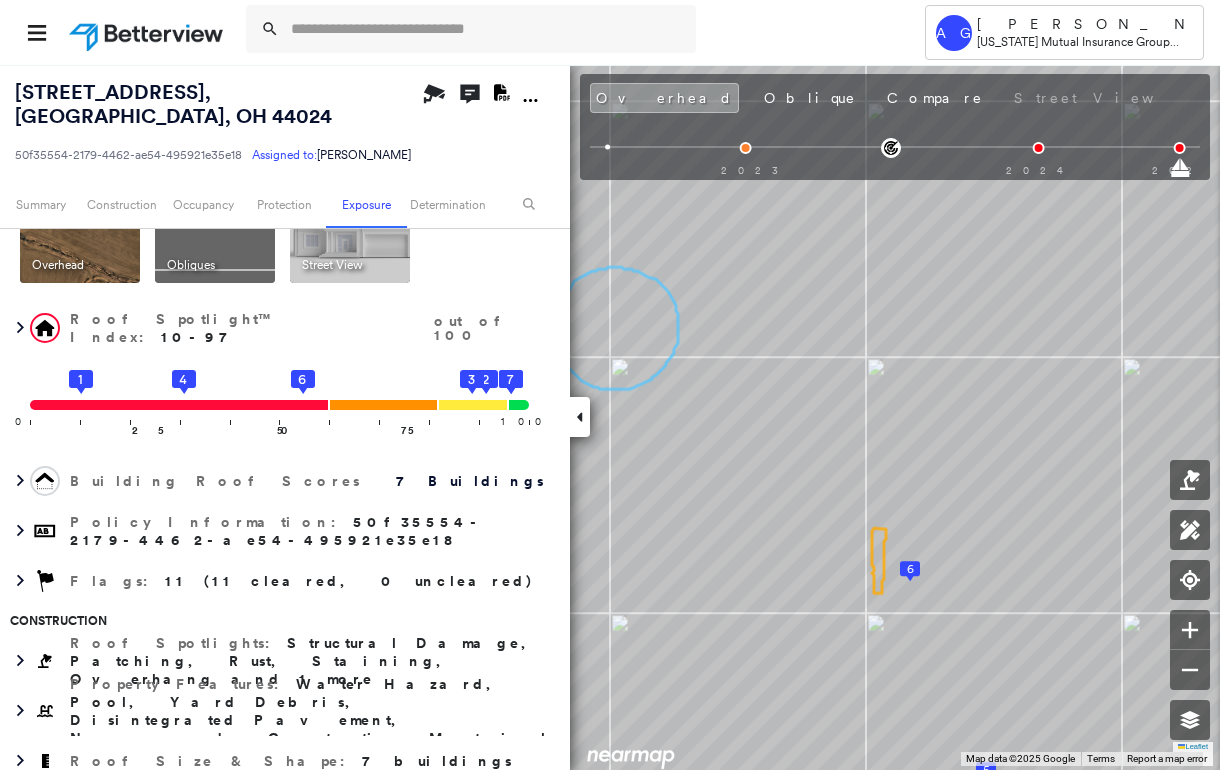 scroll, scrollTop: 0, scrollLeft: 0, axis: both 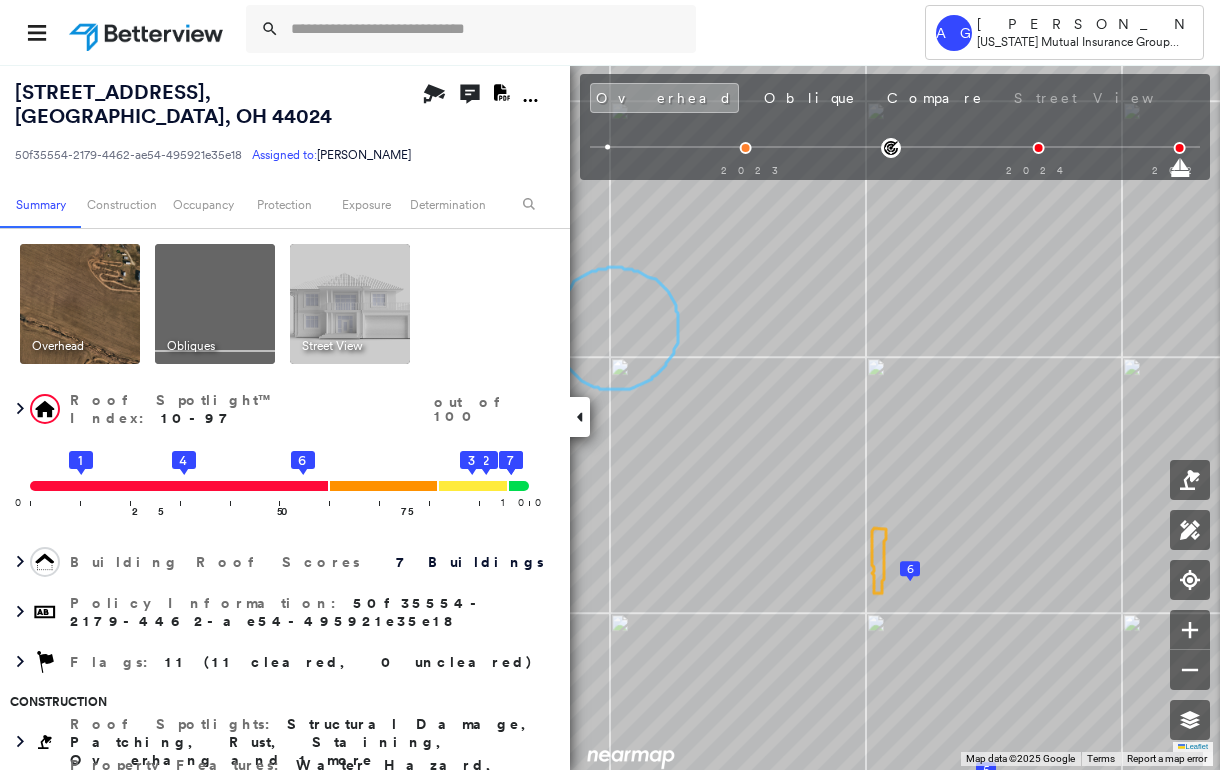 click at bounding box center [80, 304] 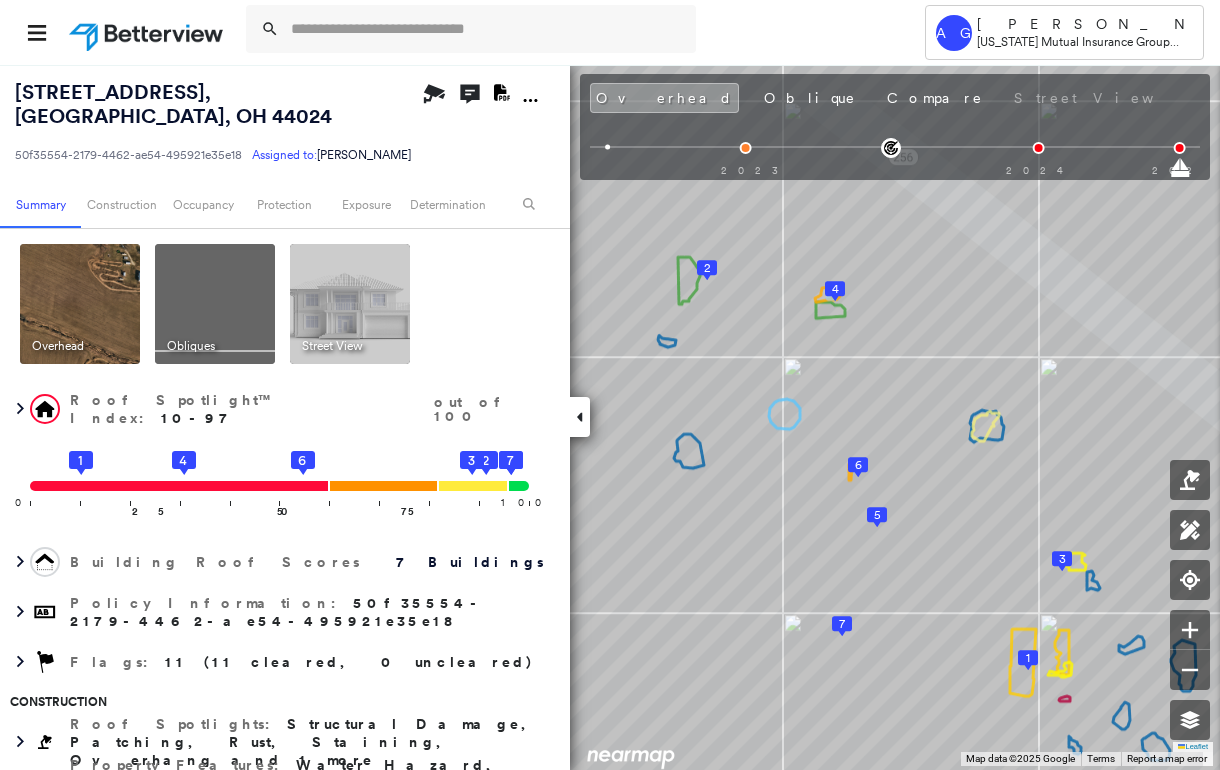 click at bounding box center [580, 417] 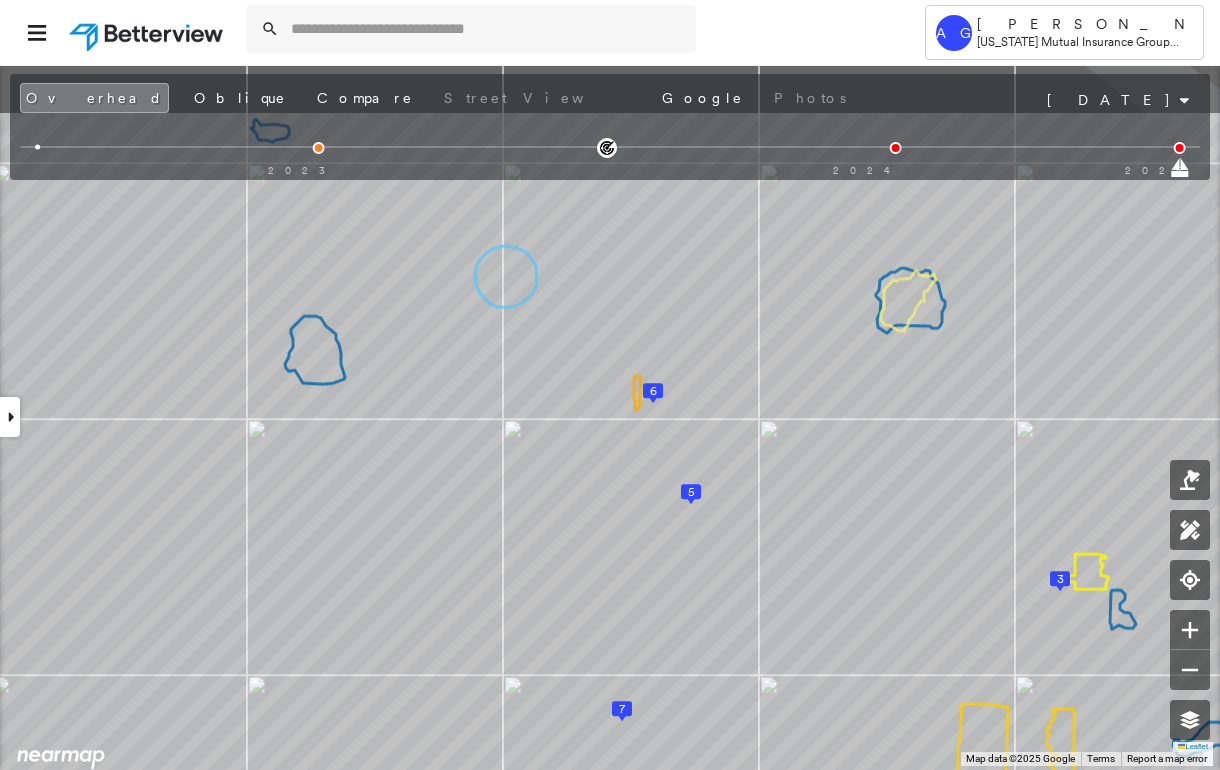 click on "Tower AG Amy Greene Ohio Mutual Insurance Group (OMIG)  -   PL 4655 REYNOLDSBURG BALTIMORE RD ,  BALTIMORE, OH 44024 50f35554-2179-4462-ae54-495921e35e18 Assigned to:  Julia Roderick Assigned to:  Julia Roderick 50f35554-2179-4462-ae54-495921e35e18 Assigned to:  Julia Roderick Open Comments Download PDF Report Summary Construction Occupancy Protection Exposure Determination Overhead Obliques Street View Roof Spotlight™ Index :  10-97 out of 100 0 100 25 1 50 4 75 6 2 3 5 7 Building Roof Scores 7 Buildings Policy Information :  50f35554-2179-4462-ae54-495921e35e18 Flags :  11 (11 cleared, 0 uncleared) Construction Roof Spotlights :  Structural Damage, Patching, Rust, Staining, Overhang and 1 more Property Features :  Water Hazard, Pool, Yard Debris, Disintegrated Pavement, Nonwooden Construction Material Roof Size & Shape :  7 buildings  Occupancy Place Detail Protection Exposure FEMA Risk Index Determination Flags :  11 (11 cleared, 0 uncleared) Uncleared Flags (0) Cleared Flags  (11) Action Taken New Entry" at bounding box center (610, 385) 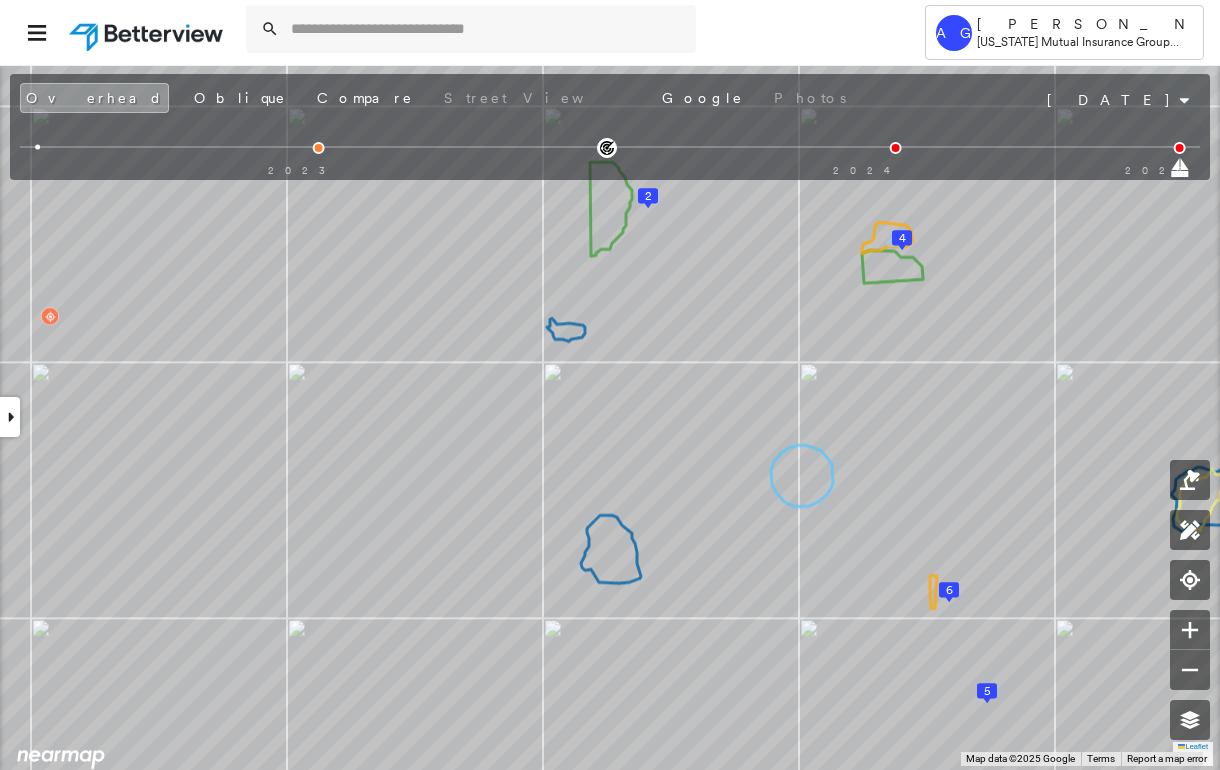 click at bounding box center (10, 417) 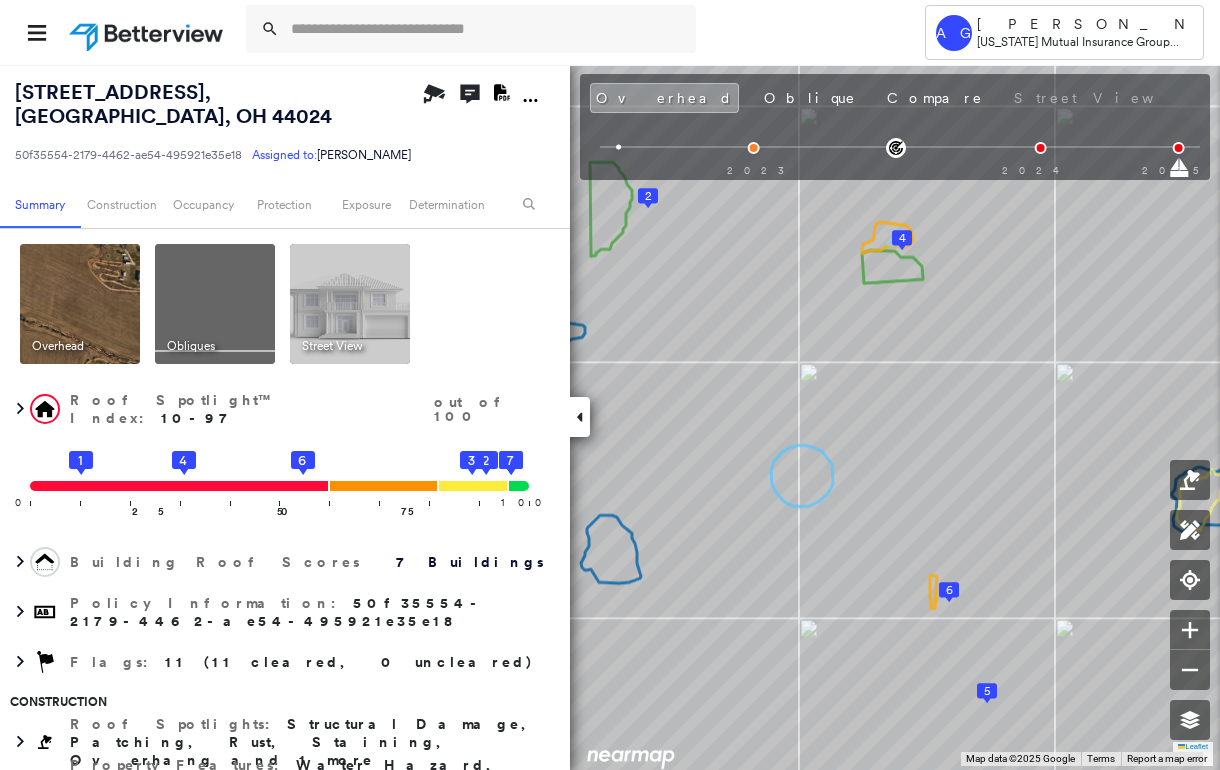 click at bounding box center [80, 304] 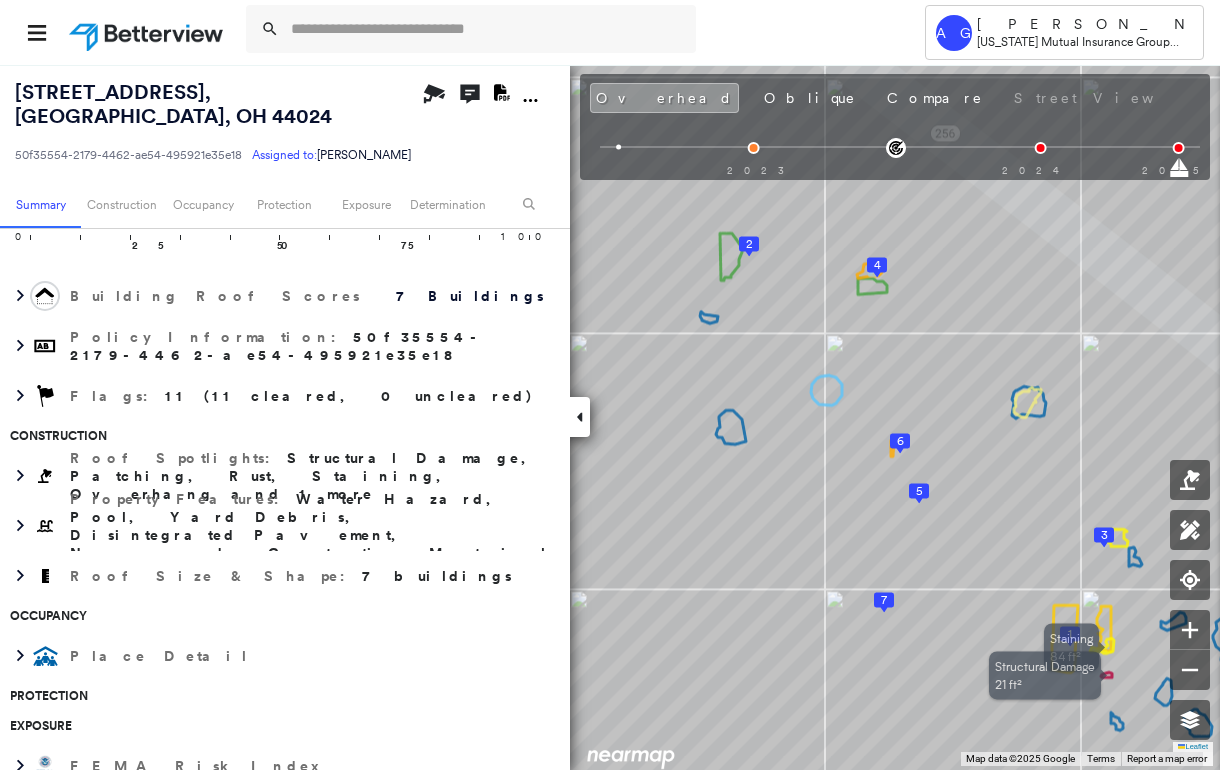 scroll, scrollTop: 133, scrollLeft: 0, axis: vertical 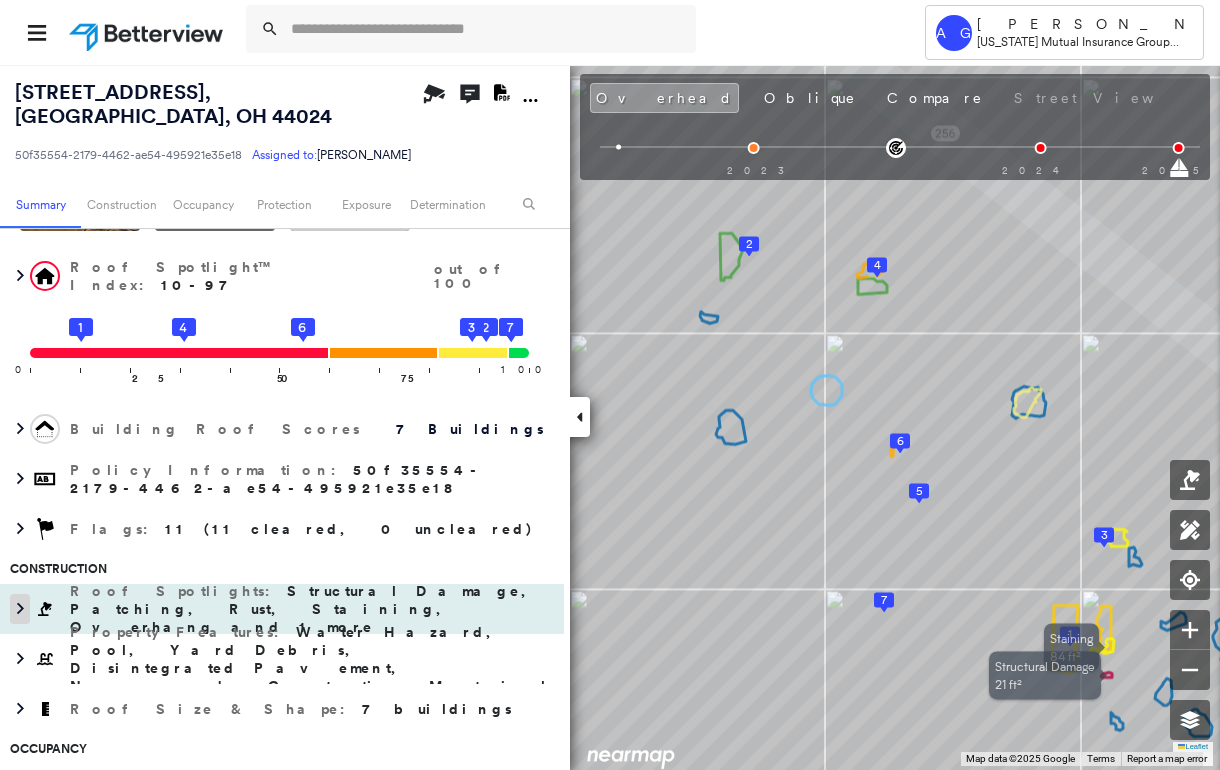 click 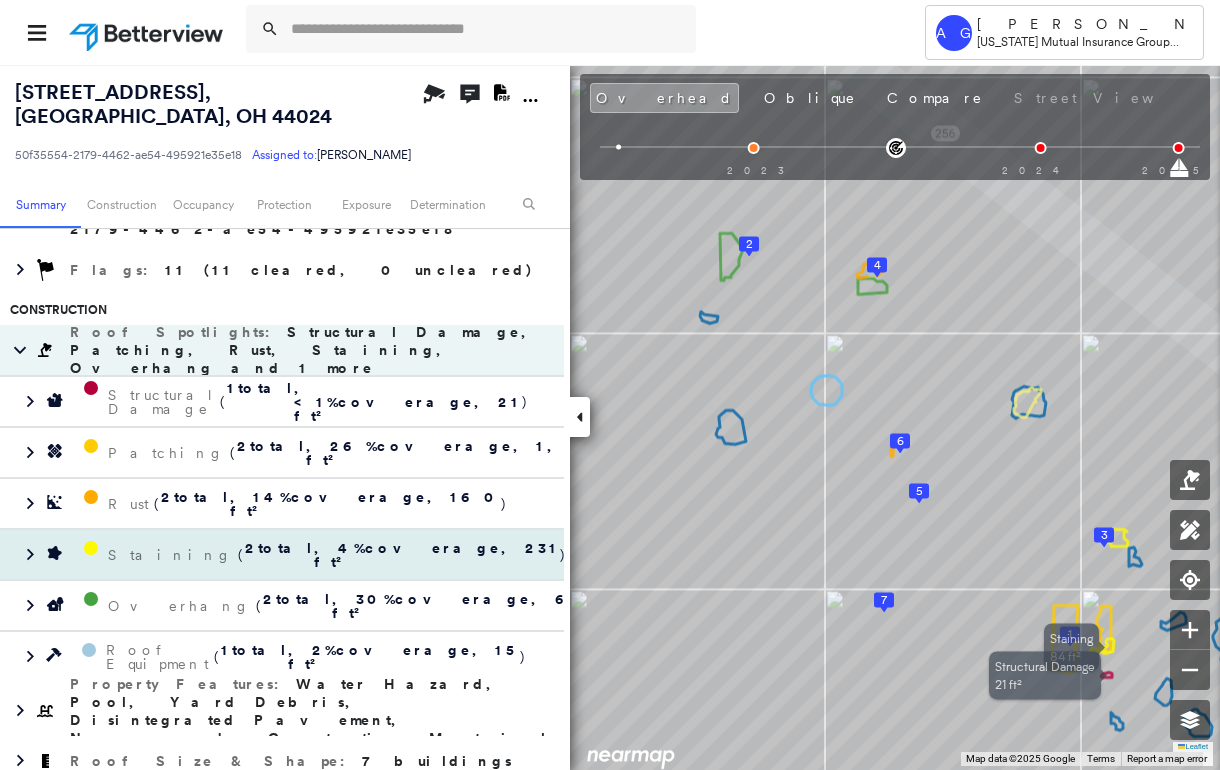 scroll, scrollTop: 400, scrollLeft: 0, axis: vertical 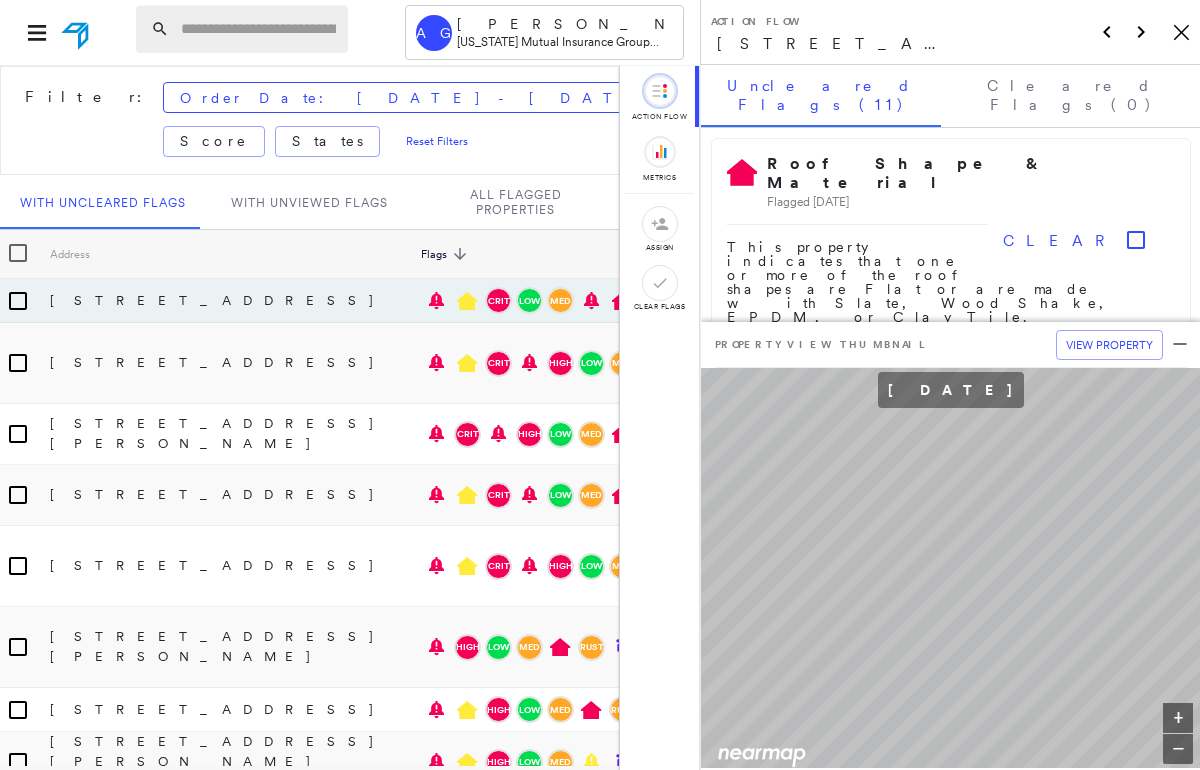 click at bounding box center (258, 29) 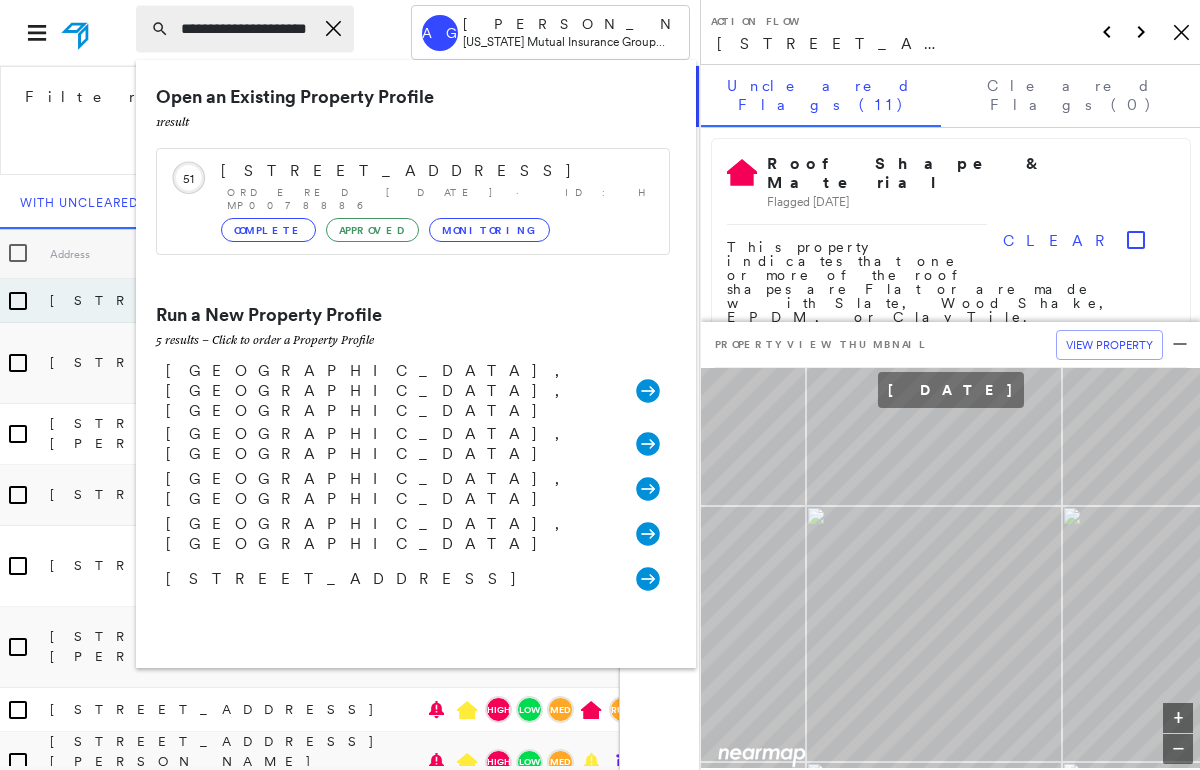 scroll, scrollTop: 0, scrollLeft: 7, axis: horizontal 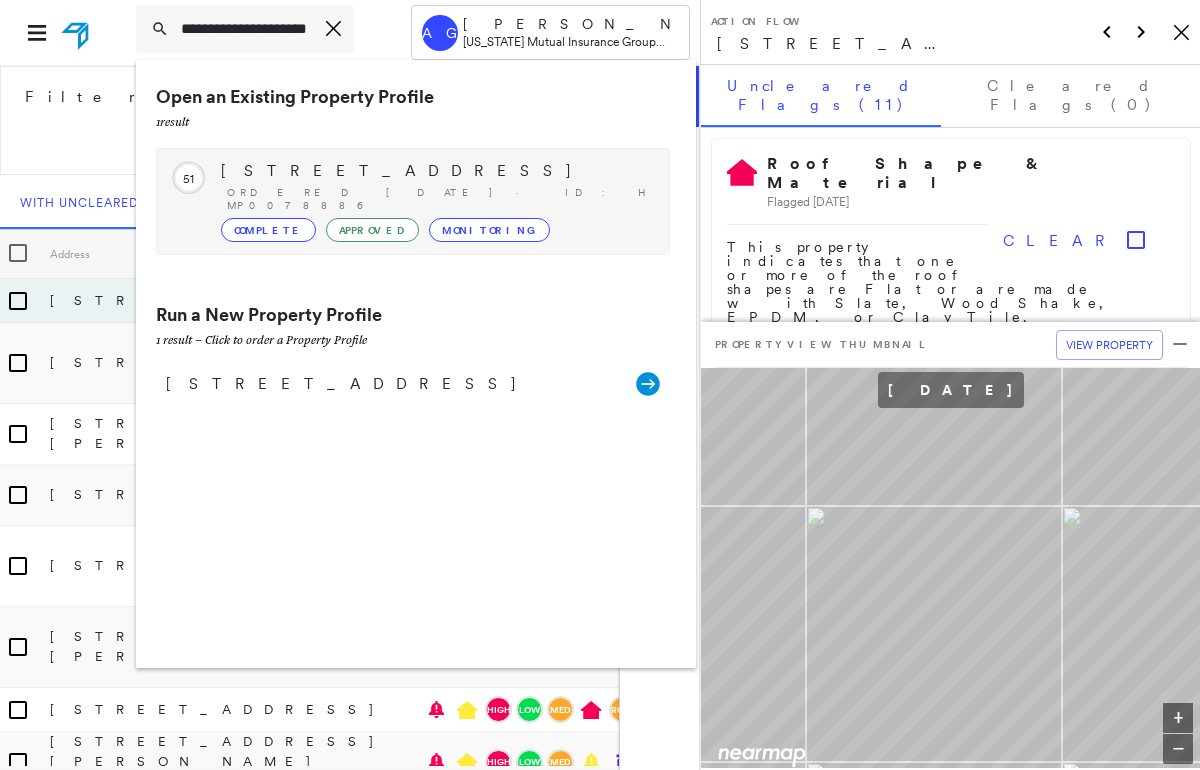 type on "**********" 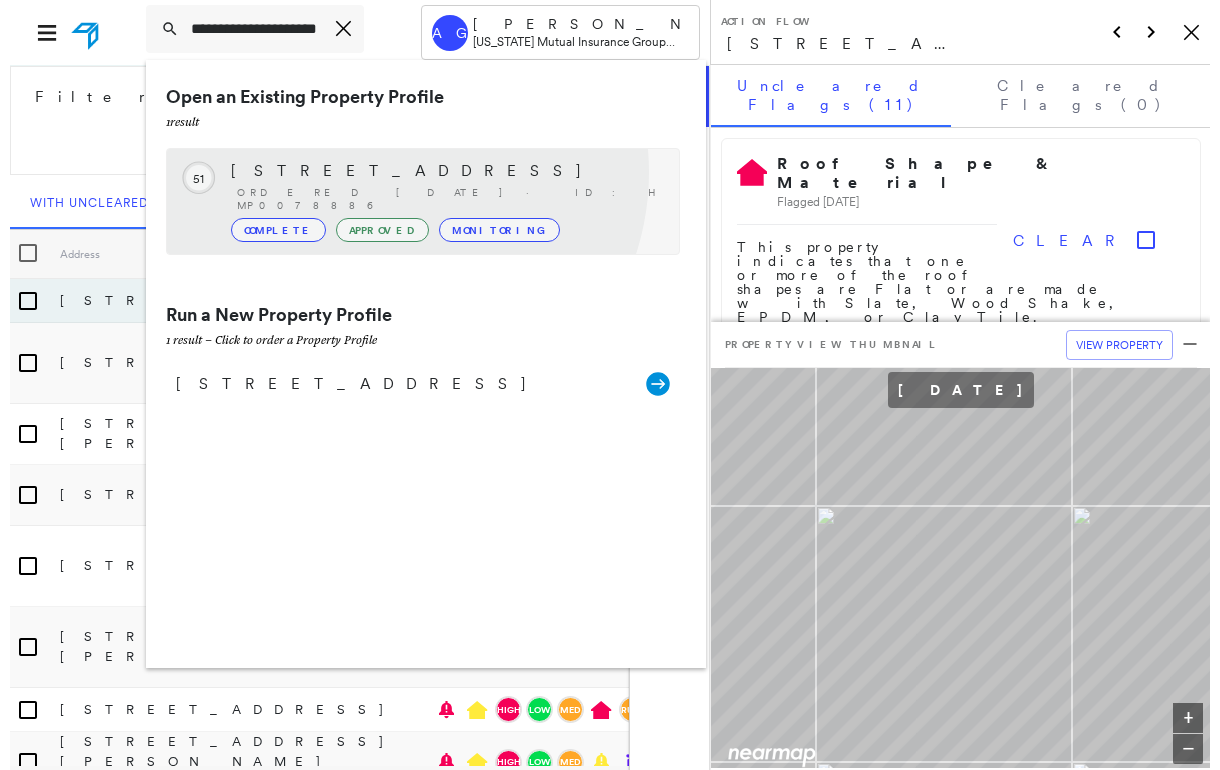 scroll, scrollTop: 0, scrollLeft: 0, axis: both 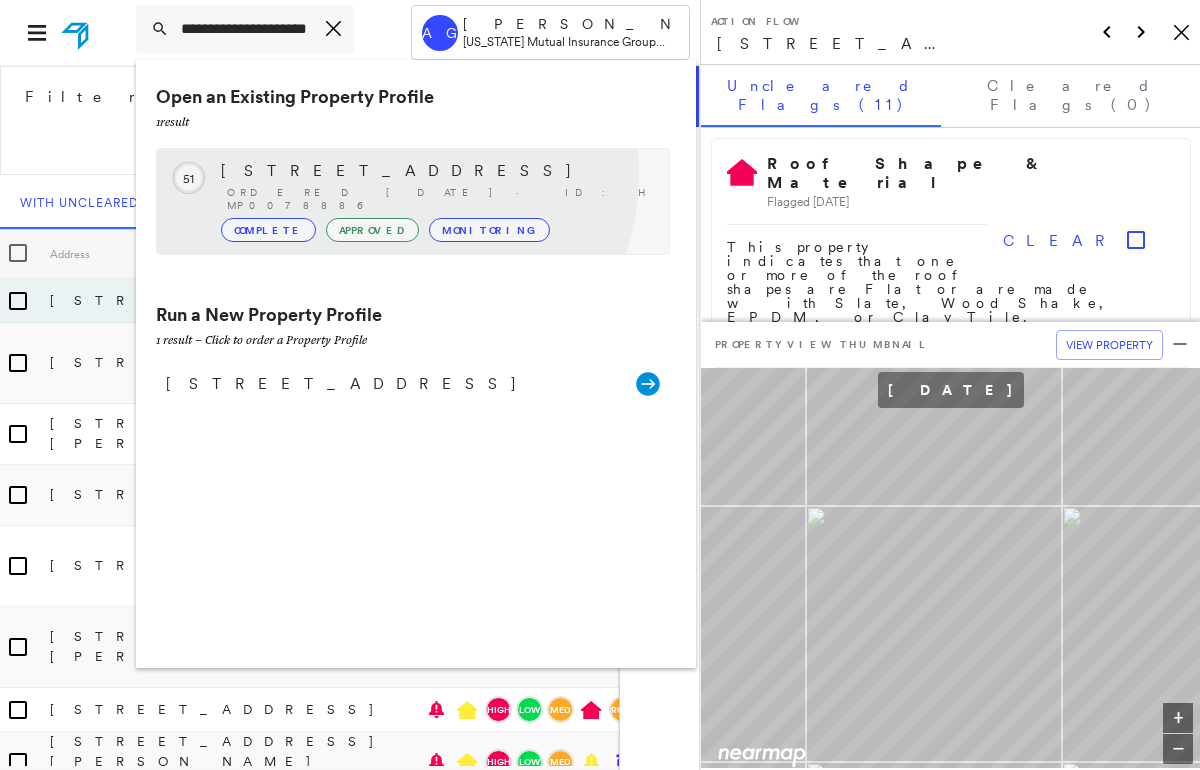 click on "16134 CANNONS MILL RD, EAST LIVERPOOL, OH 43920" at bounding box center (435, 171) 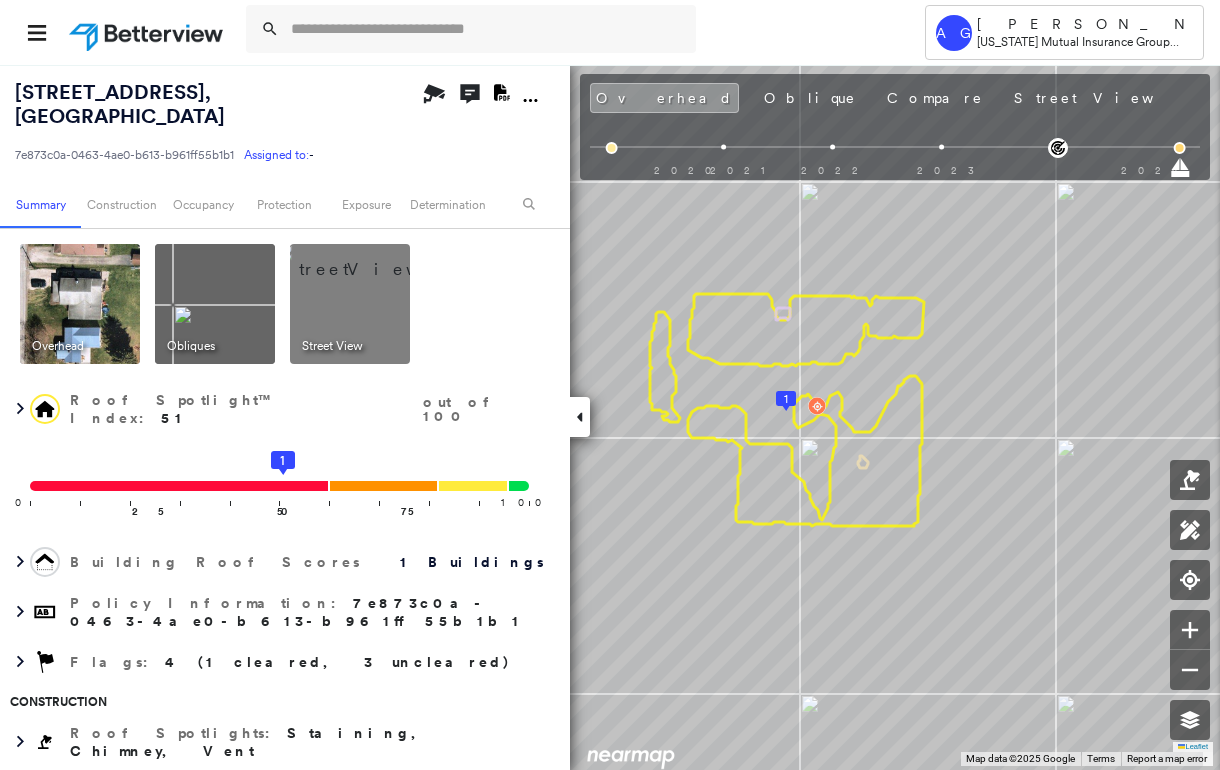 click at bounding box center (374, 259) 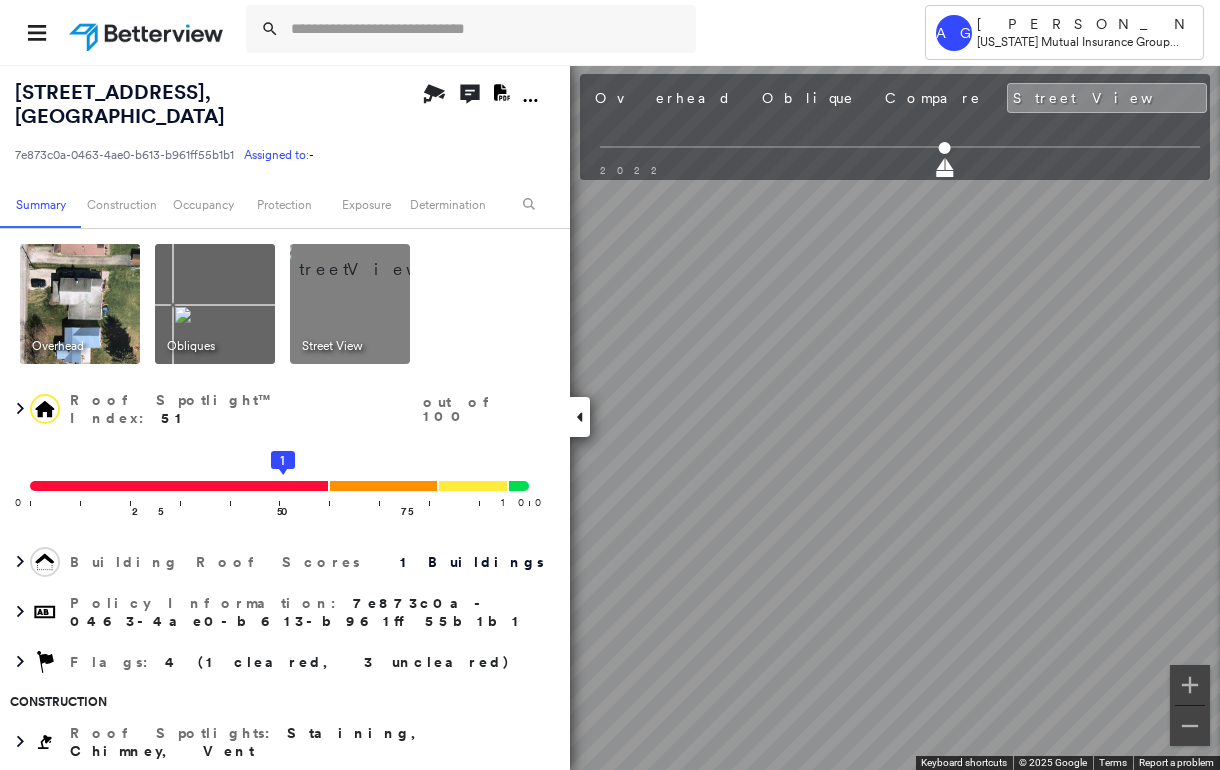 click 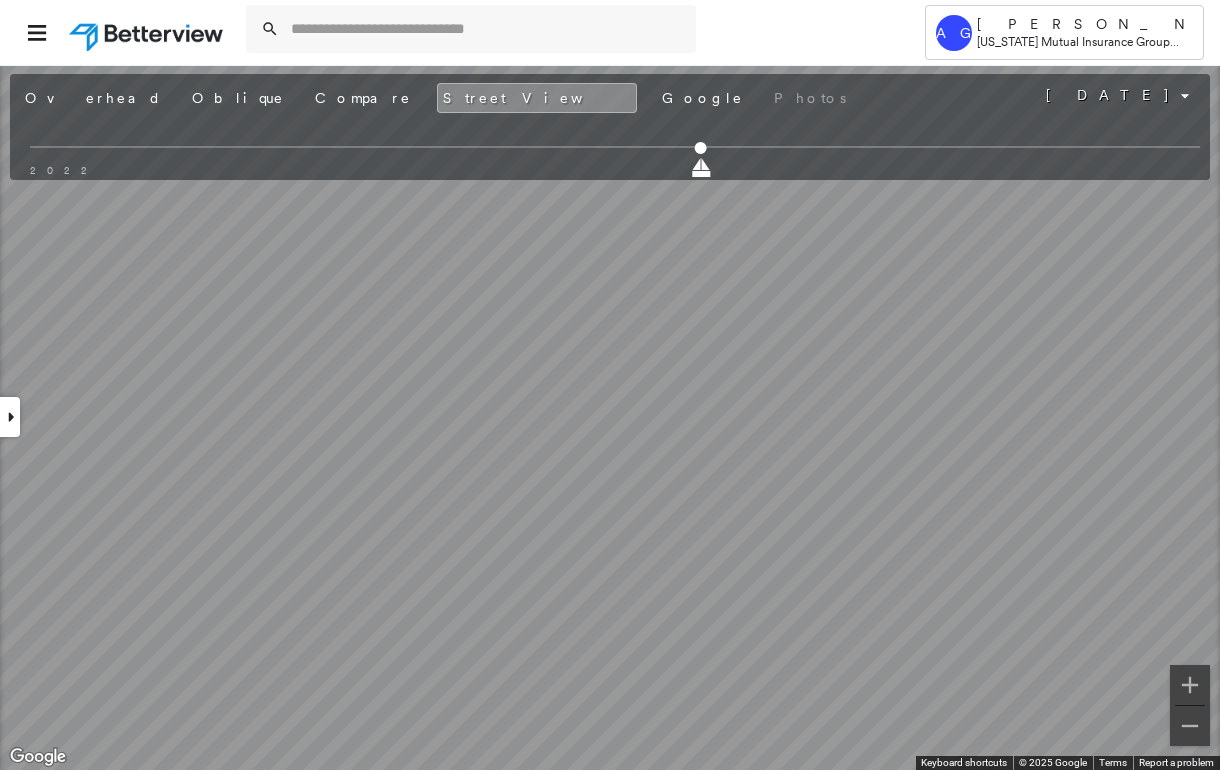 click 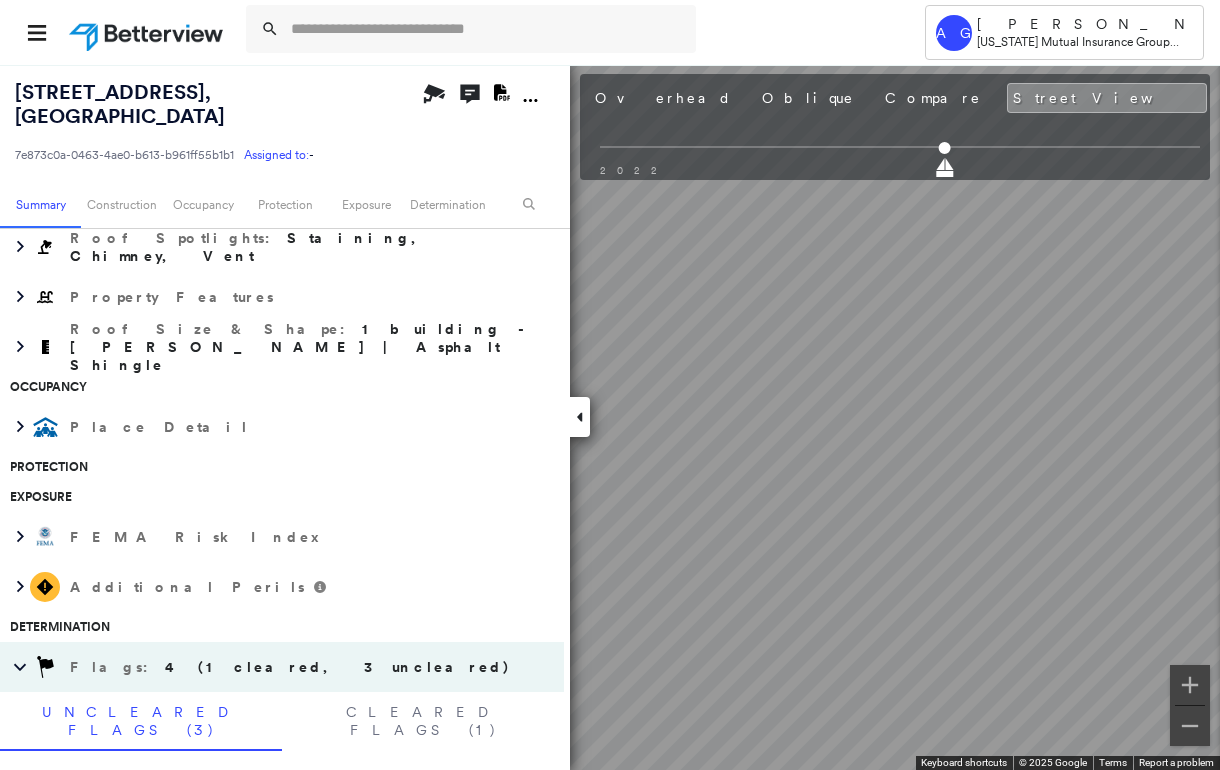 scroll, scrollTop: 800, scrollLeft: 0, axis: vertical 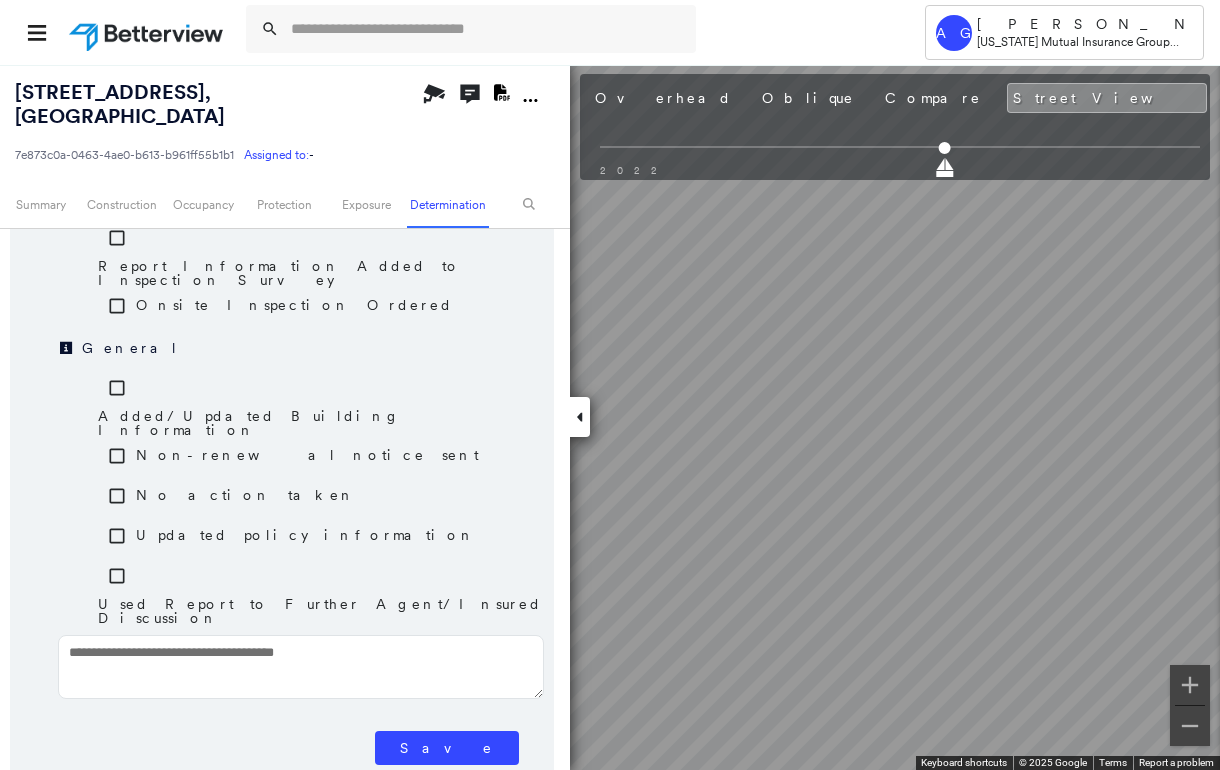 drag, startPoint x: 461, startPoint y: 671, endPoint x: 483, endPoint y: 625, distance: 50.990196 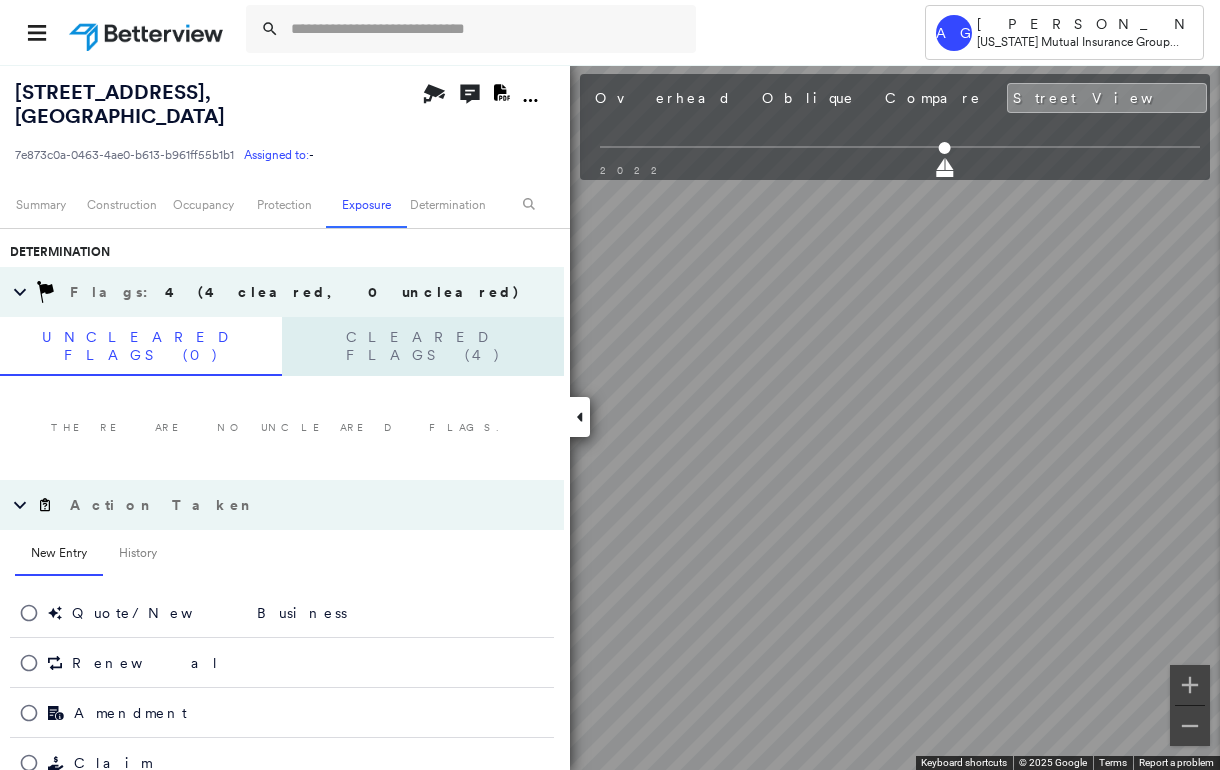 scroll, scrollTop: 0, scrollLeft: 0, axis: both 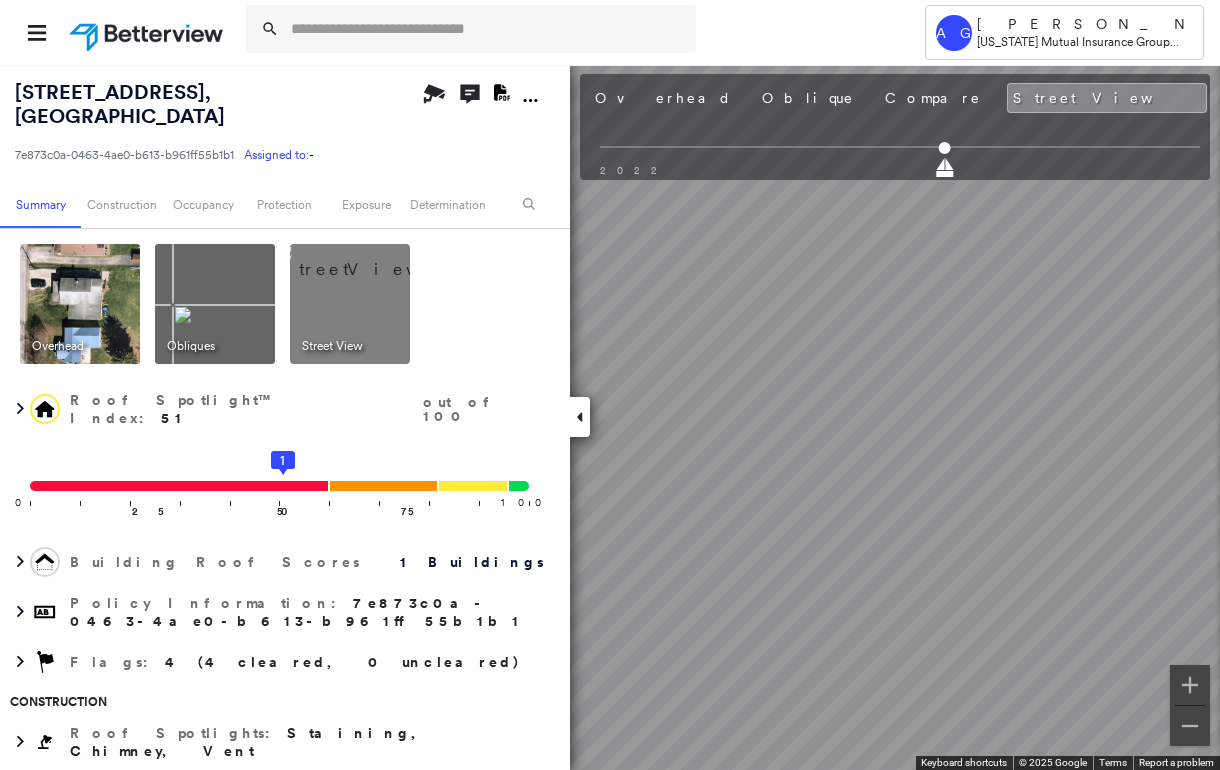 click at bounding box center (80, 304) 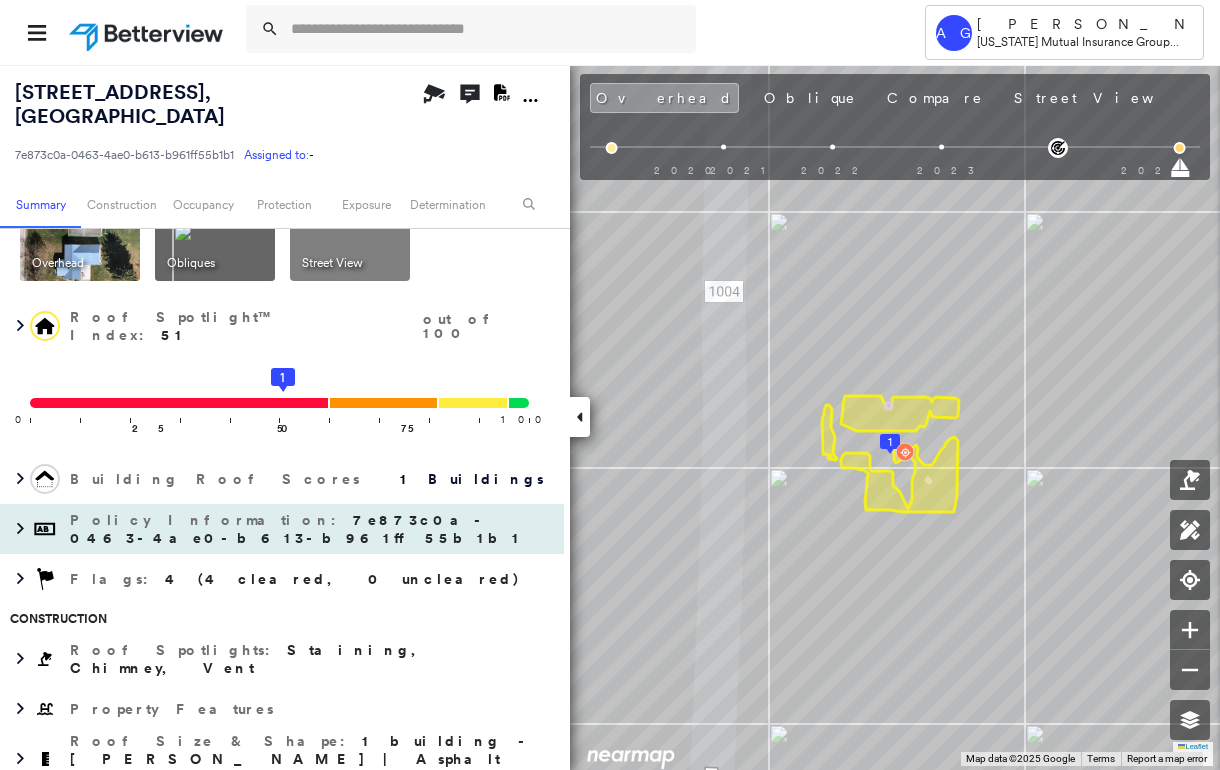 scroll, scrollTop: 400, scrollLeft: 0, axis: vertical 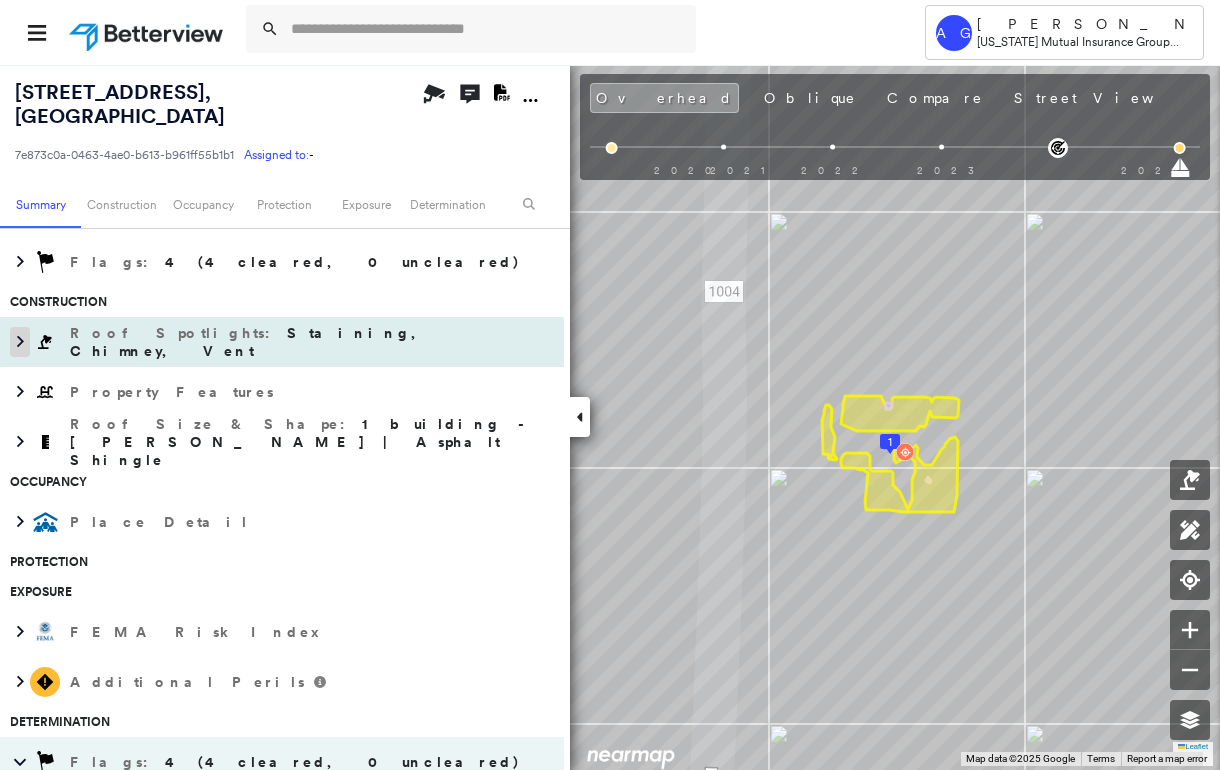 click at bounding box center (20, 342) 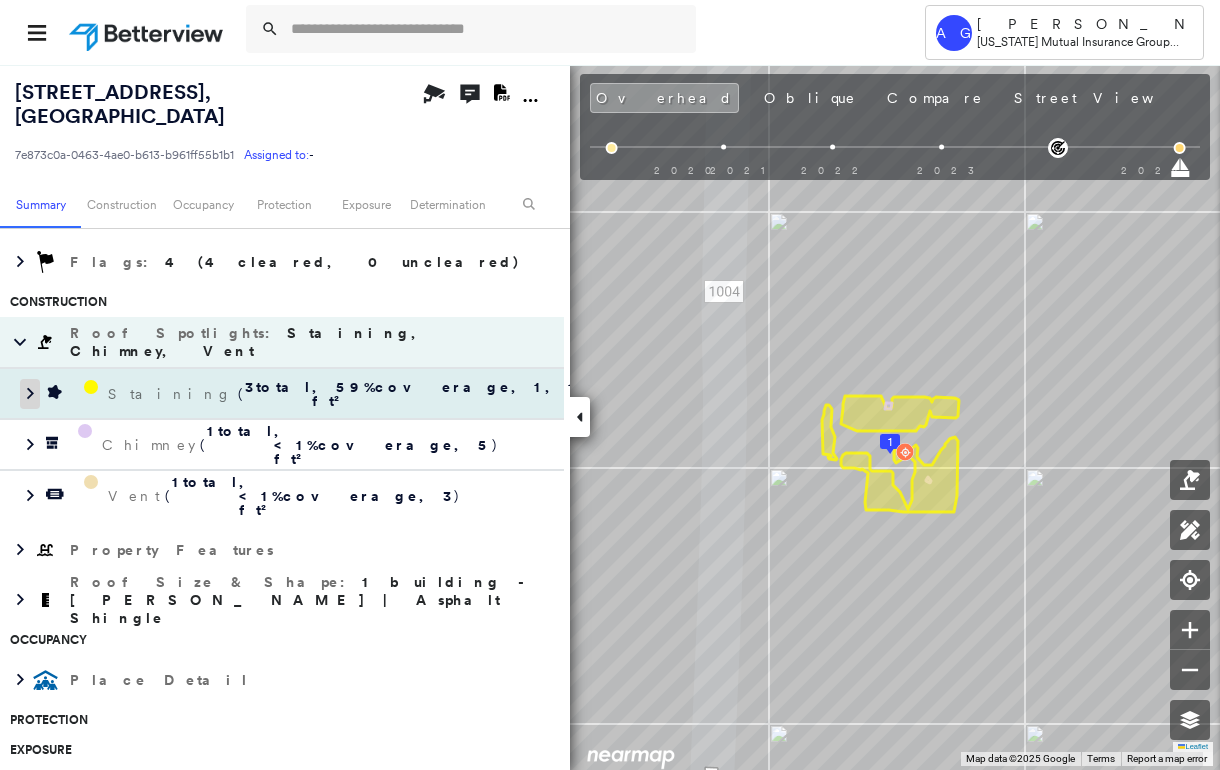 click 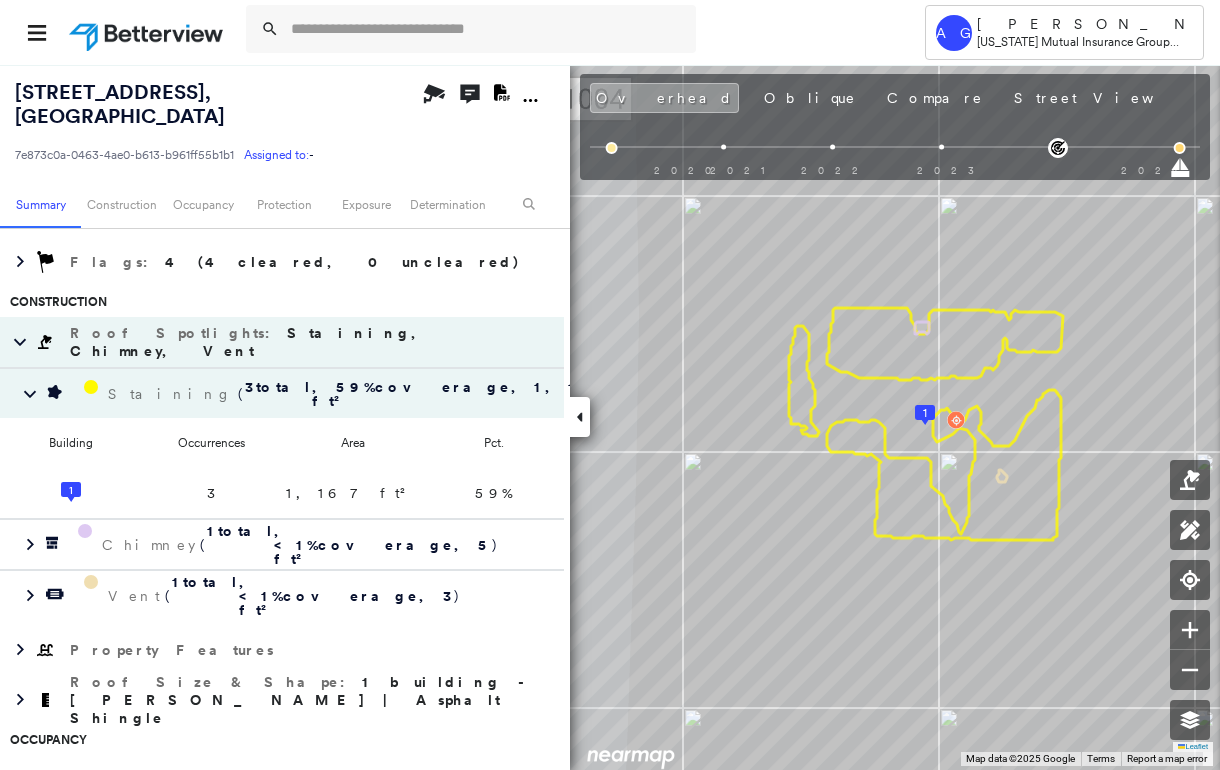 click on "16134 CANNONS MILL RD ,  EAST LIVERPOOL, OH 43920 7e873c0a-0463-4ae0-b613-b961ff55b1b1 Assigned to:  - Assigned to:  - 7e873c0a-0463-4ae0-b613-b961ff55b1b1 Assigned to:  - Open Comments Download PDF Report Summary Construction Occupancy Protection Exposure Determination Overhead Obliques Street View Roof Spotlight™ Index :  51 out of 100 0 100 25 50 75 1 Building Roof Scores 1 Buildings Policy Information :  7e873c0a-0463-4ae0-b613-b961ff55b1b1 Flags :  4 (4 cleared, 0 uncleared) Construction Roof Spotlights :  Staining, Chimney, Vent Staining ( 3  total ,  59 %  coverage,  1,167 ft² ) Building Occurrences Area Pct. 1 3 1,167 ft² 59 % Chimney ( 1  total ,  <1 %  coverage,  5 ft² ) Vent ( 1  total ,  <1 %  coverage,  3 ft² ) Property Features Roof Size & Shape :  1 building  - Gable | Asphalt Shingle Occupancy Place Detail Protection Exposure FEMA Risk Index Additional Perils Determination Flags :  4 (4 cleared, 0 uncleared) Uncleared Flags (0) Cleared Flags  (4) There are no  uncleared  flags. New Entry" at bounding box center (610, 417) 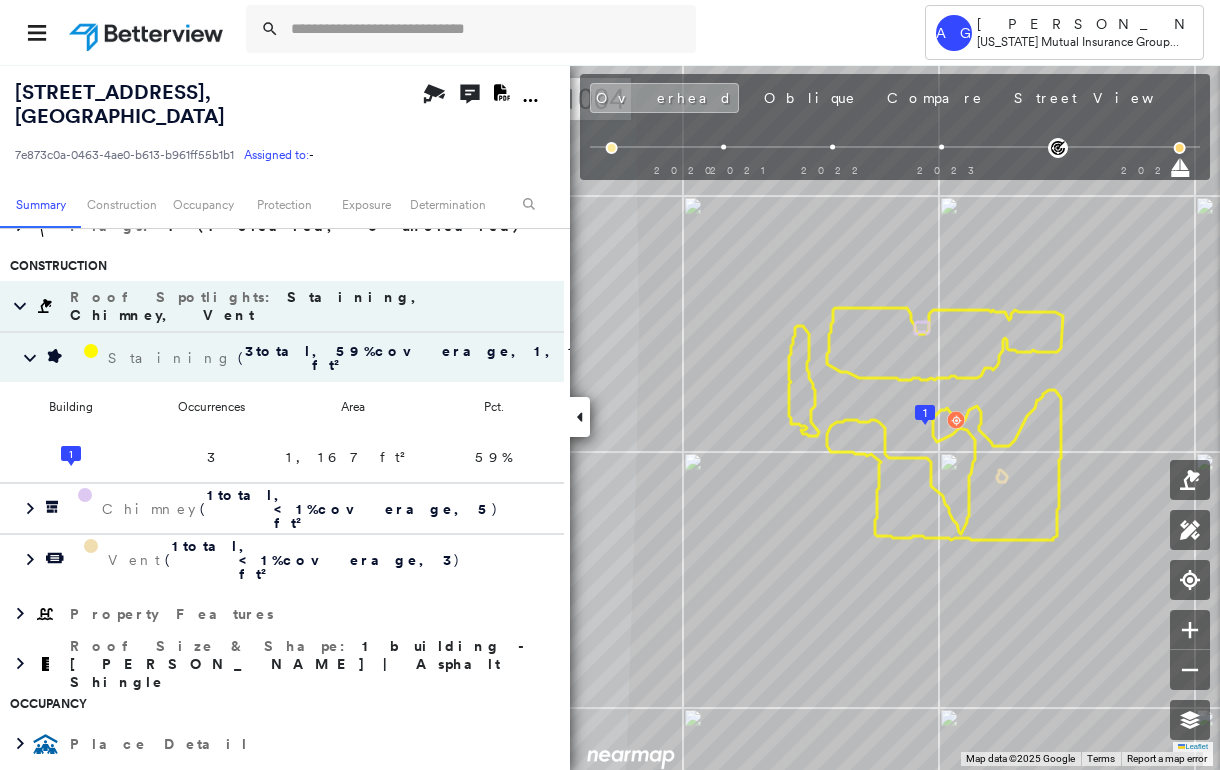 scroll, scrollTop: 452, scrollLeft: 0, axis: vertical 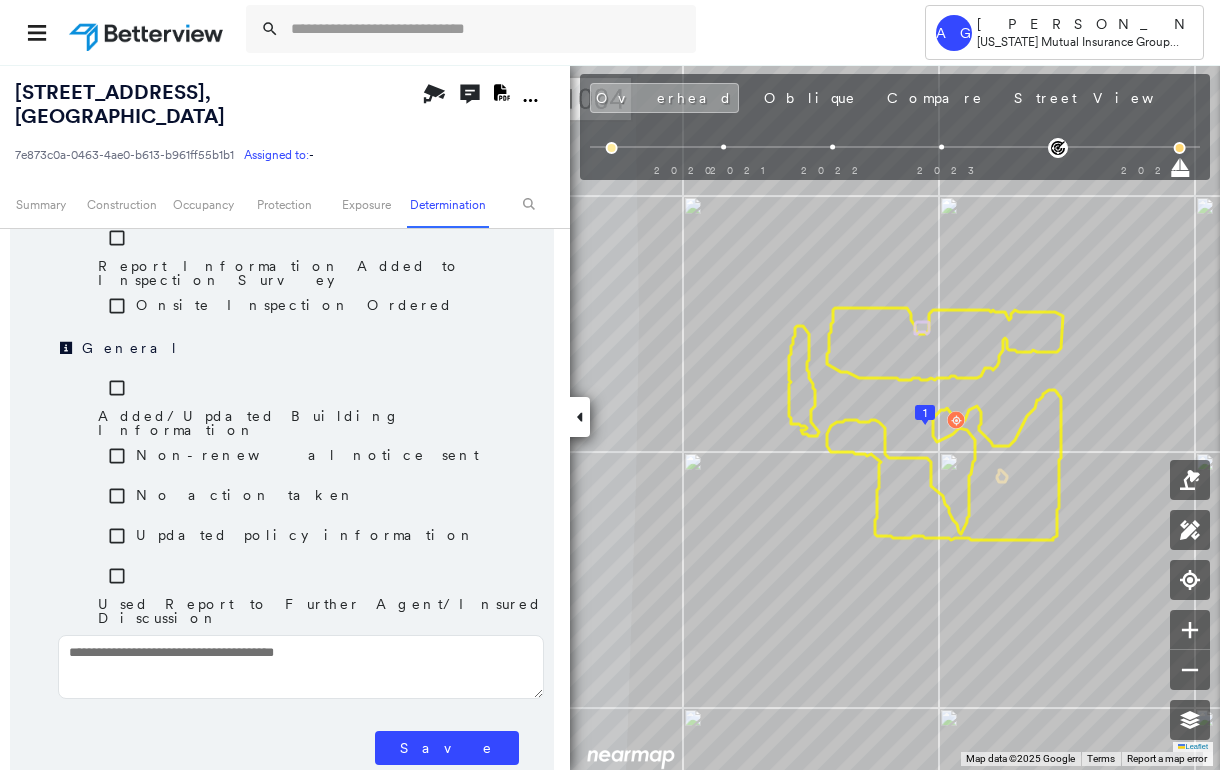 click on "Save" at bounding box center (447, 748) 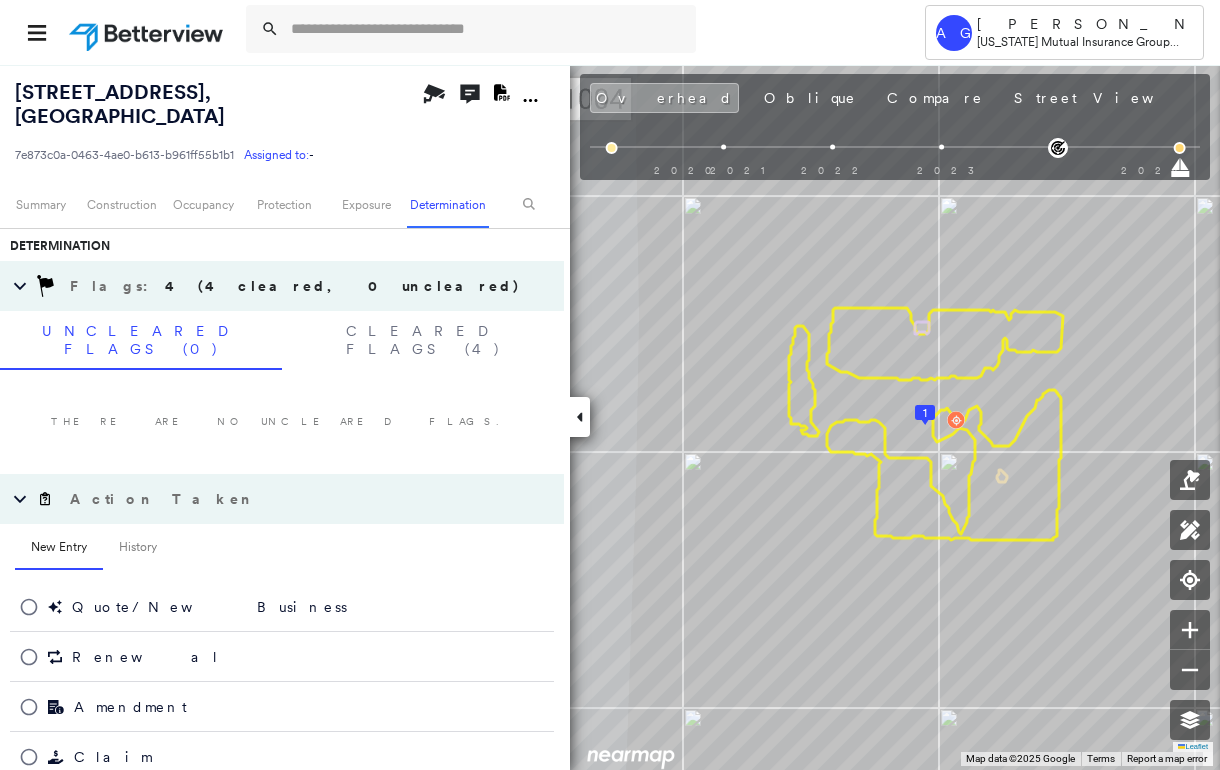 scroll, scrollTop: 1127, scrollLeft: 0, axis: vertical 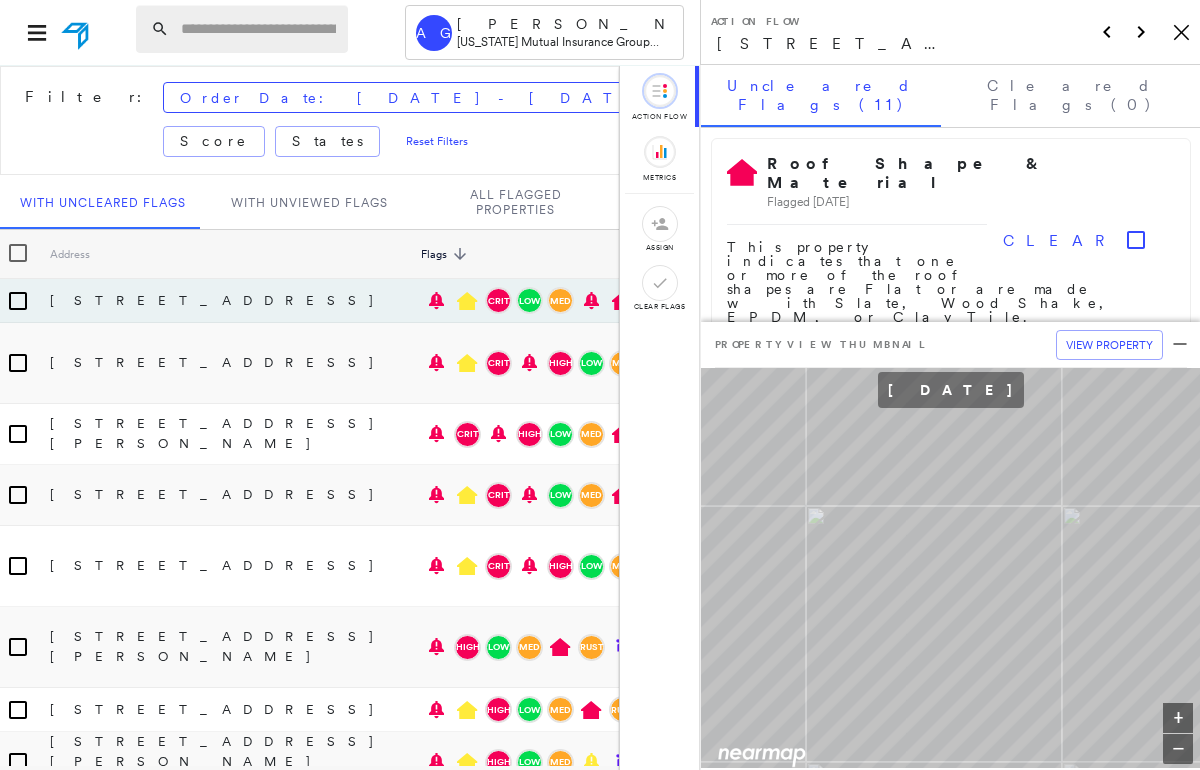 click at bounding box center [258, 29] 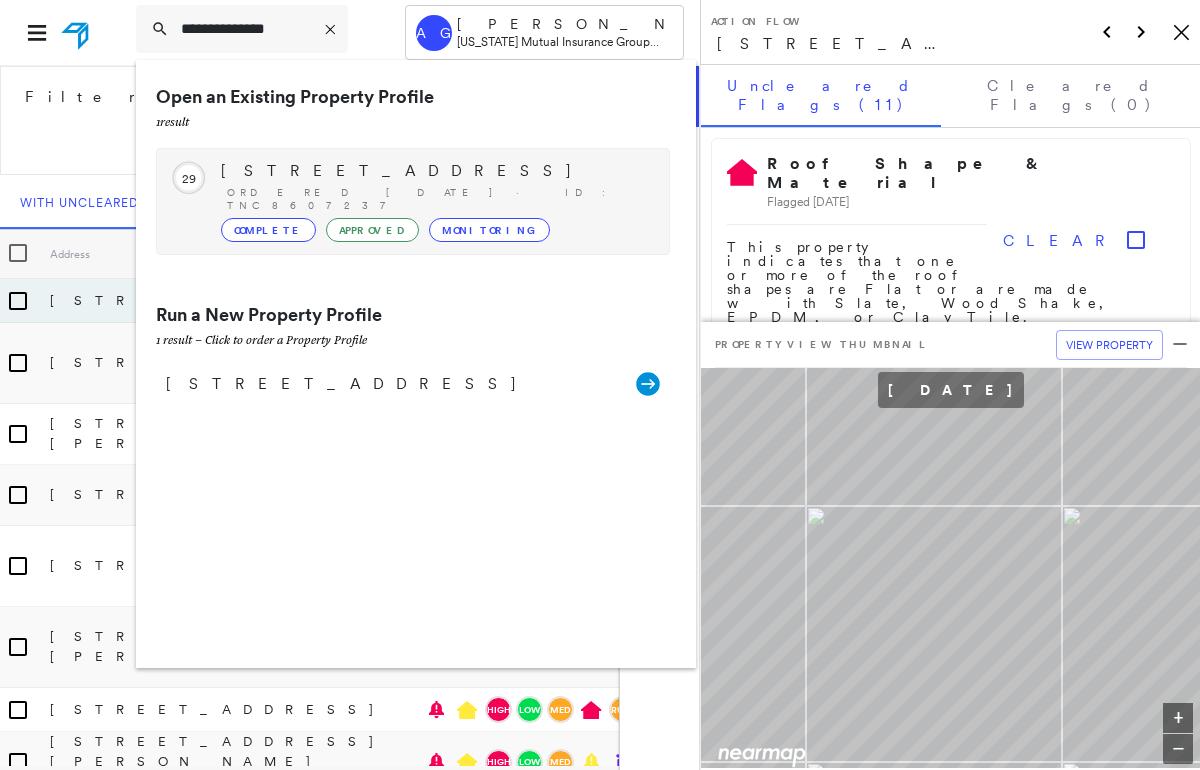 type on "**********" 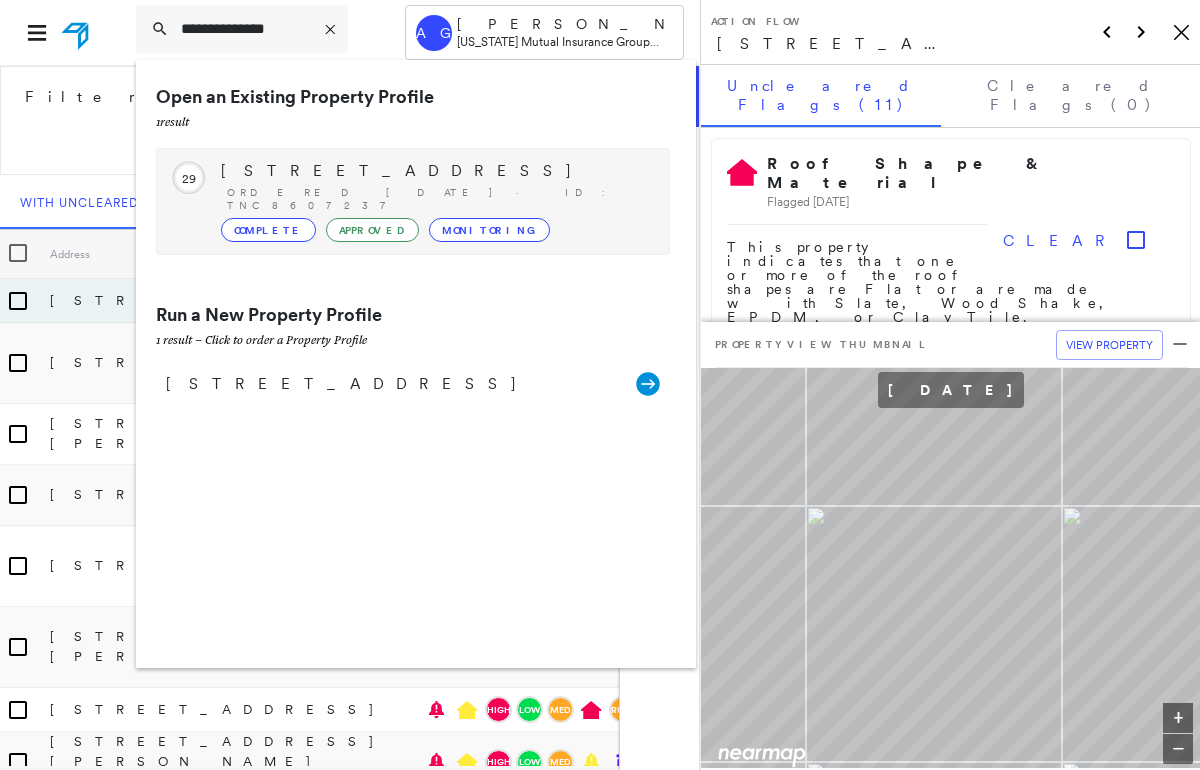 click on "[STREET_ADDRESS]" at bounding box center (435, 171) 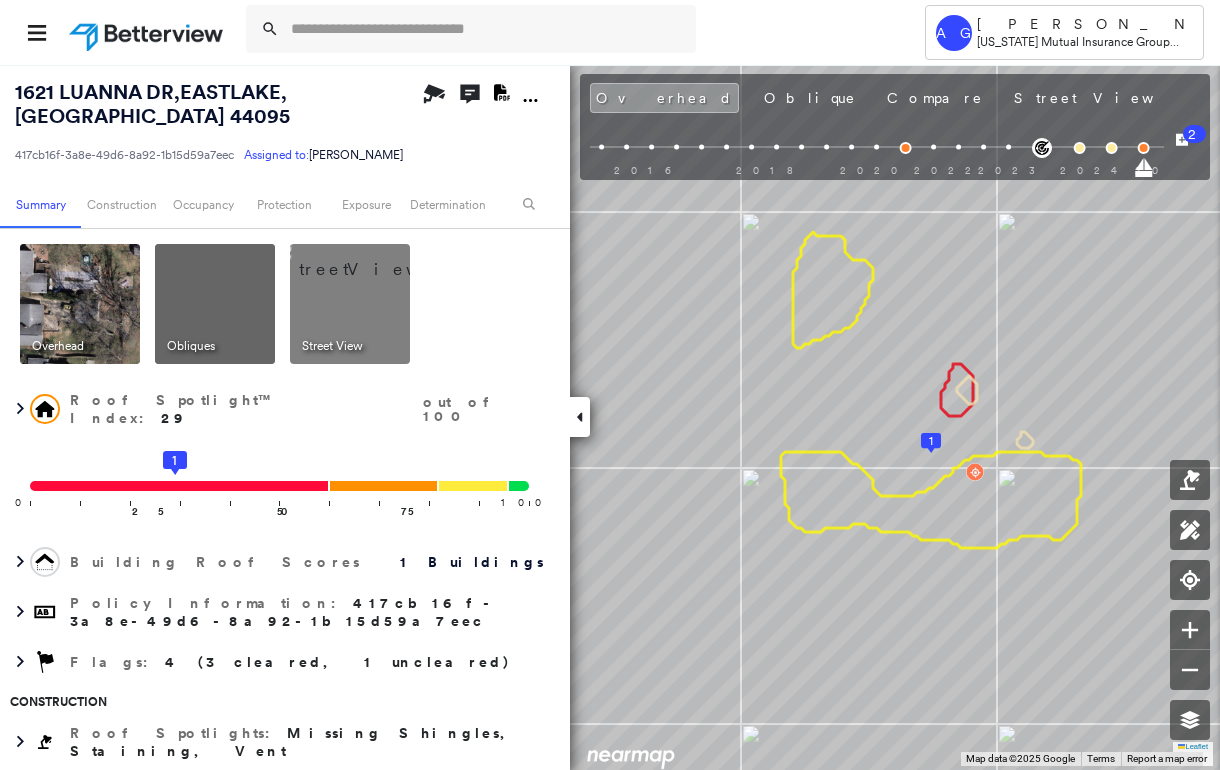 click at bounding box center [374, 259] 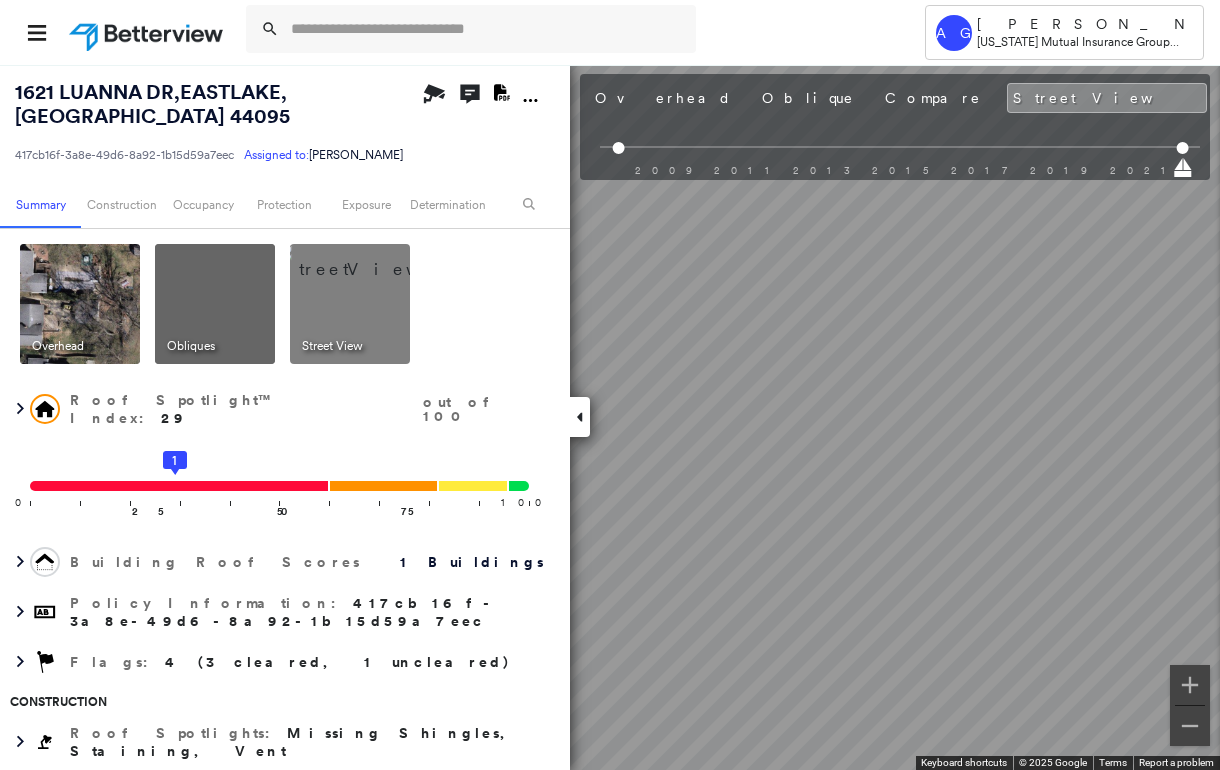 click at bounding box center (580, 417) 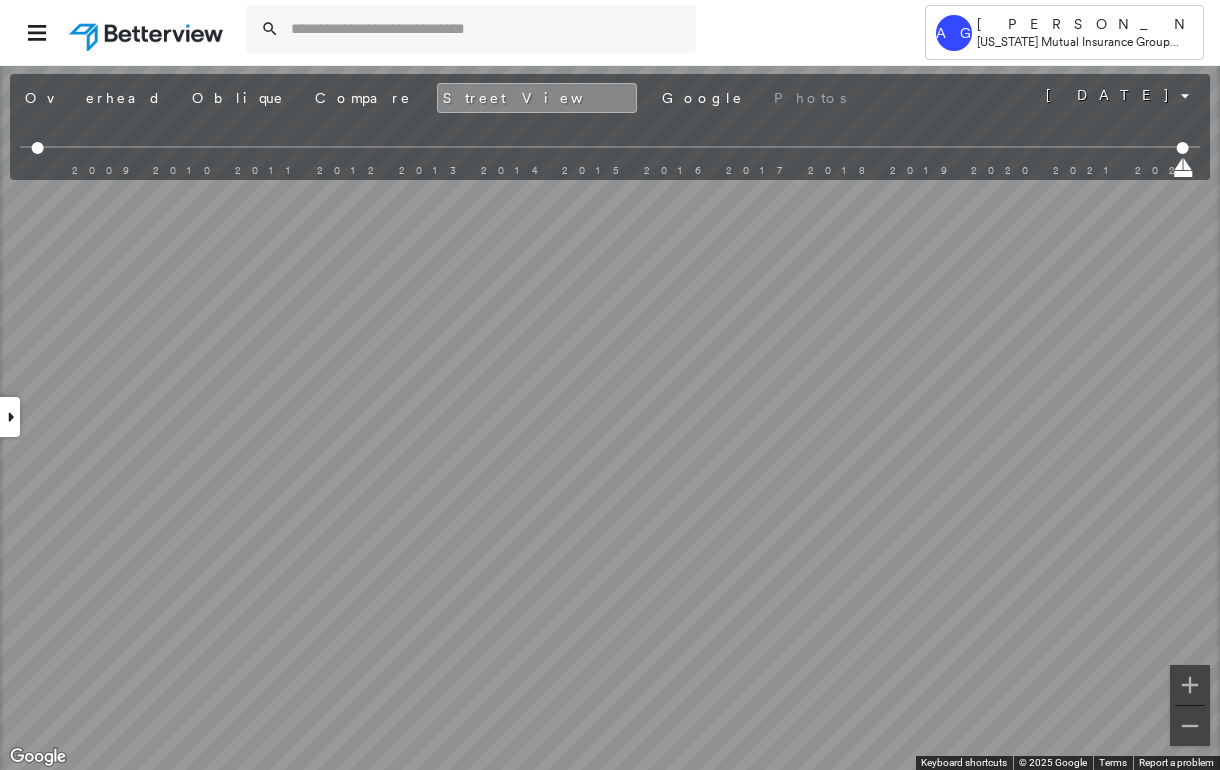 click 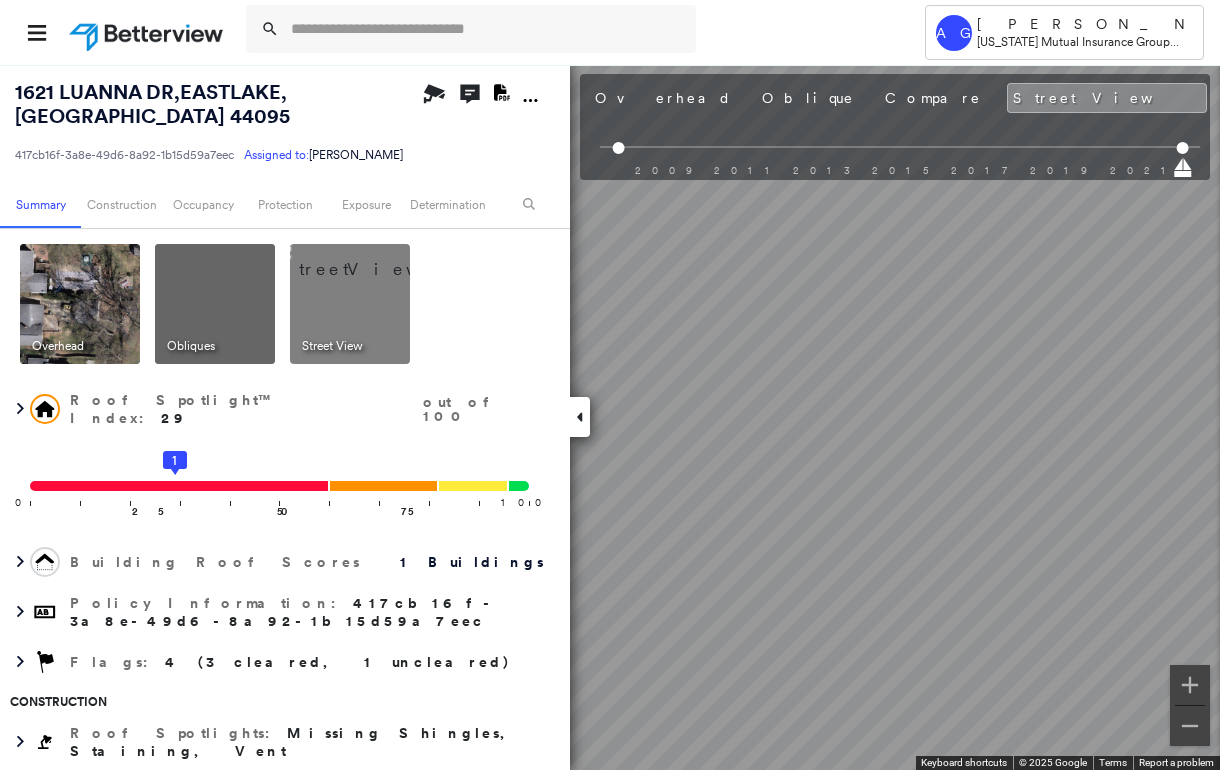 click at bounding box center [80, 304] 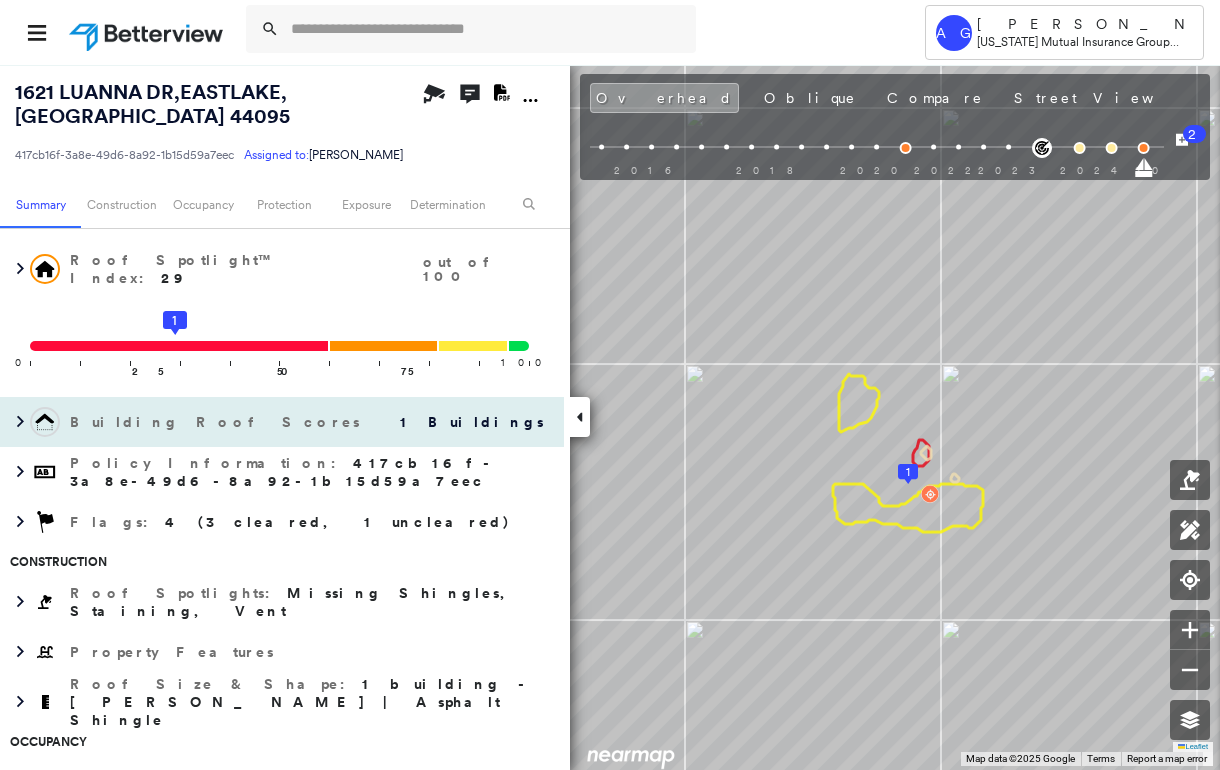 scroll, scrollTop: 266, scrollLeft: 0, axis: vertical 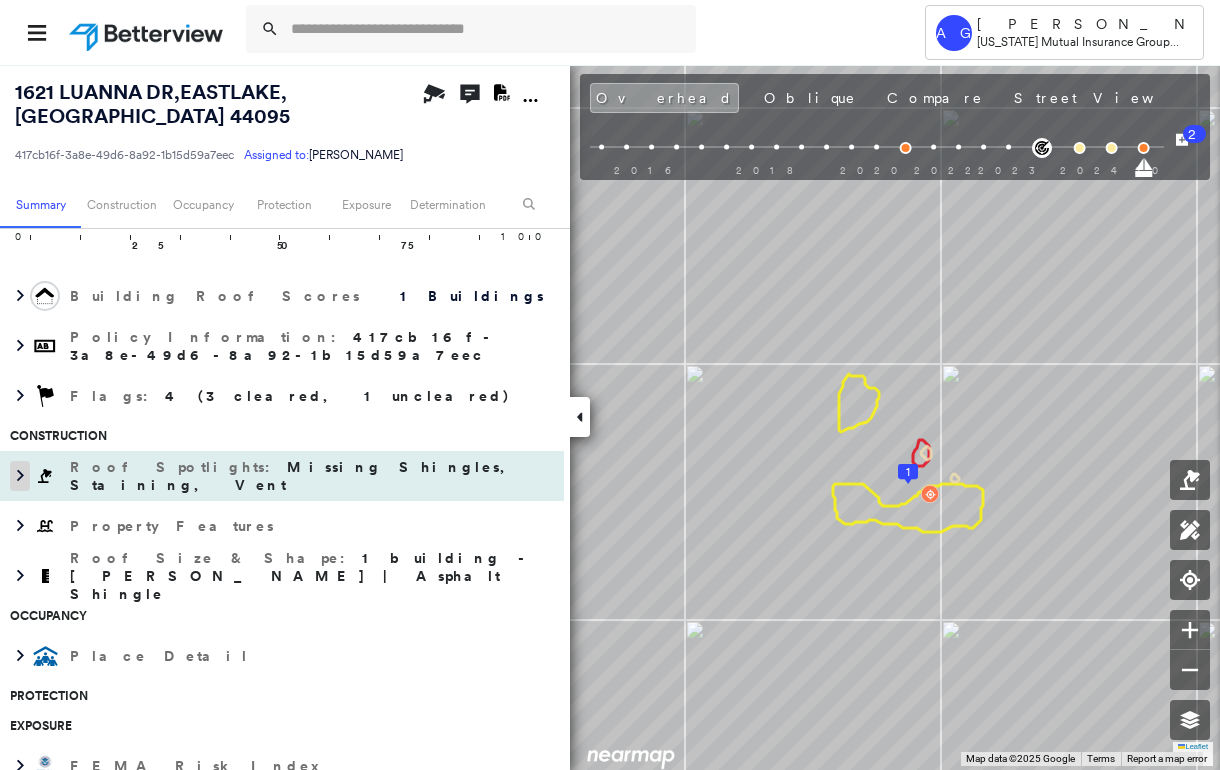 click 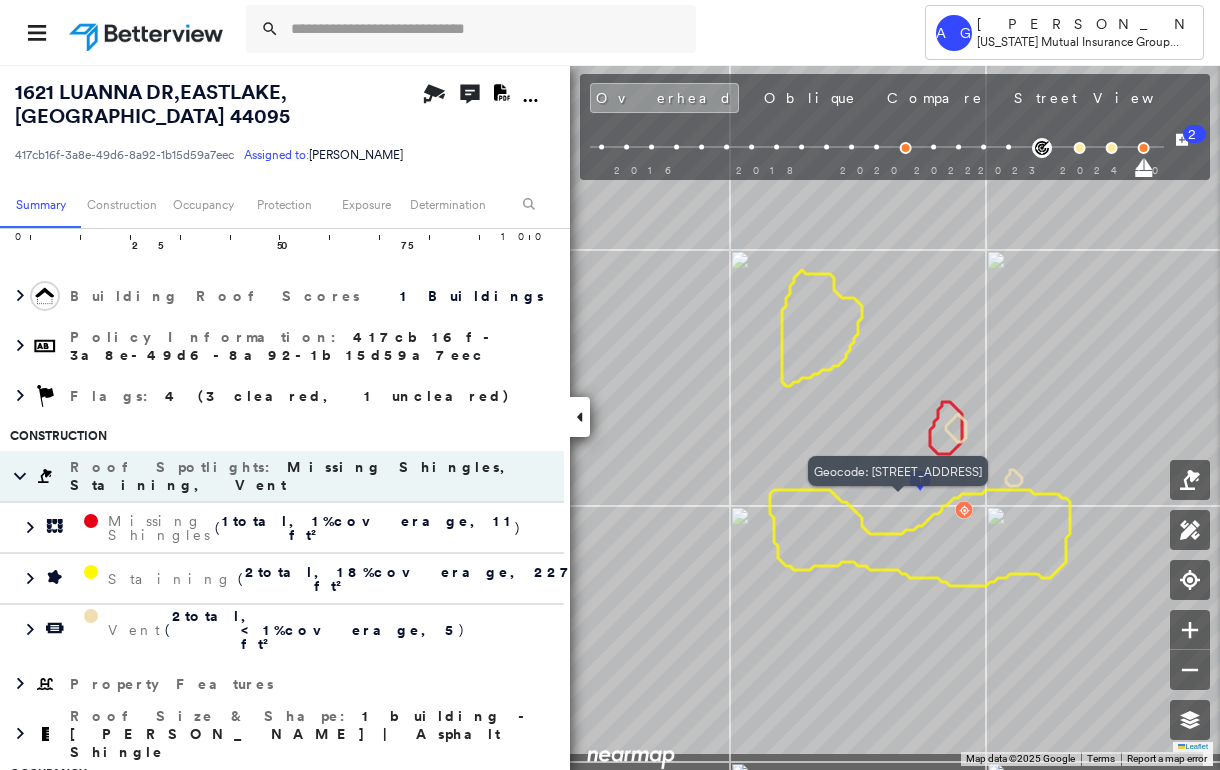 drag, startPoint x: 970, startPoint y: 587, endPoint x: 962, endPoint y: 509, distance: 78.40918 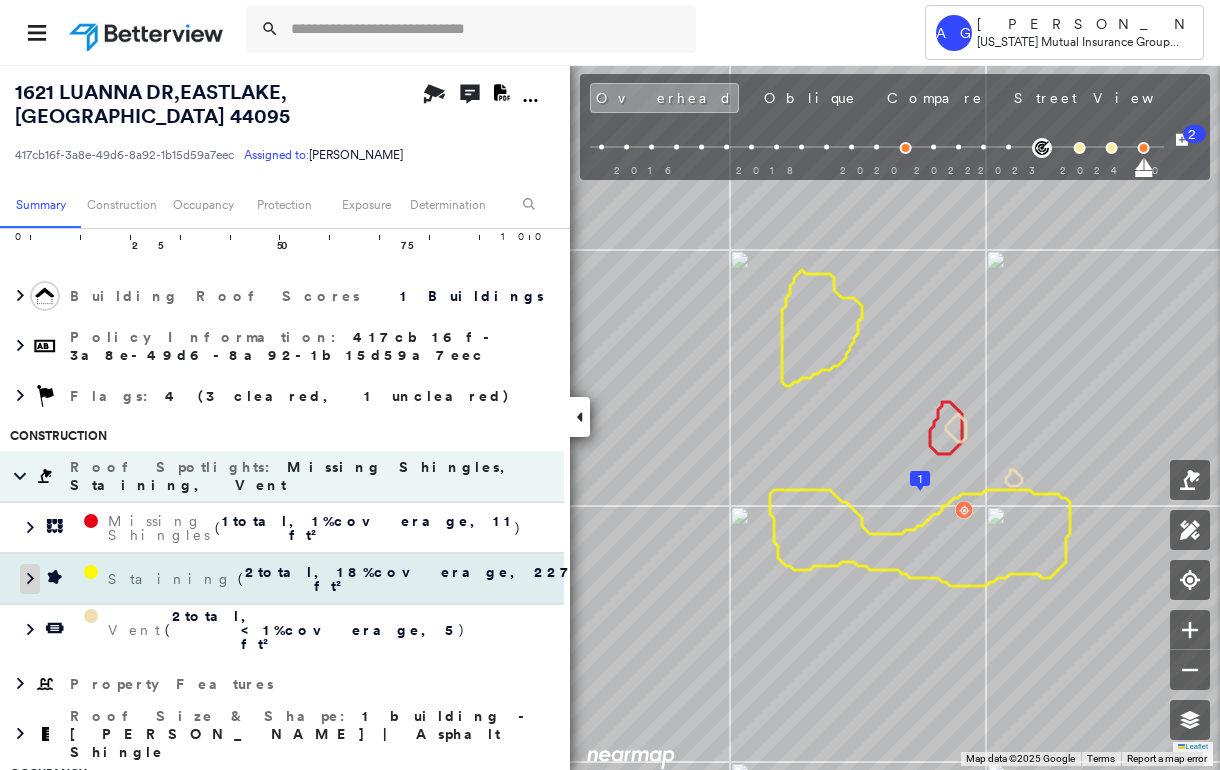 click 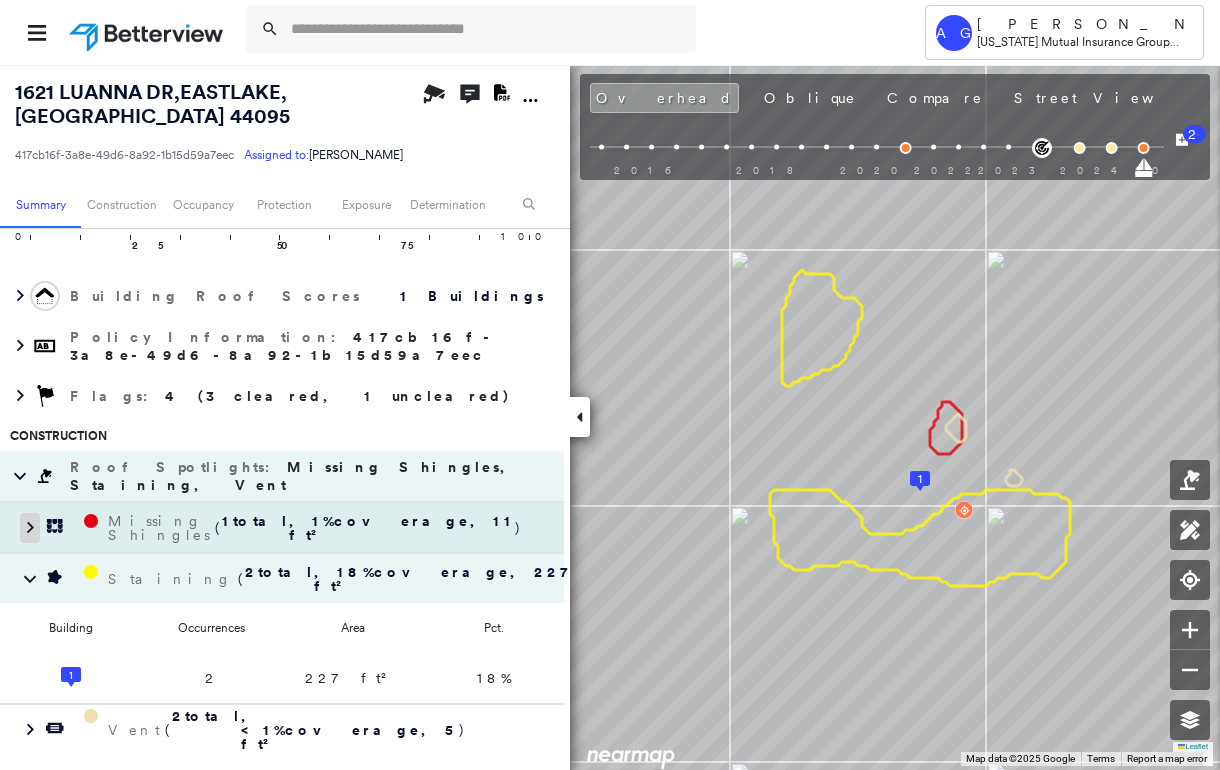 click 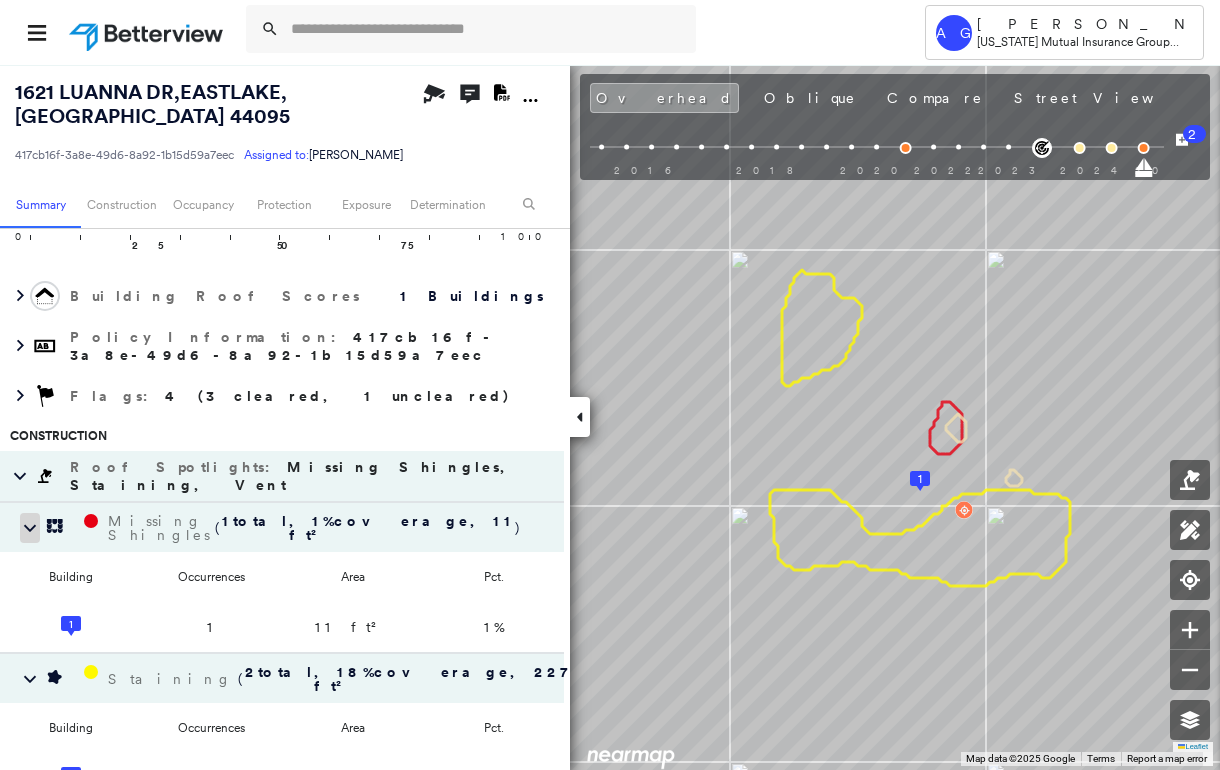 click 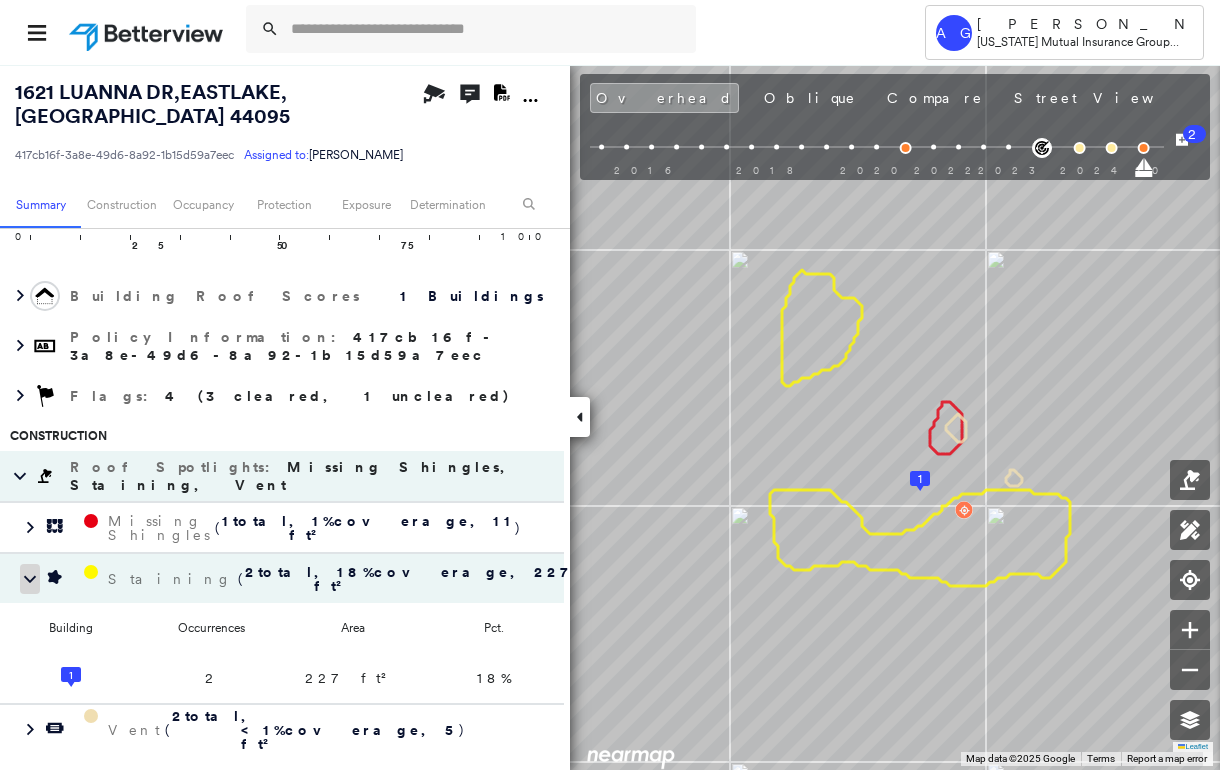 click at bounding box center (30, 579) 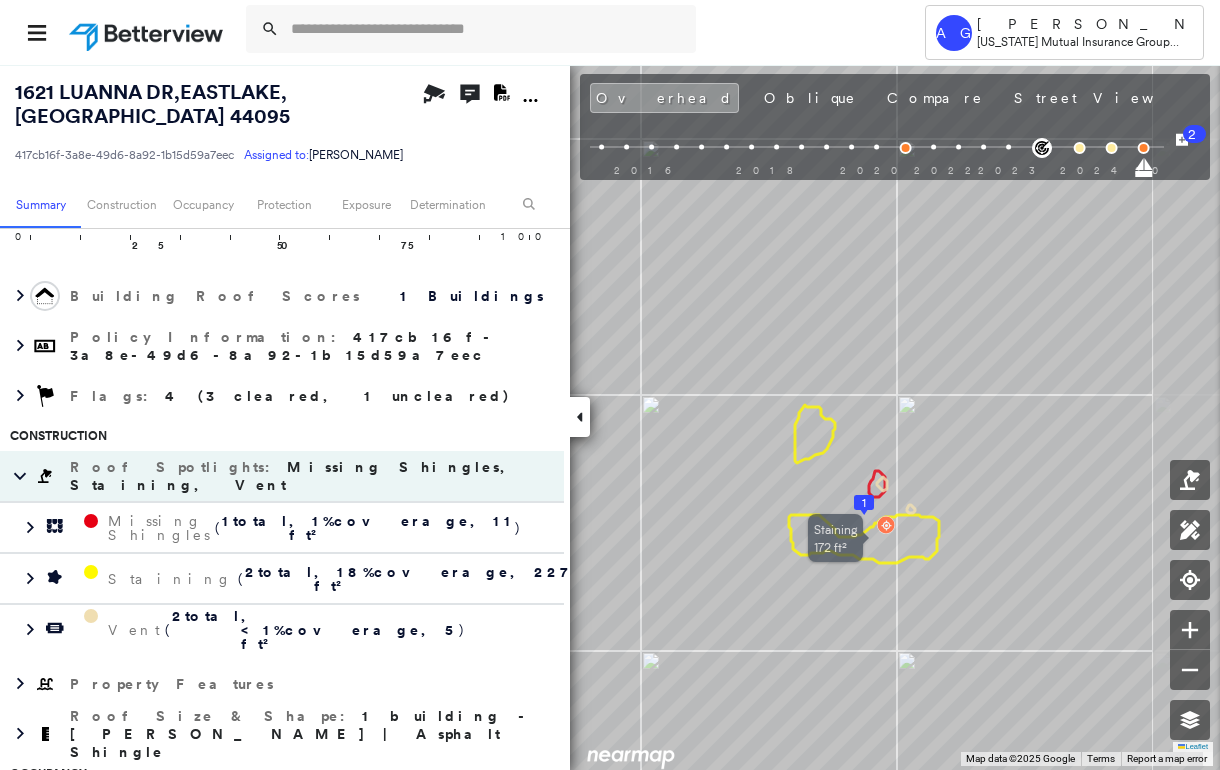 drag, startPoint x: 980, startPoint y: 541, endPoint x: 825, endPoint y: 552, distance: 155.38983 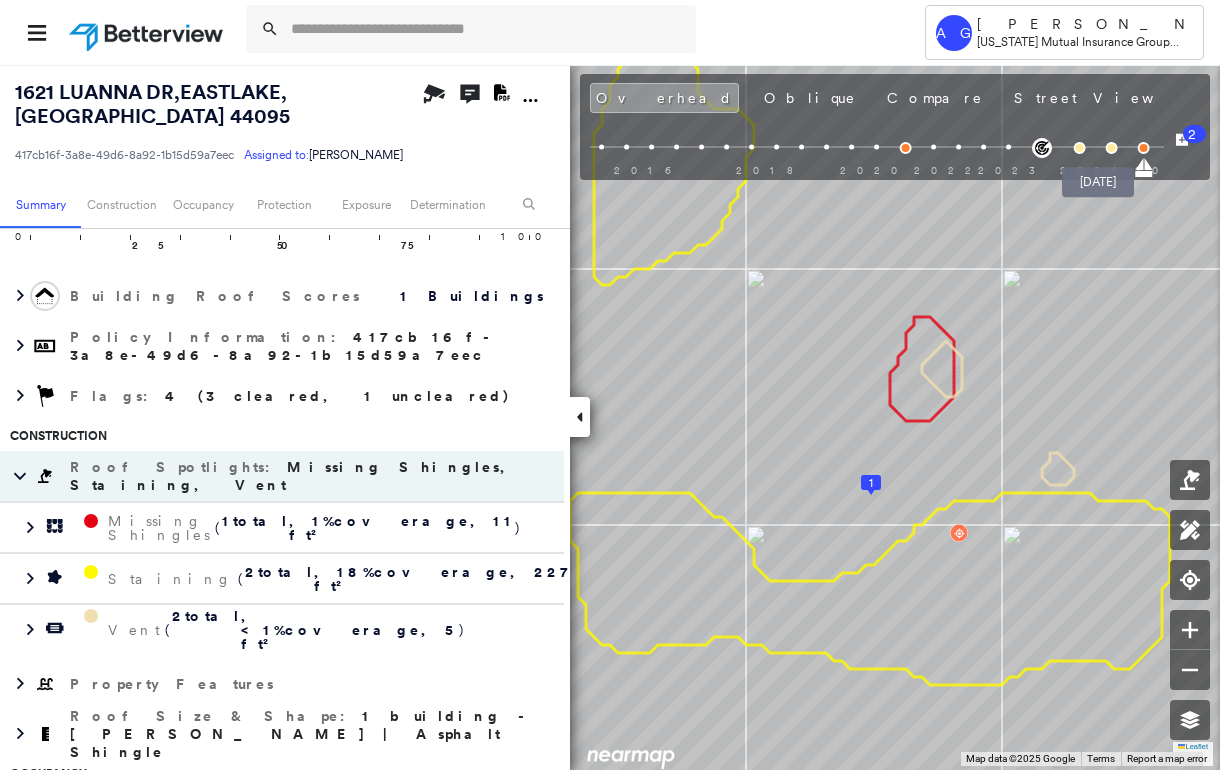 click at bounding box center (1111, 148) 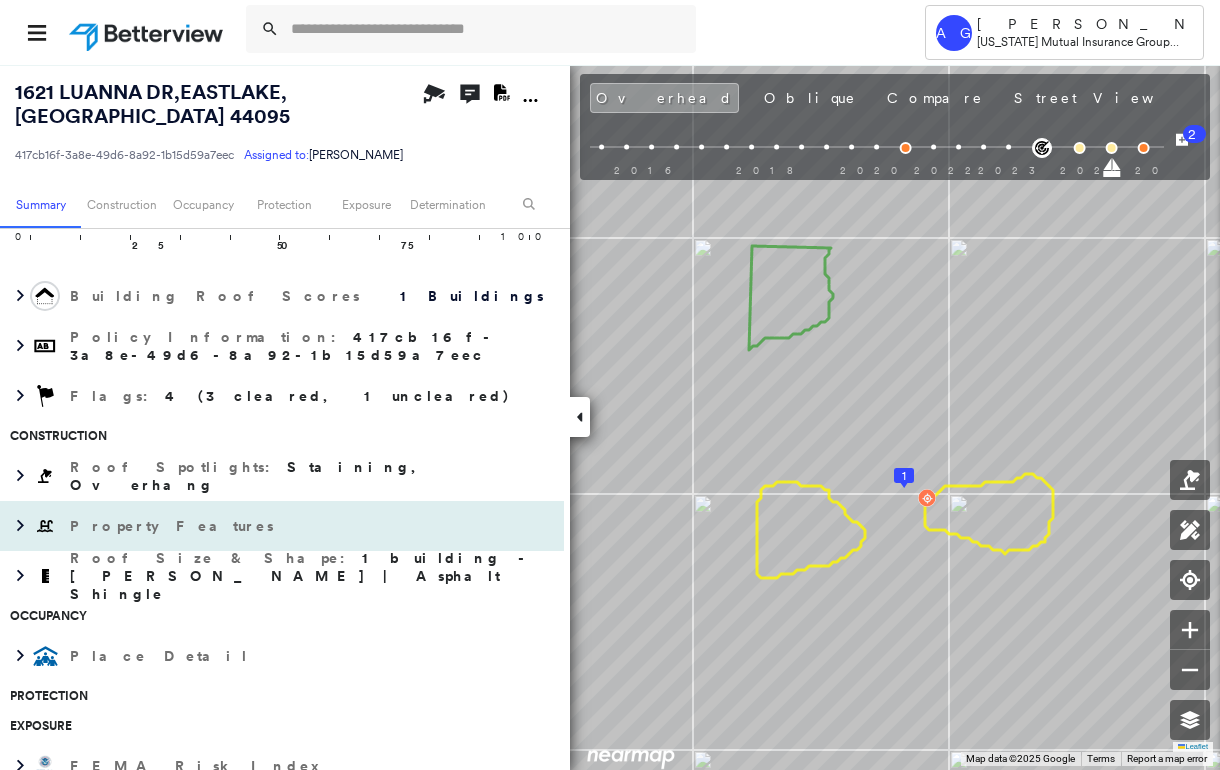 scroll, scrollTop: 0, scrollLeft: 0, axis: both 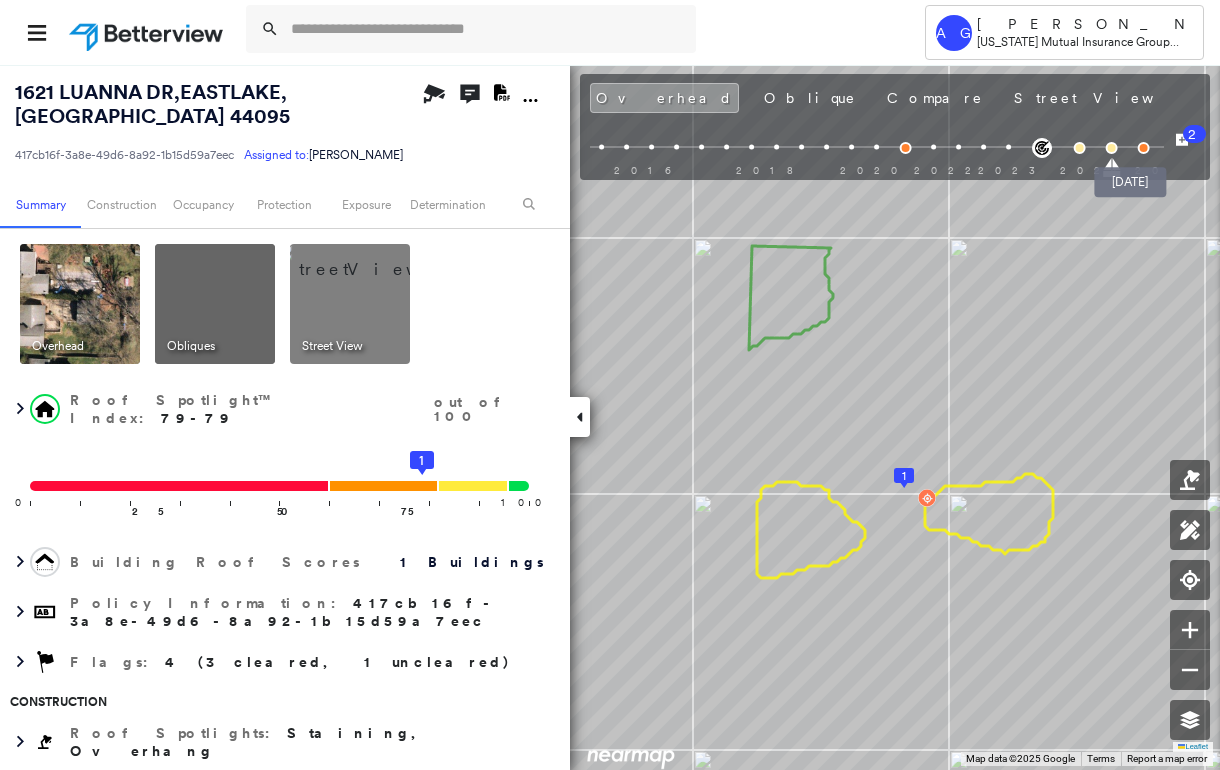 click at bounding box center (1143, 148) 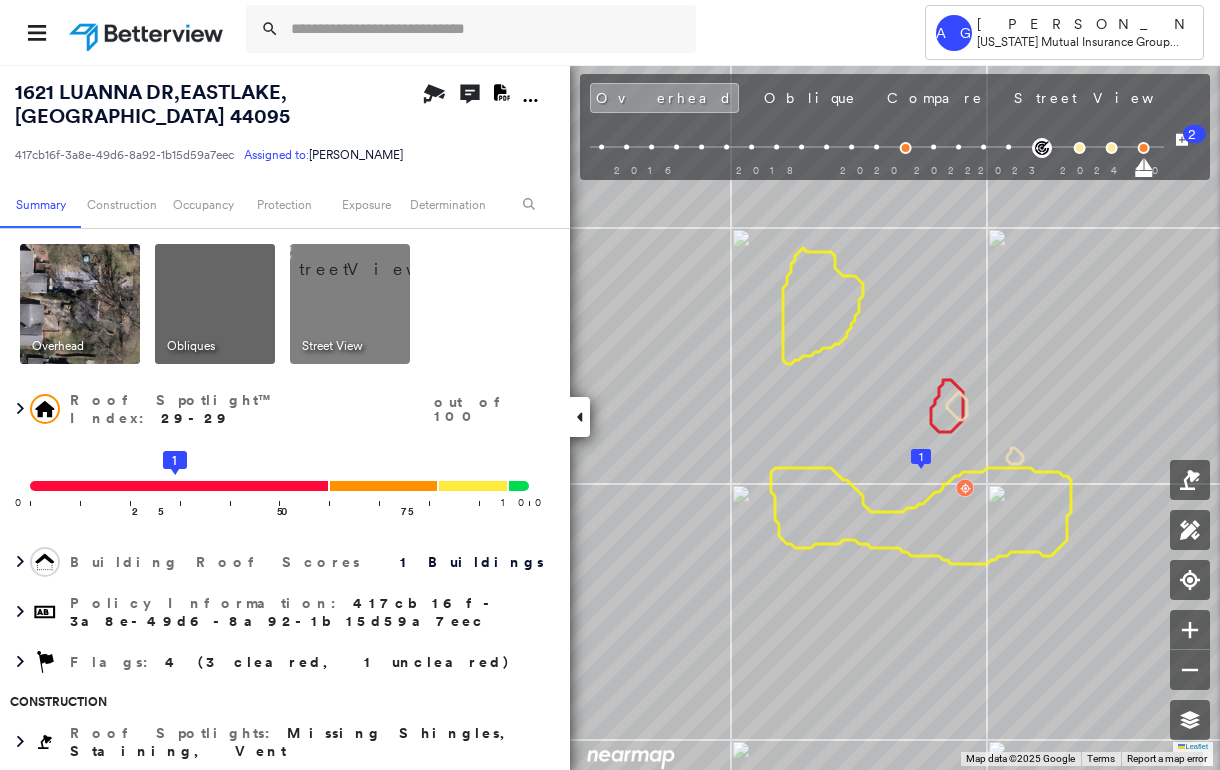 click at bounding box center [215, 304] 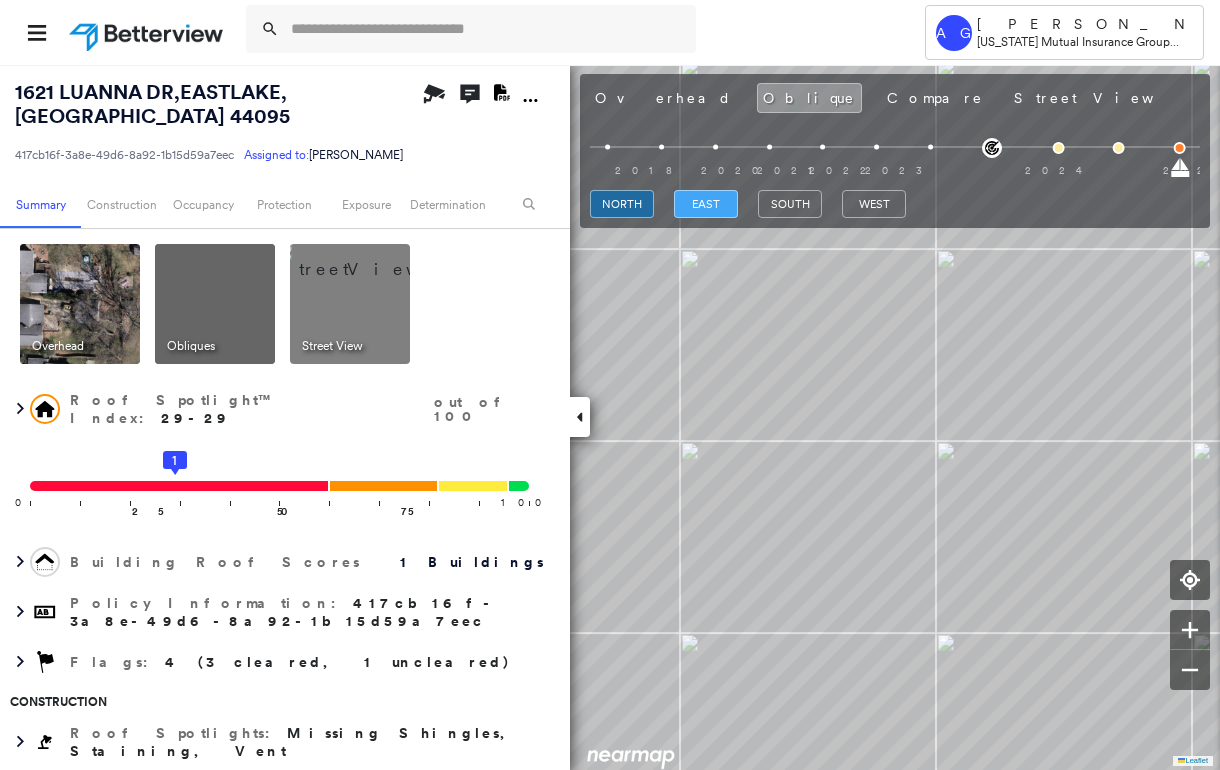 click on "east" at bounding box center [706, 204] 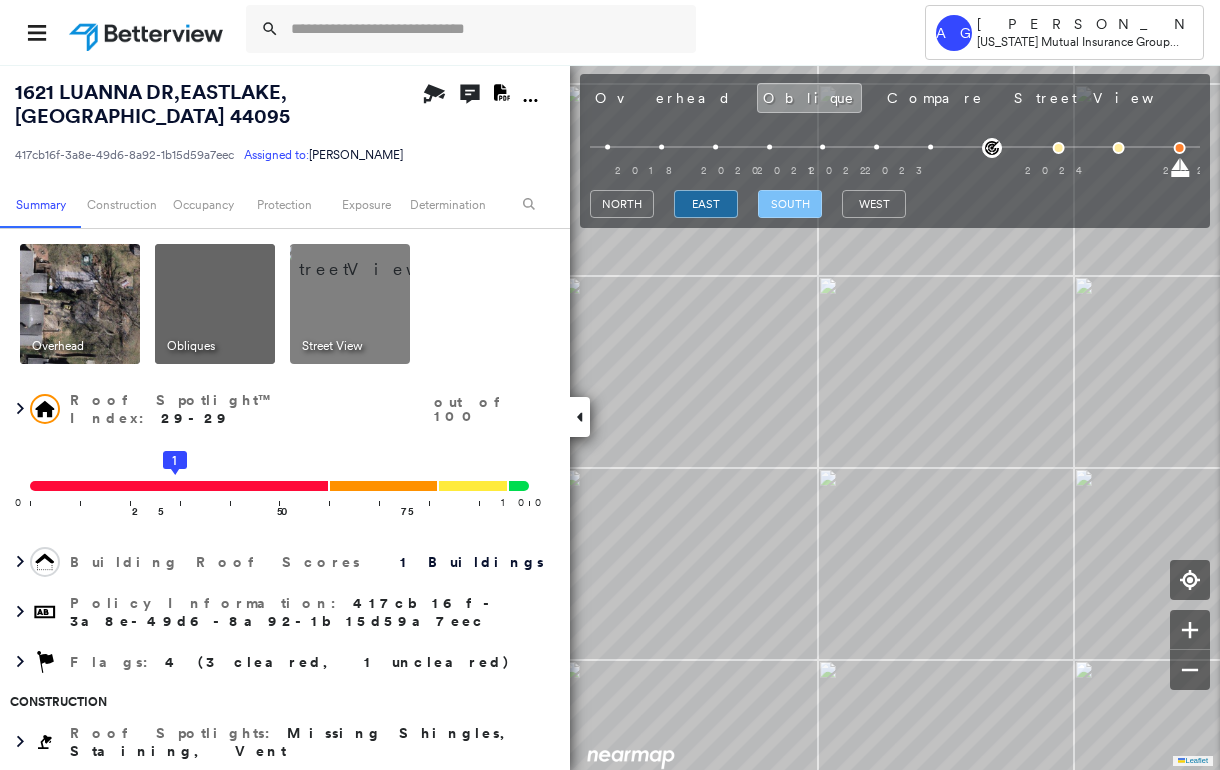 click on "south" at bounding box center (790, 204) 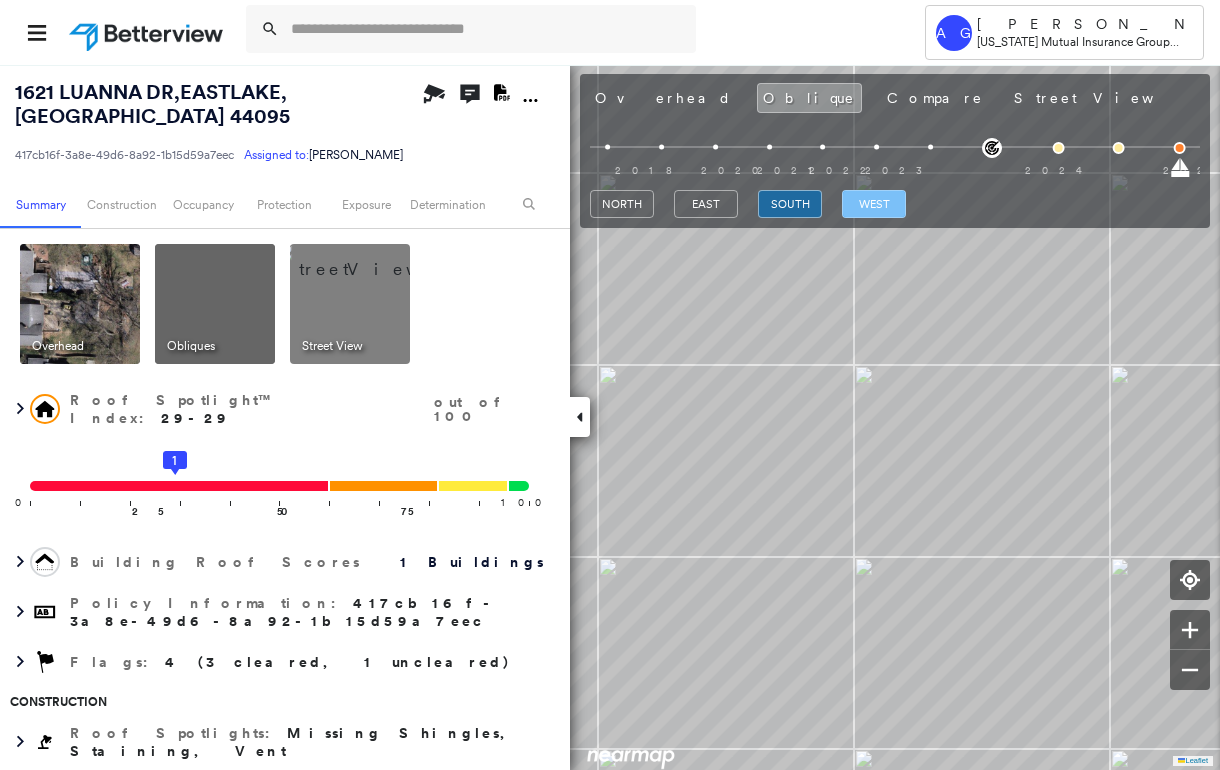click on "west" at bounding box center [874, 204] 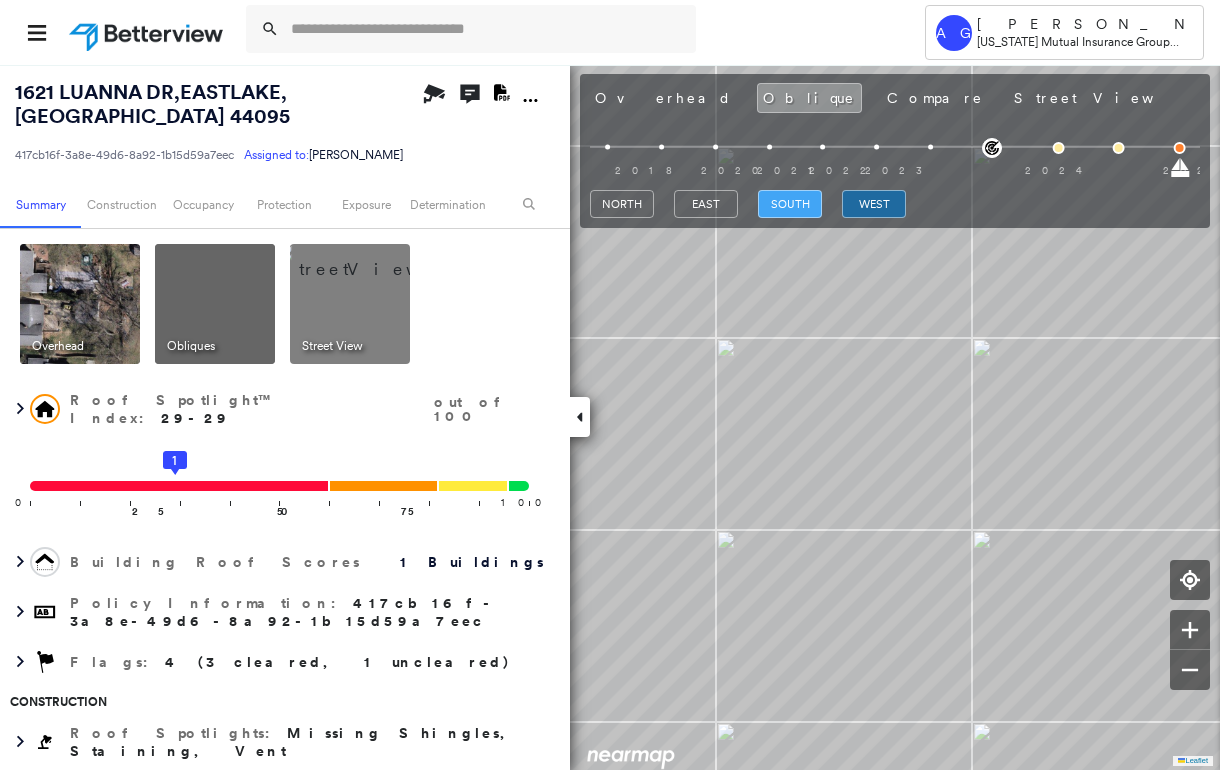 click on "south" at bounding box center (790, 204) 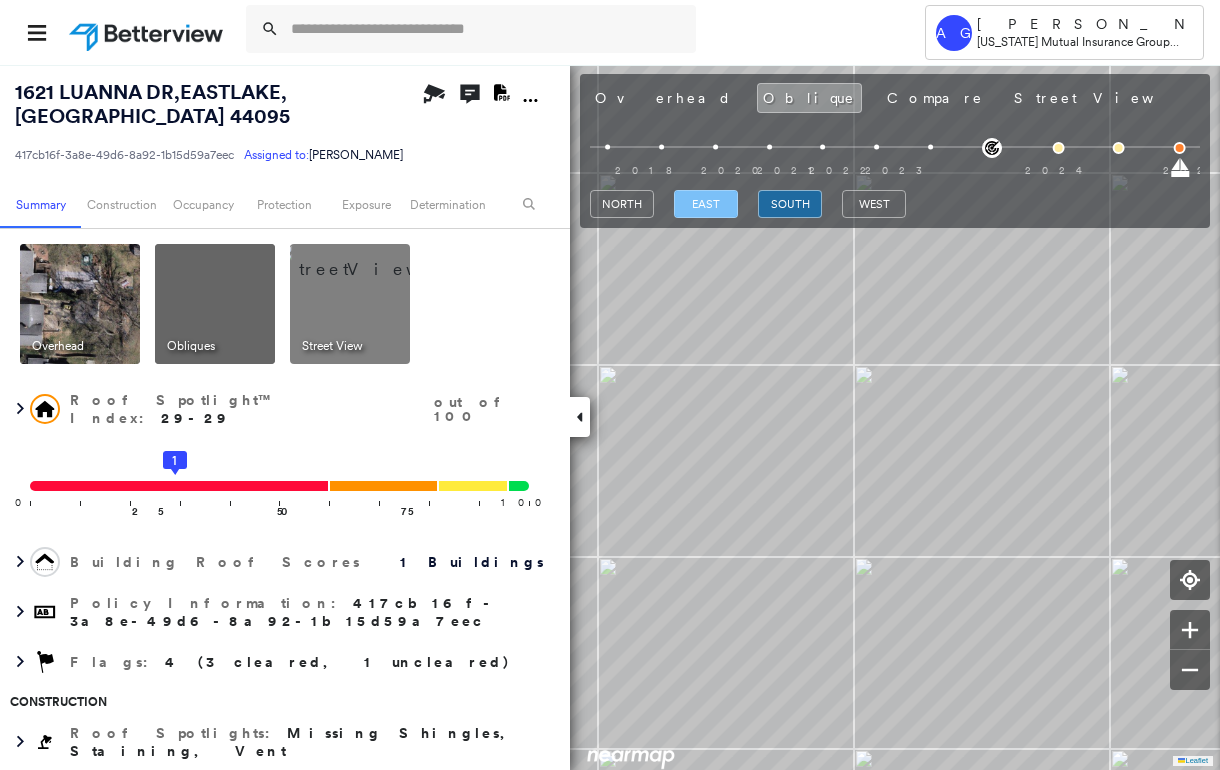click on "east" at bounding box center (706, 204) 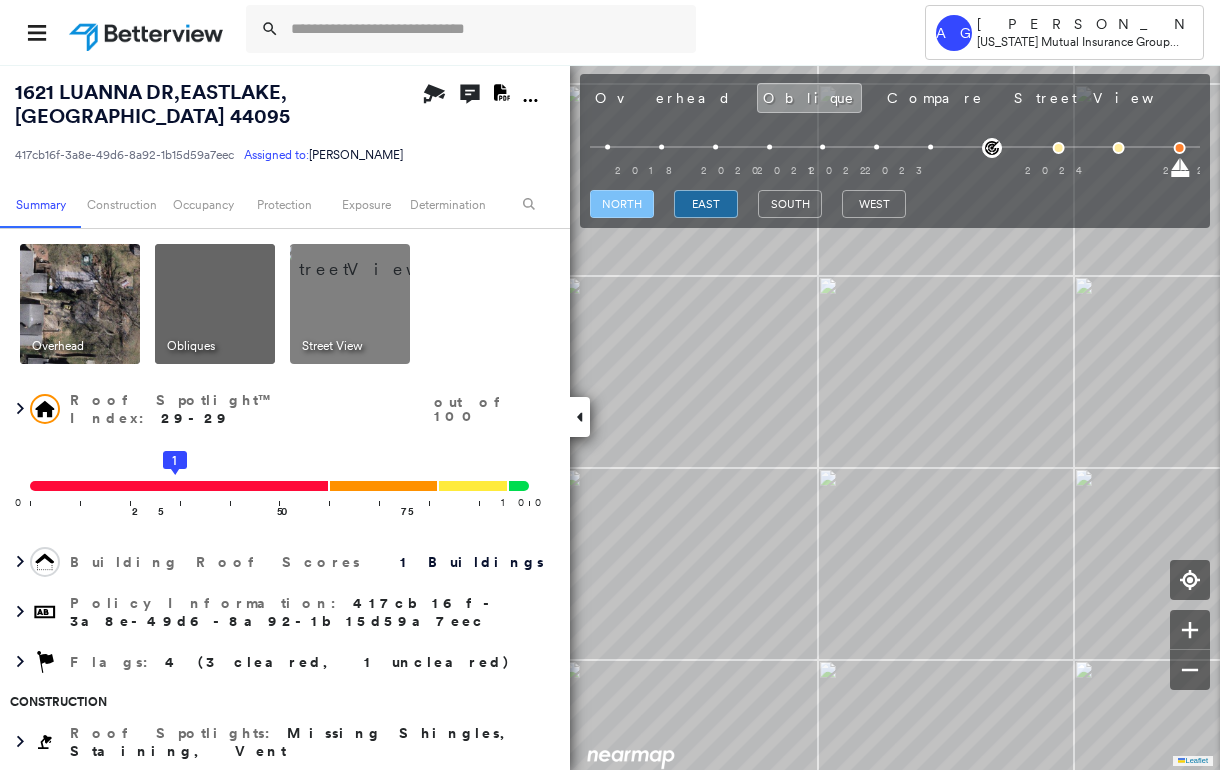click on "north" at bounding box center (622, 204) 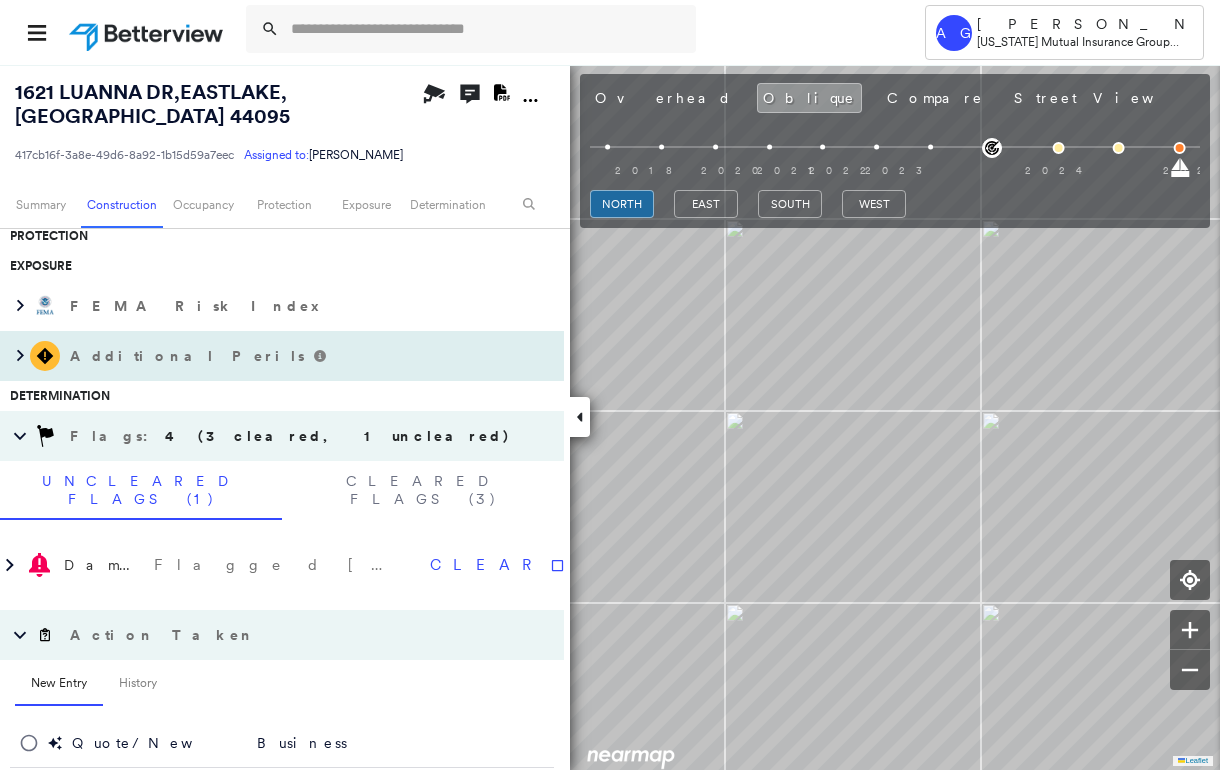 scroll, scrollTop: 869, scrollLeft: 0, axis: vertical 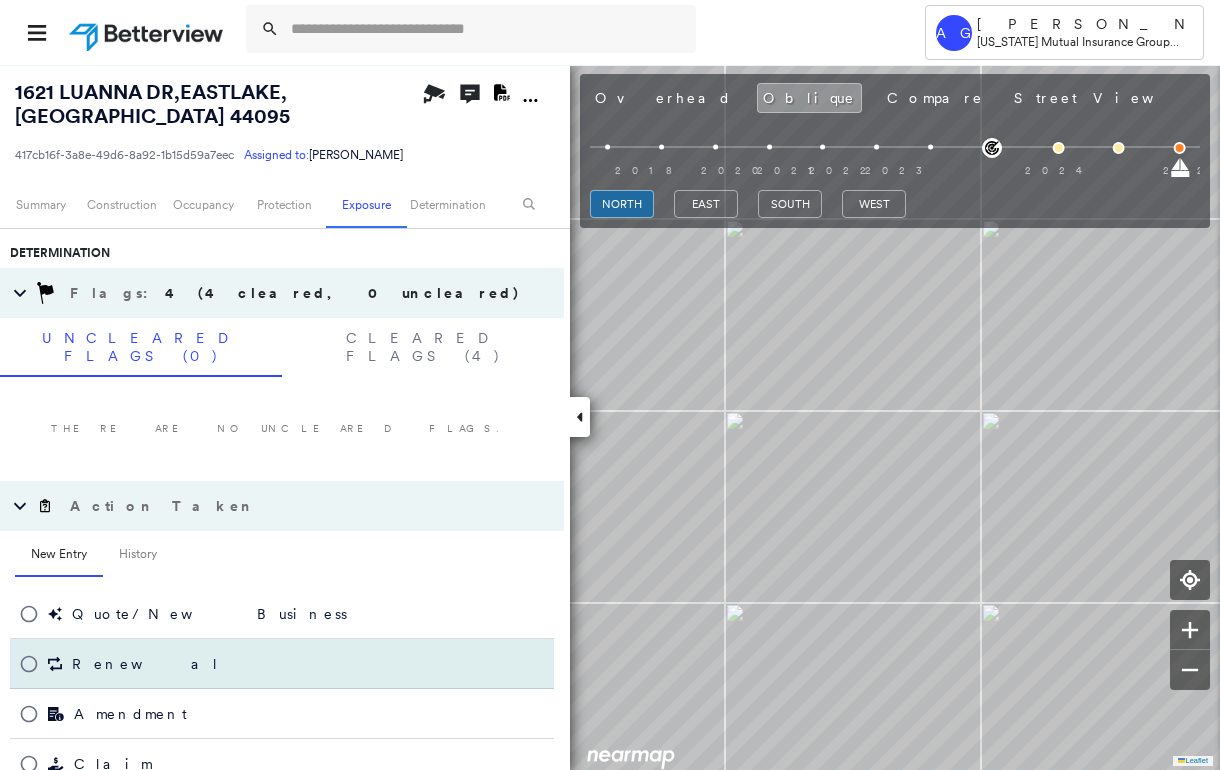 click on "Renewal" at bounding box center (146, 664) 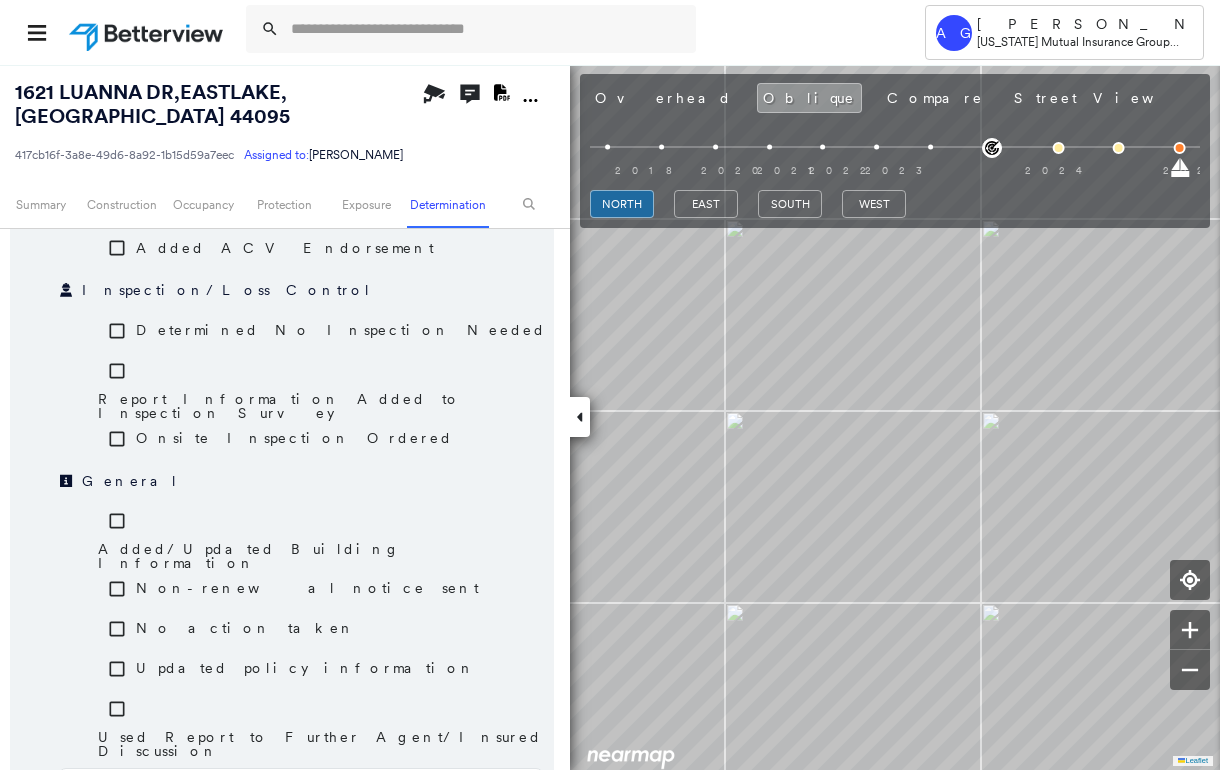 scroll, scrollTop: 1358, scrollLeft: 0, axis: vertical 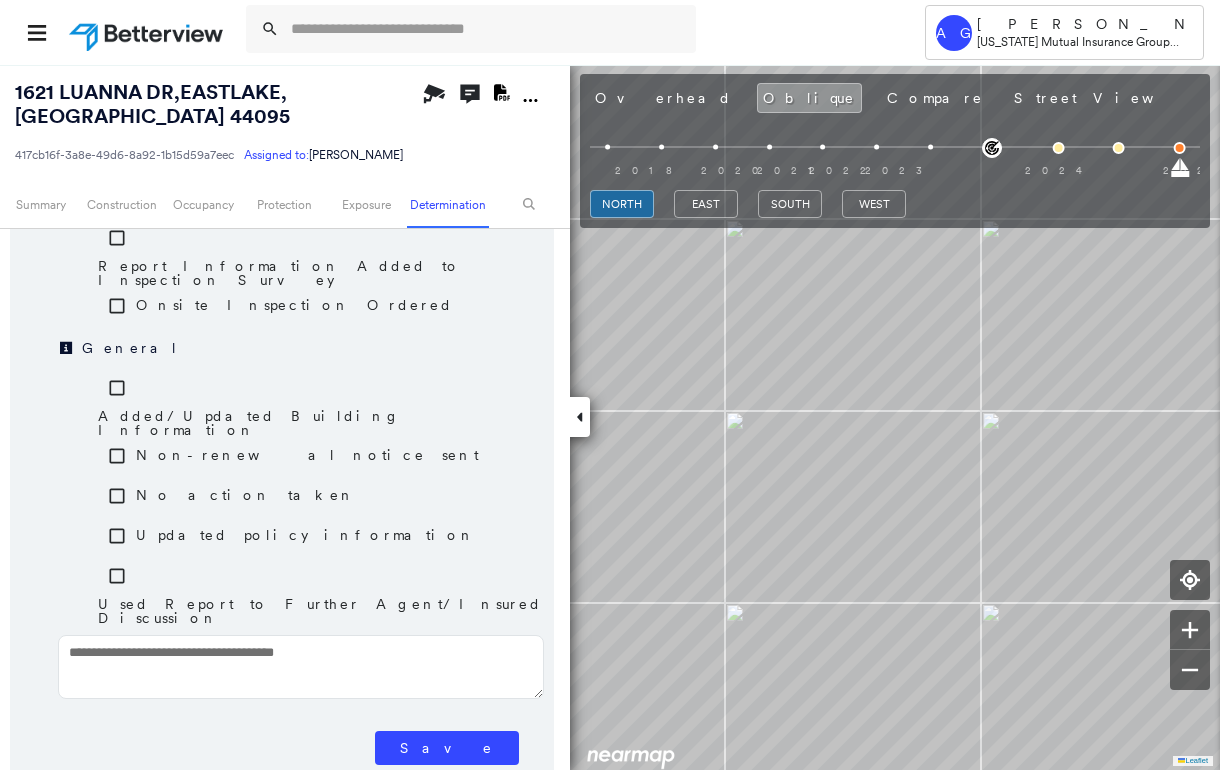 click on "Save" at bounding box center [447, 748] 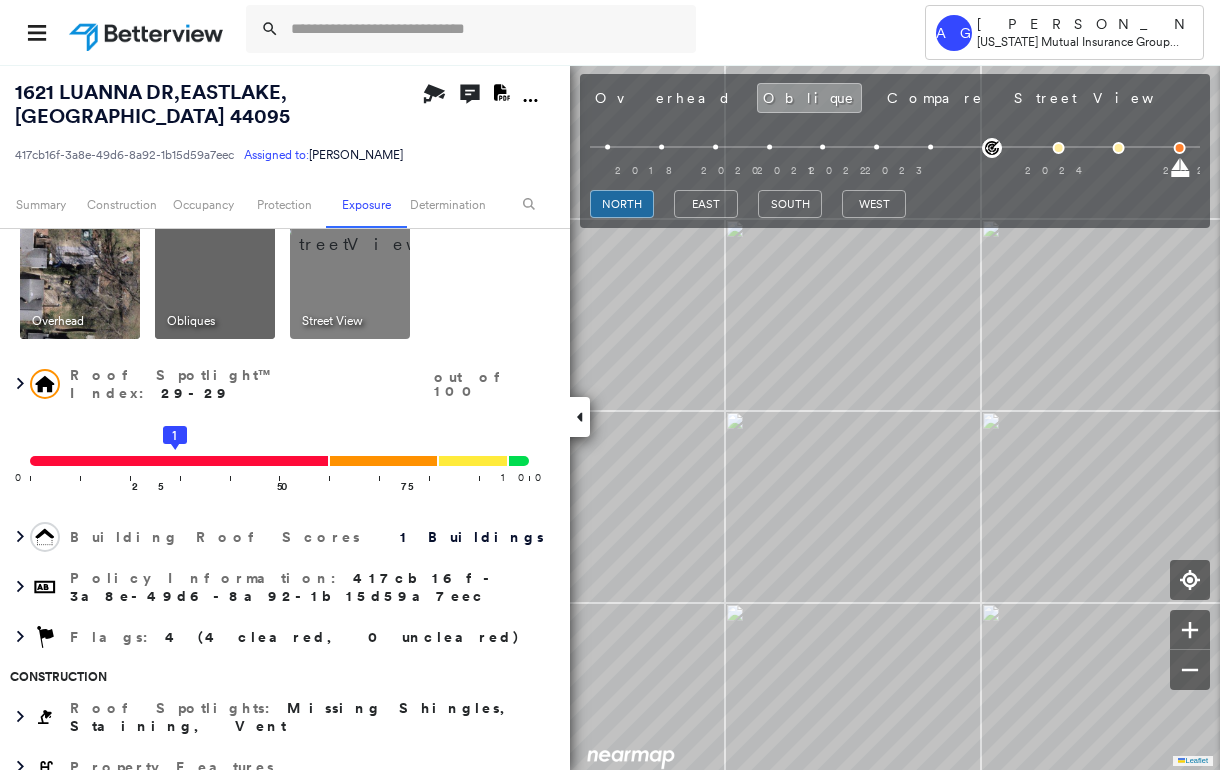 scroll, scrollTop: 0, scrollLeft: 0, axis: both 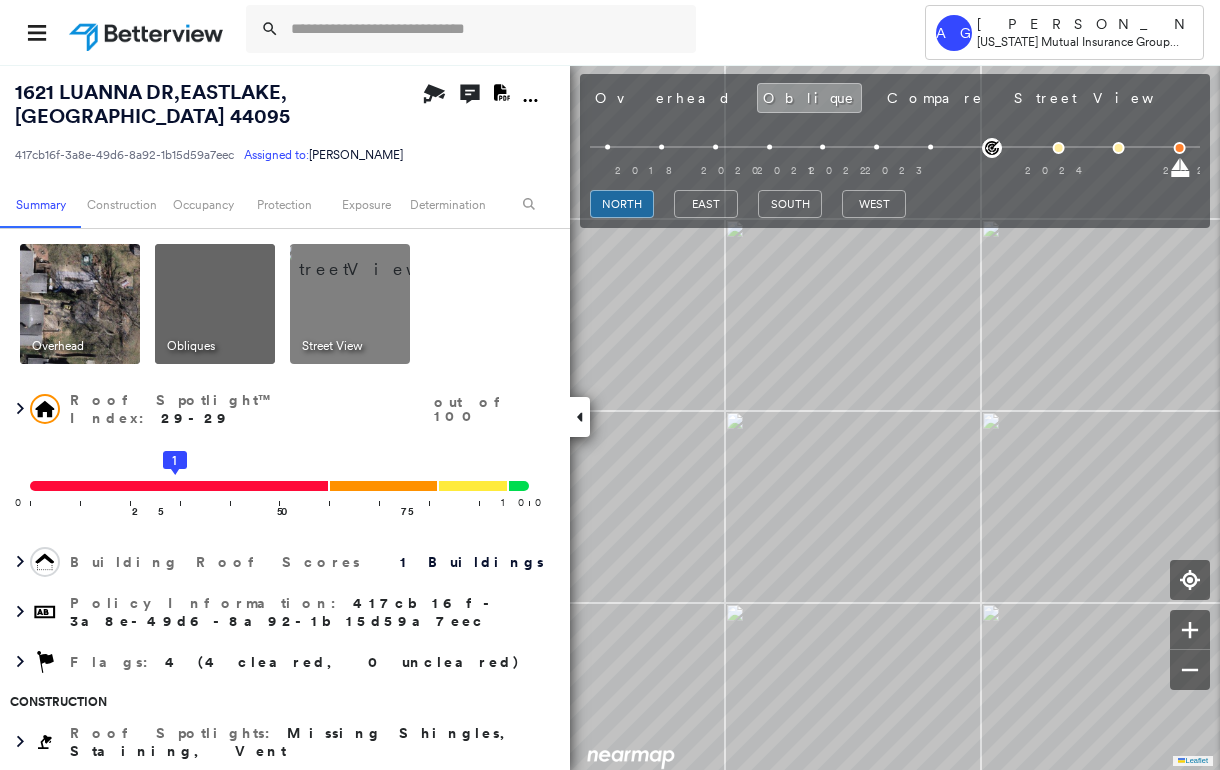 drag, startPoint x: 89, startPoint y: 291, endPoint x: 316, endPoint y: 342, distance: 232.65855 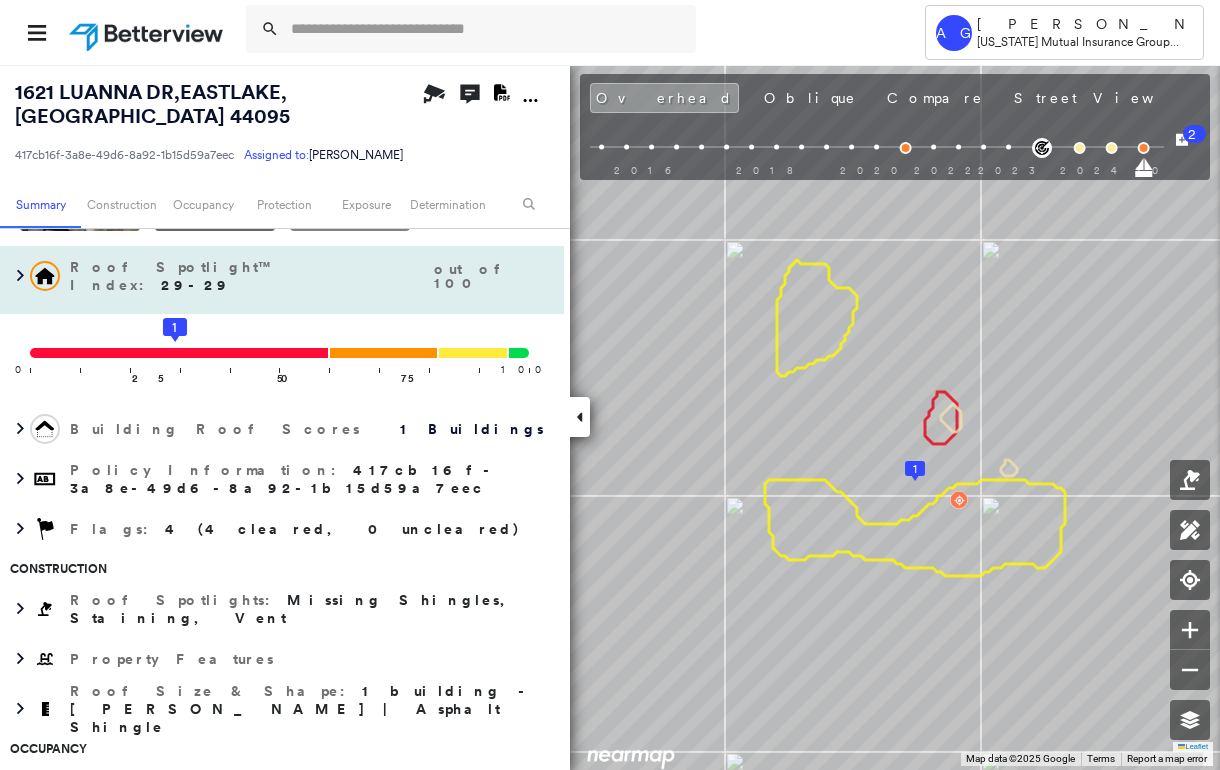 scroll, scrollTop: 134, scrollLeft: 0, axis: vertical 